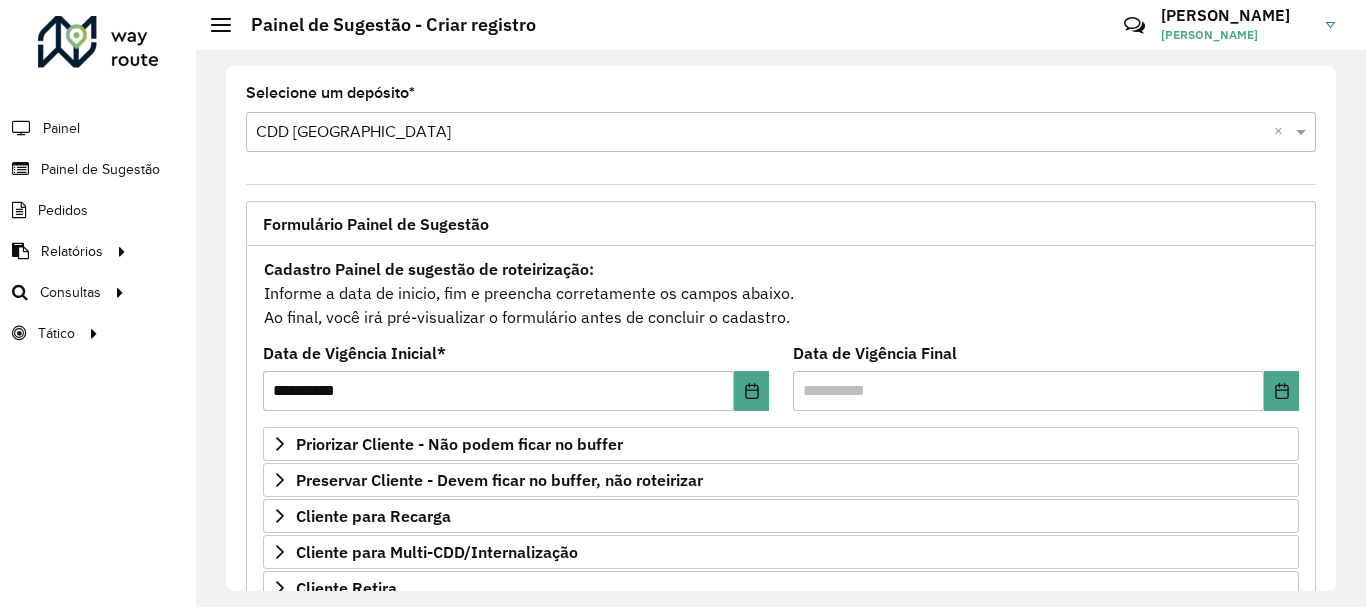 scroll, scrollTop: 0, scrollLeft: 0, axis: both 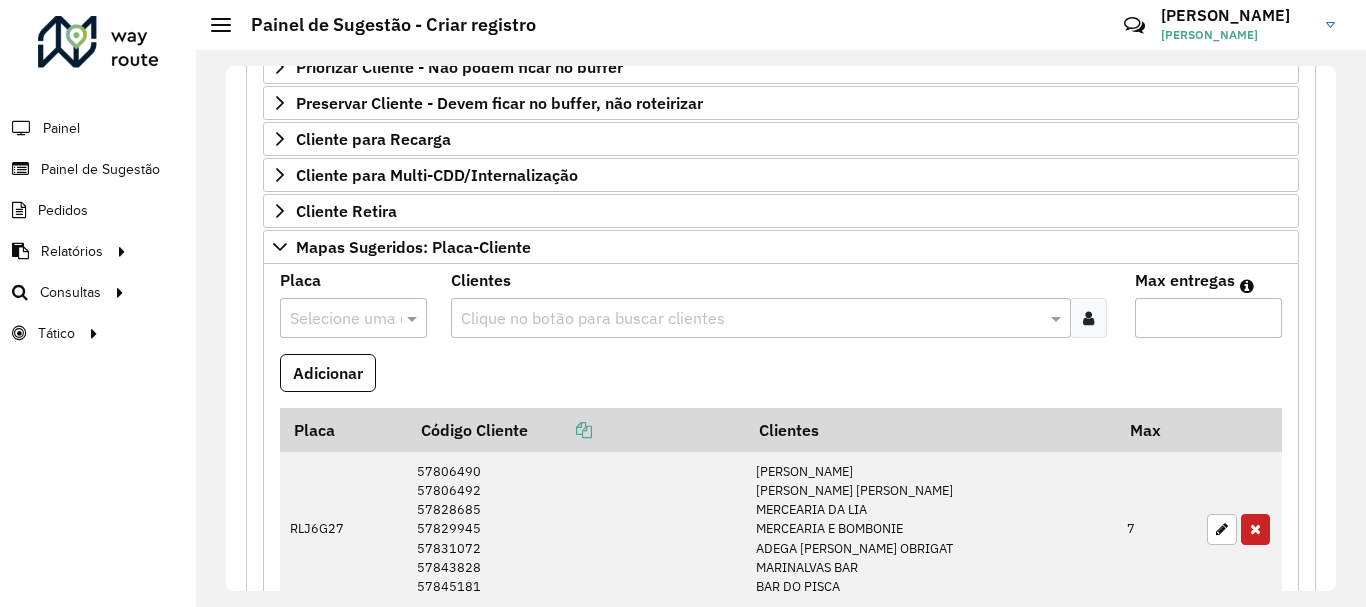click at bounding box center (333, 319) 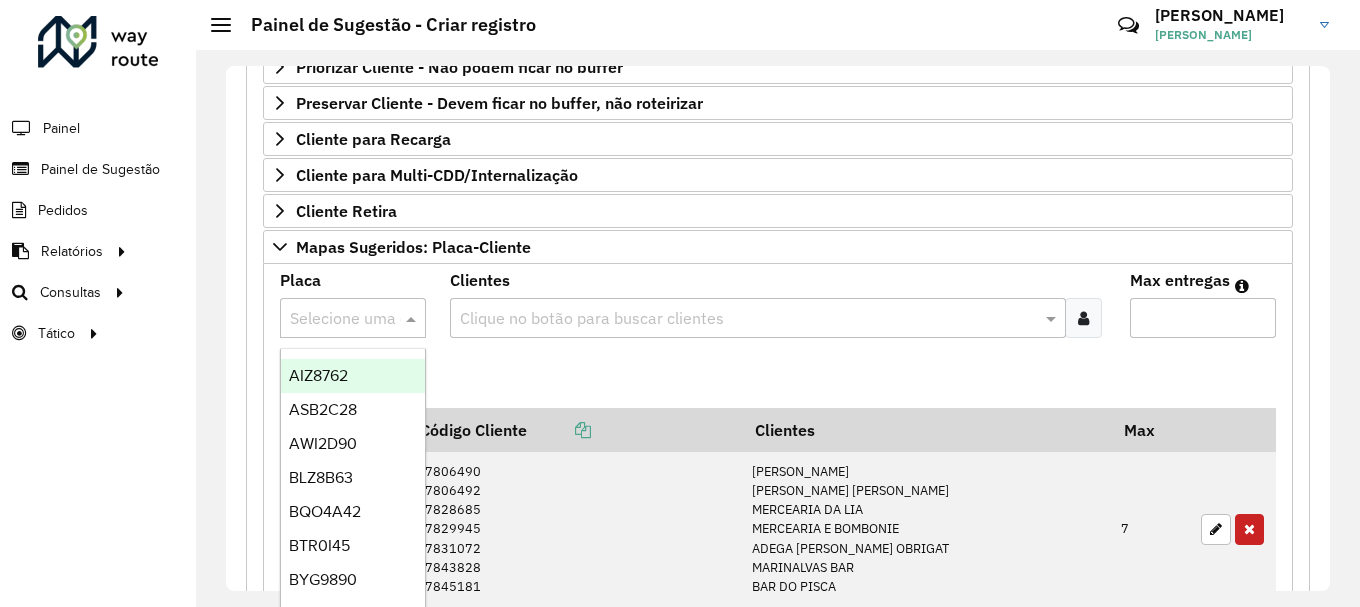 click at bounding box center (748, 319) 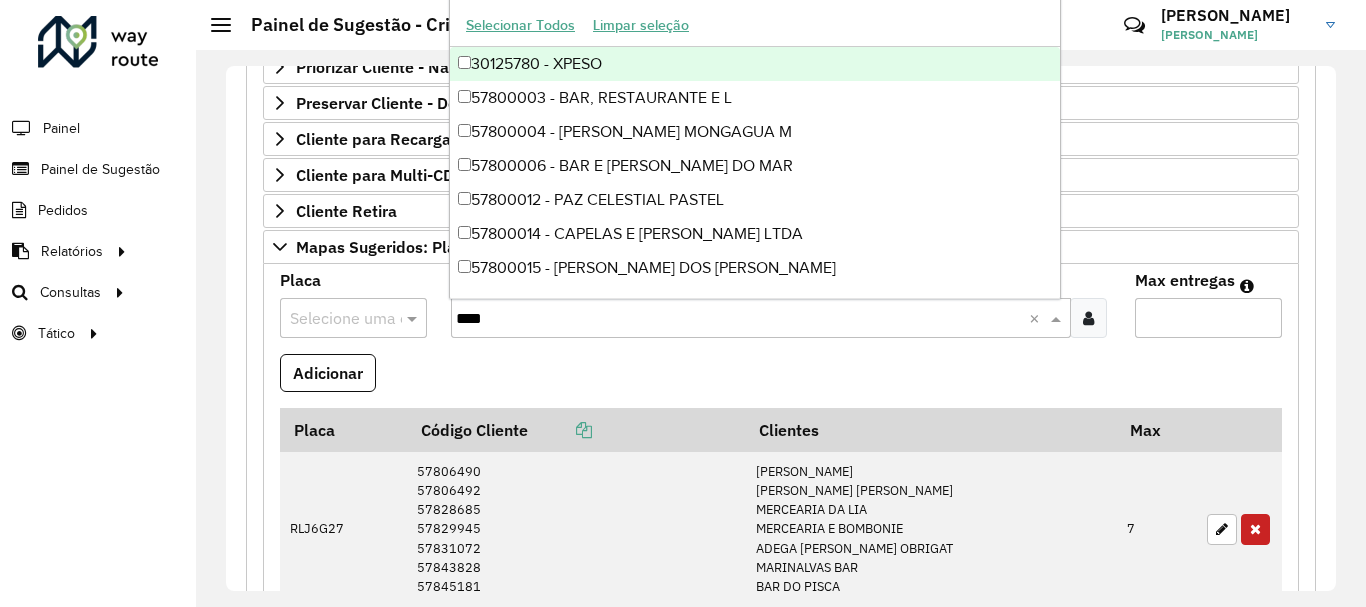 paste on "****" 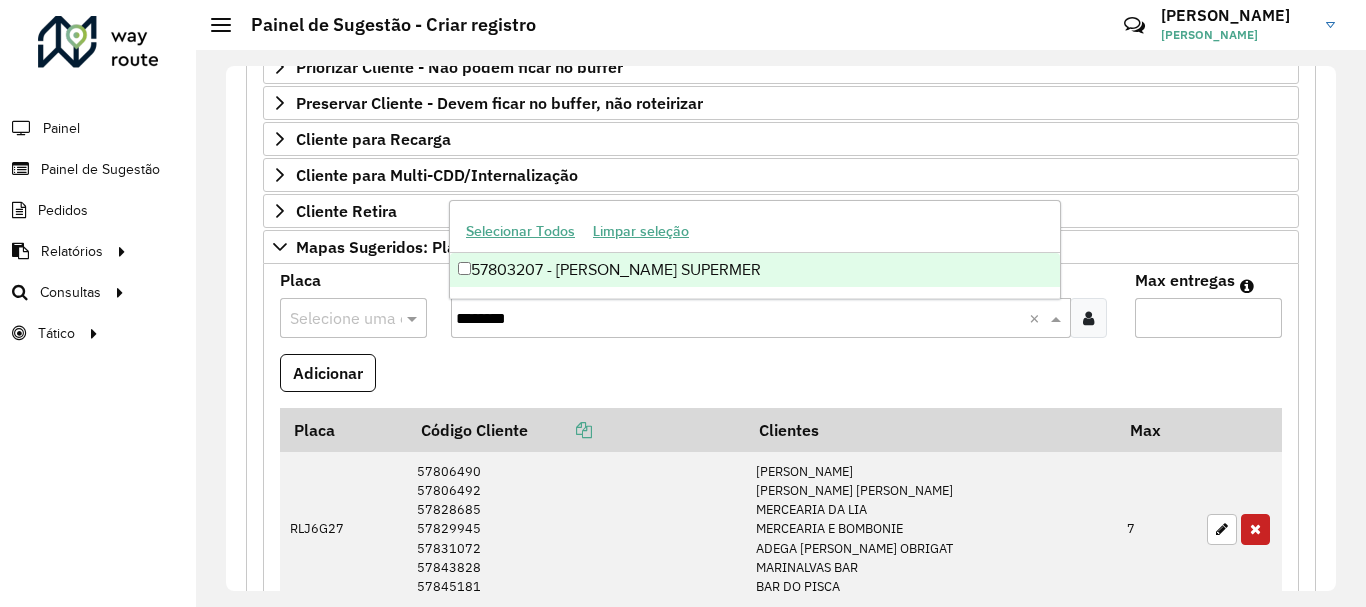 type 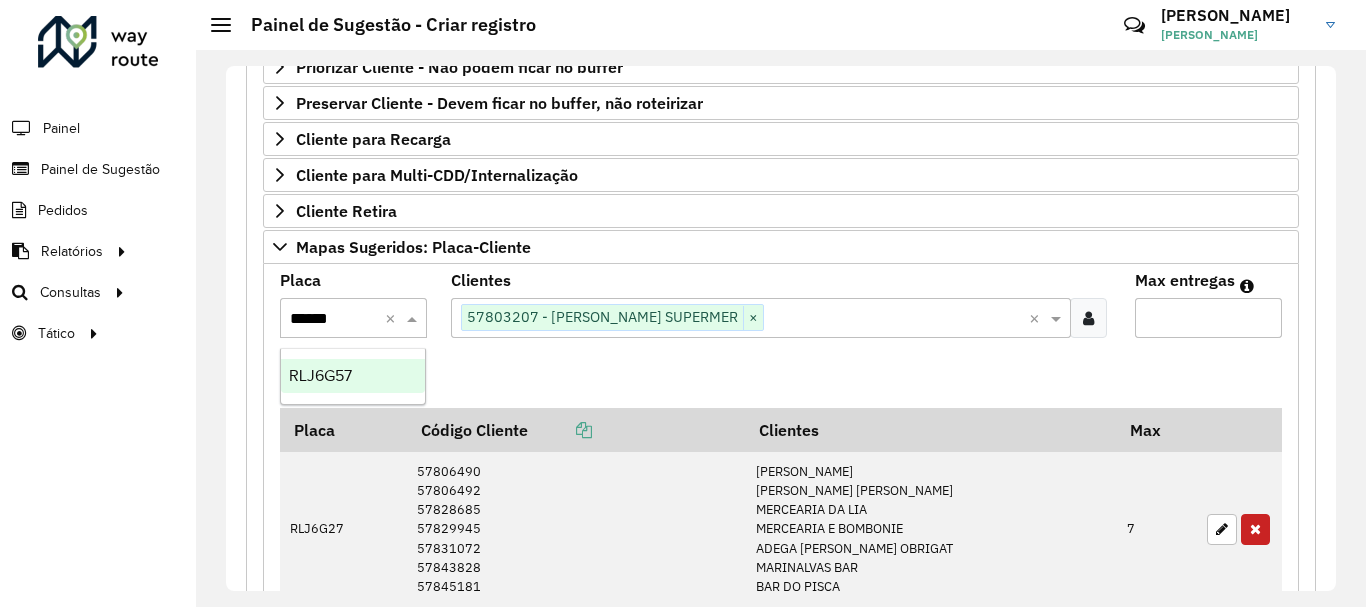 type on "*******" 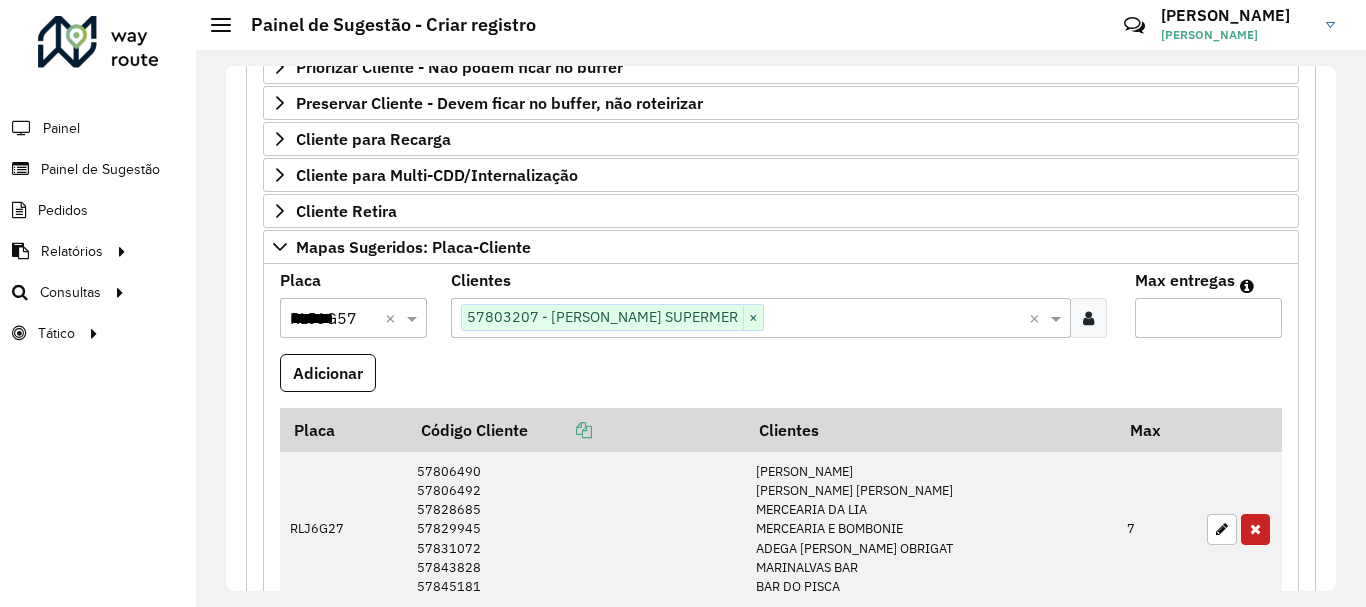 type 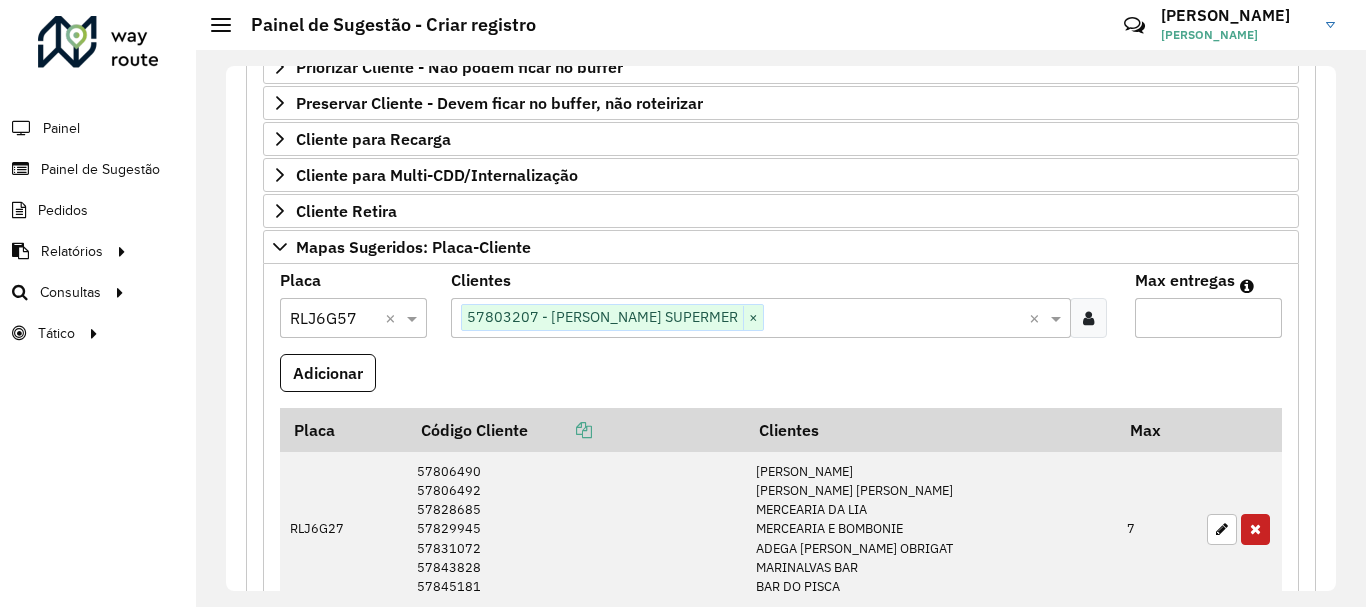 type on "**" 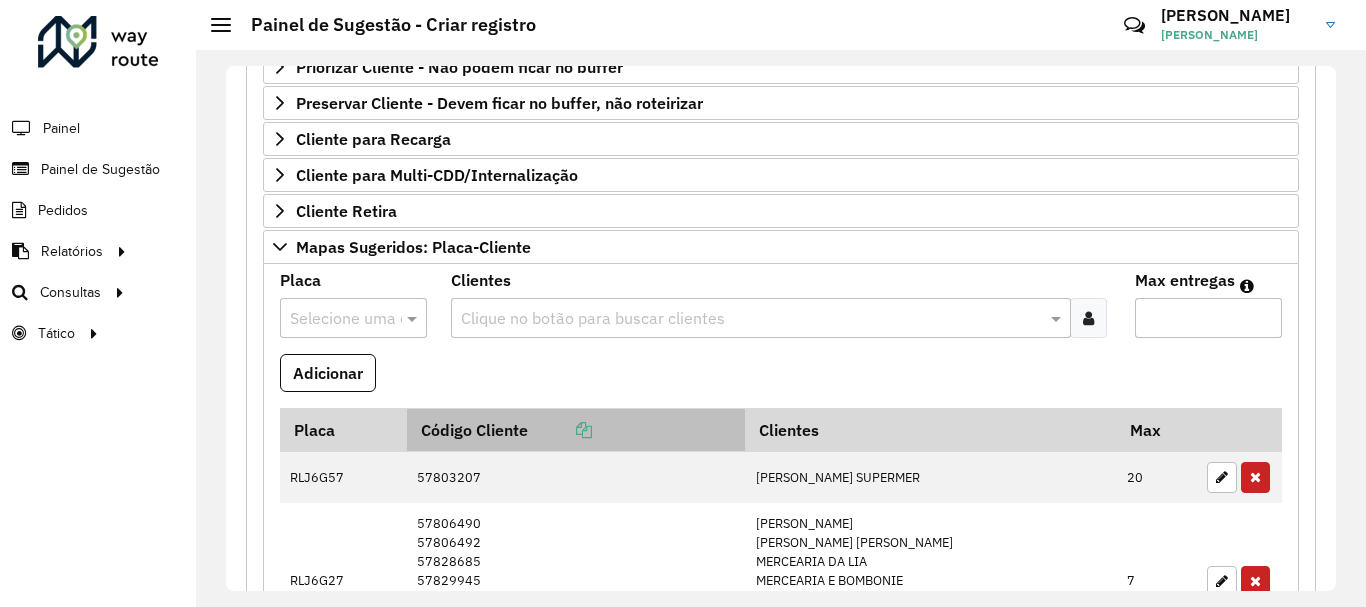 scroll, scrollTop: 477, scrollLeft: 0, axis: vertical 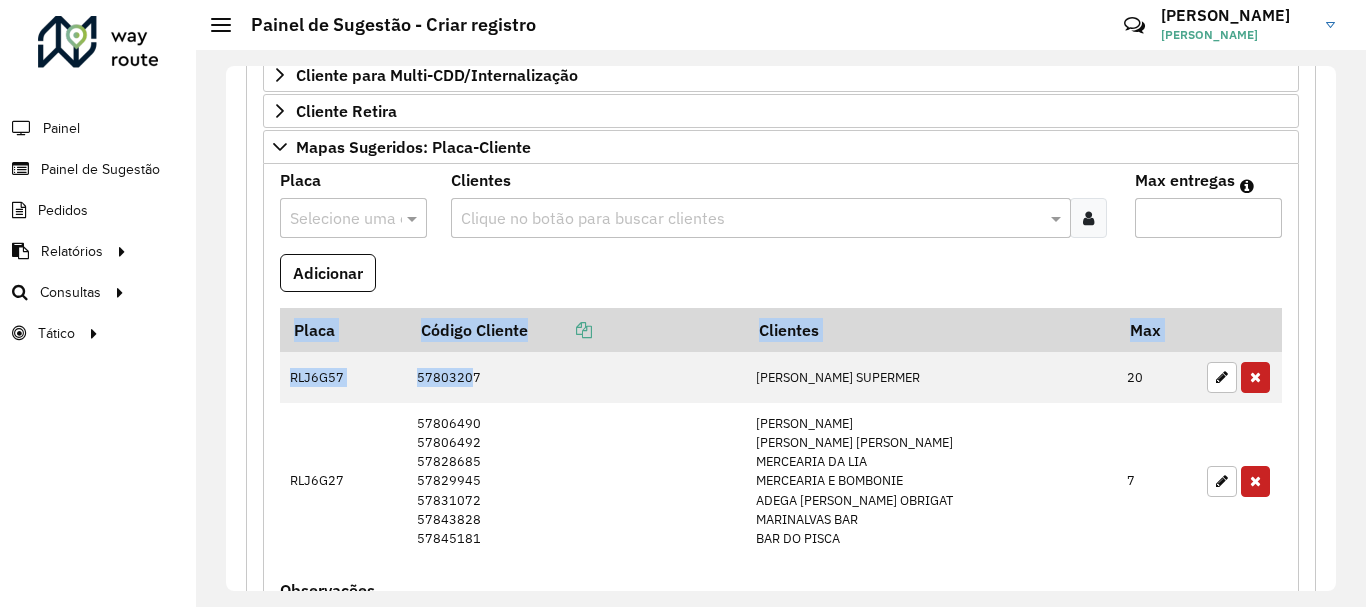drag, startPoint x: 483, startPoint y: 365, endPoint x: 271, endPoint y: 375, distance: 212.23572 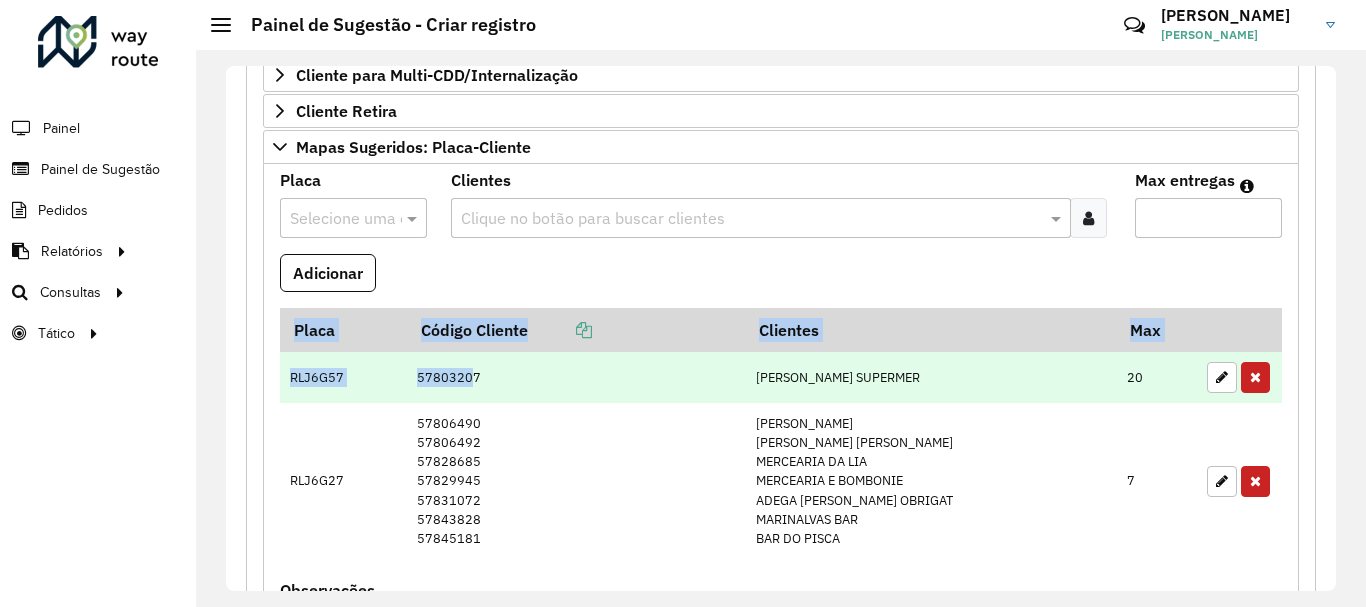 copy on "Placa   Código Cliente   Clientes   Max  RLJ6G57 5780320" 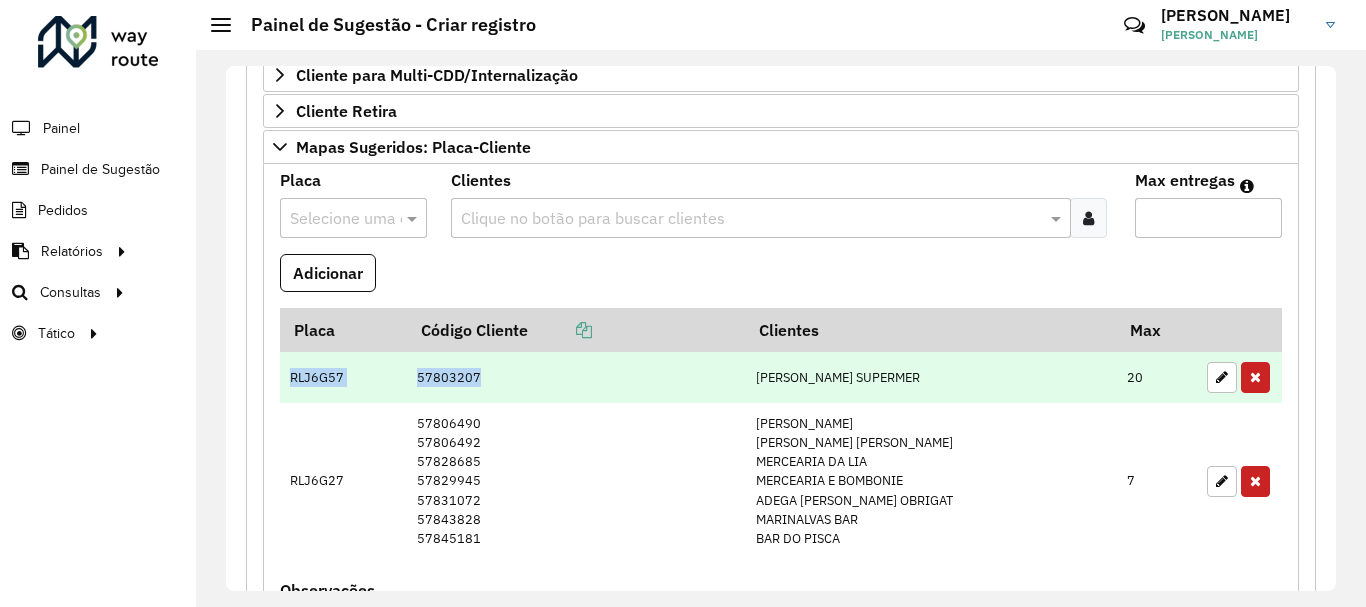 drag, startPoint x: 504, startPoint y: 371, endPoint x: 287, endPoint y: 368, distance: 217.02074 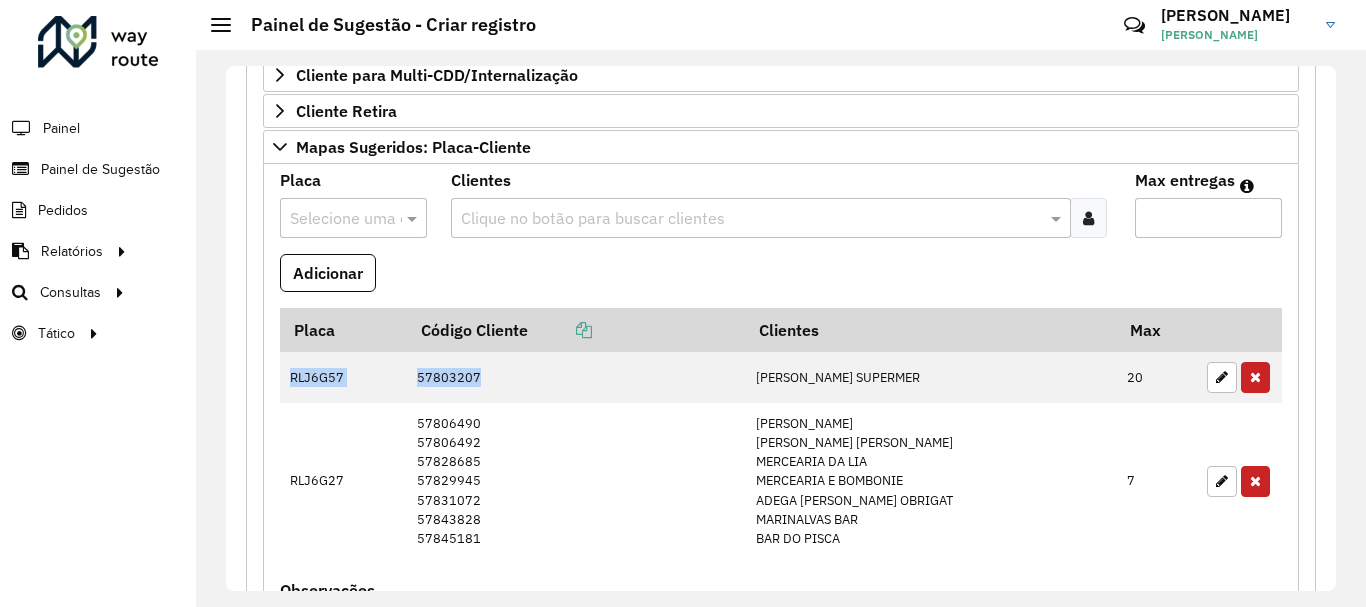 scroll, scrollTop: 677, scrollLeft: 0, axis: vertical 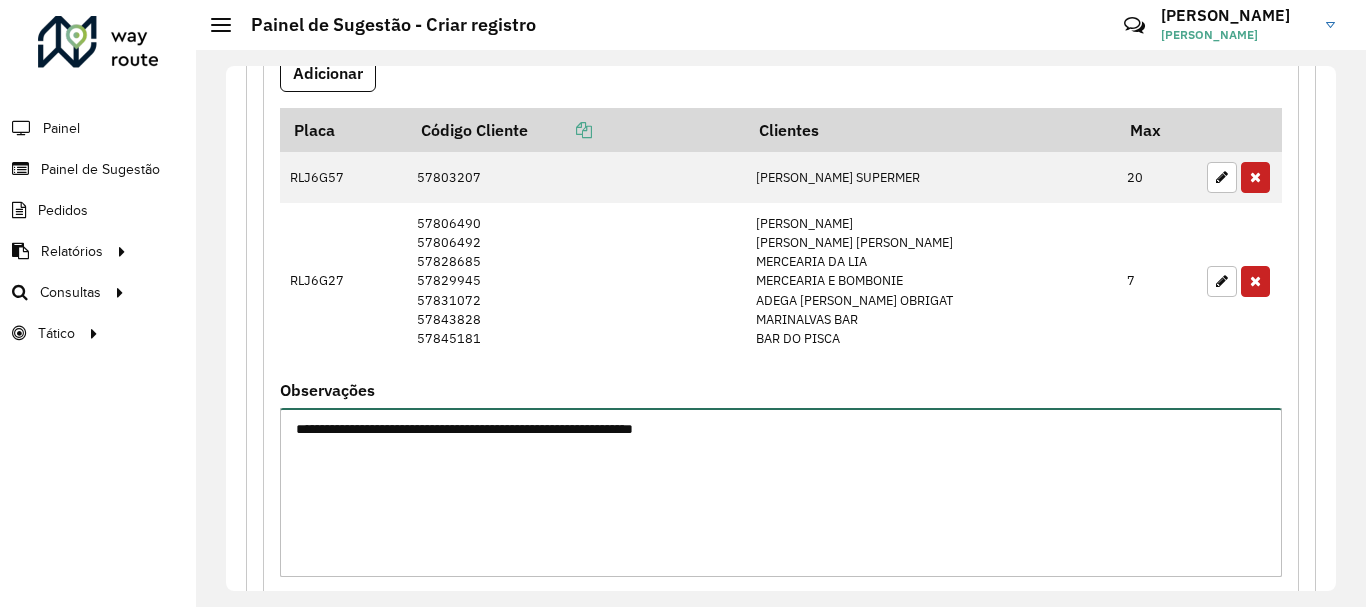 click on "**********" at bounding box center (781, 492) 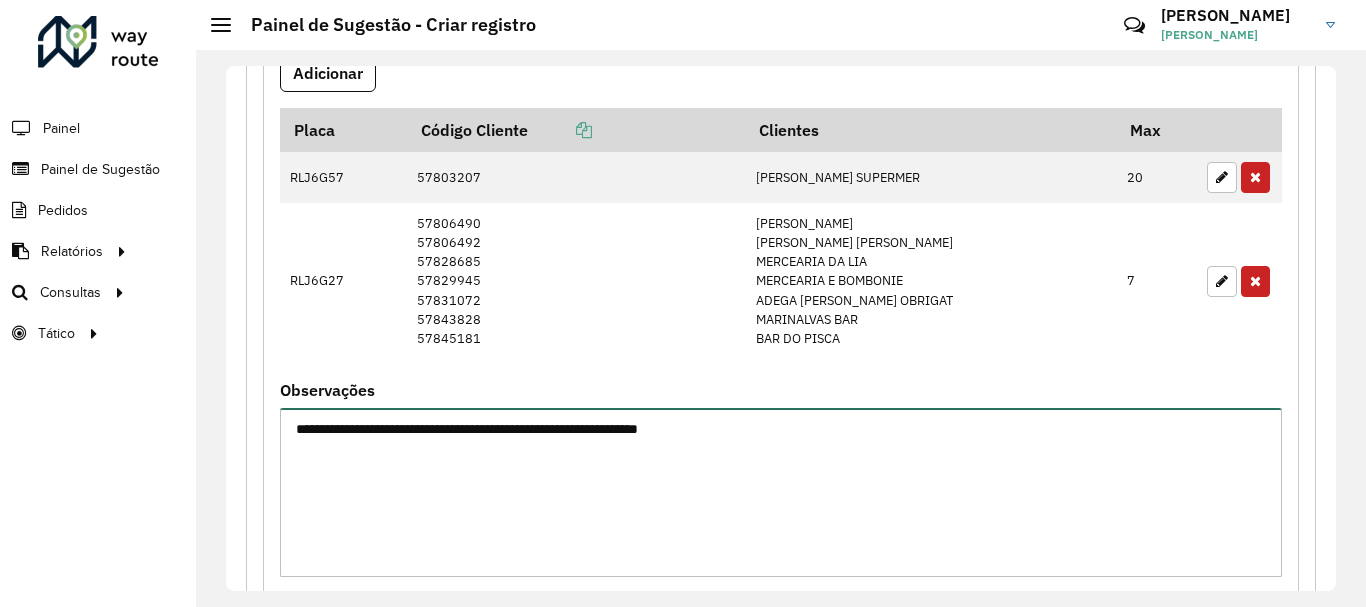 paste on "**********" 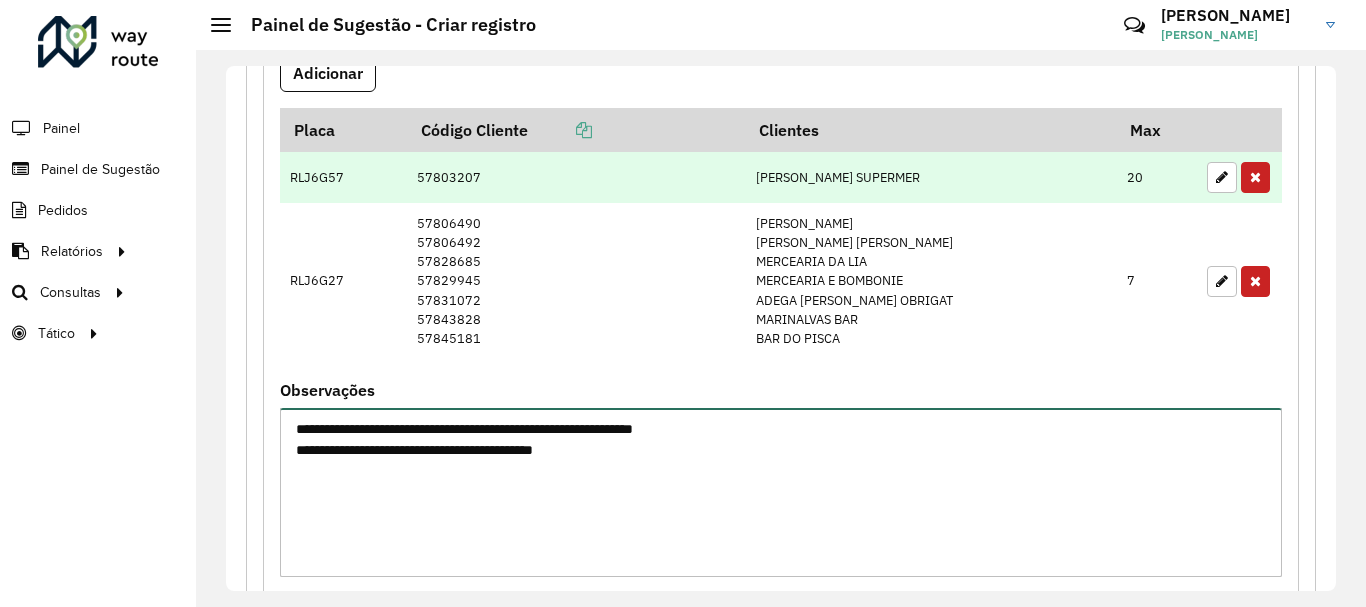 paste on "*******" 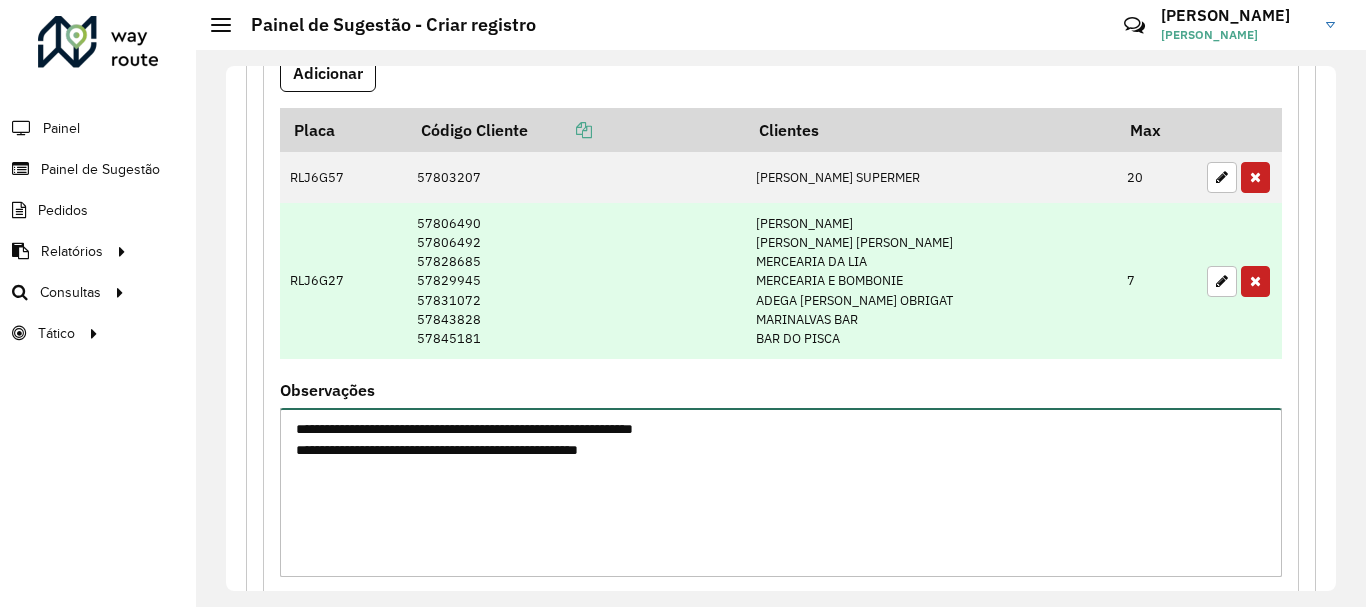 paste on "*******" 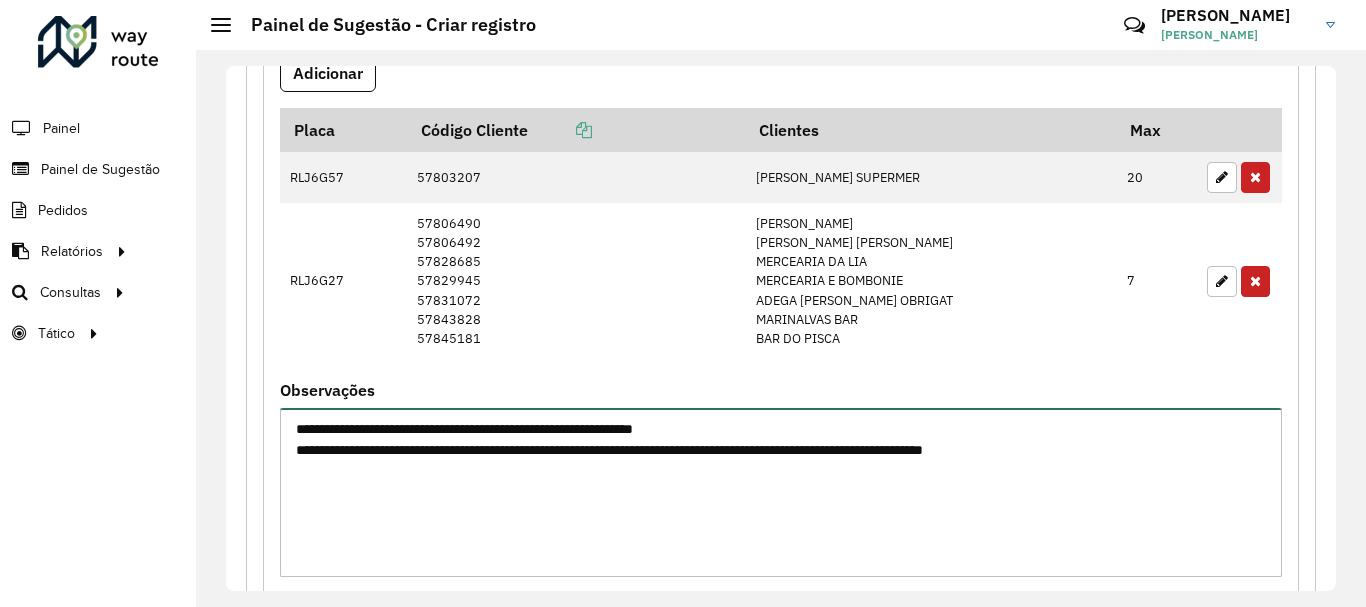 click on "**********" at bounding box center (781, 492) 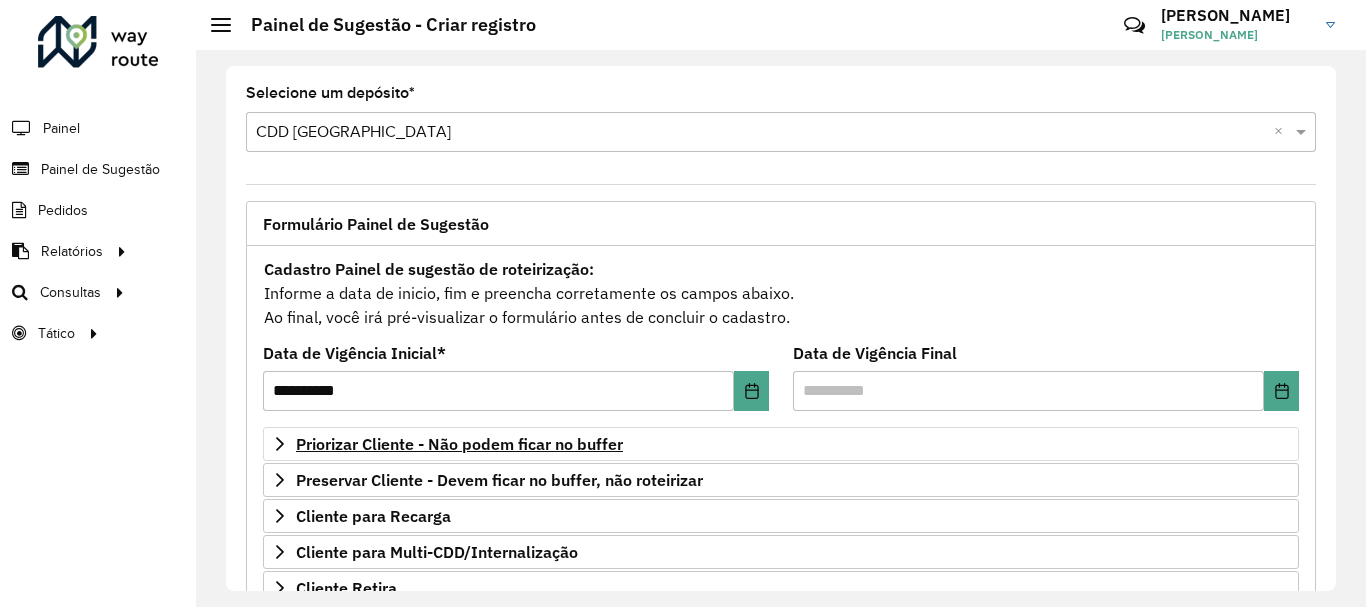 scroll, scrollTop: 100, scrollLeft: 0, axis: vertical 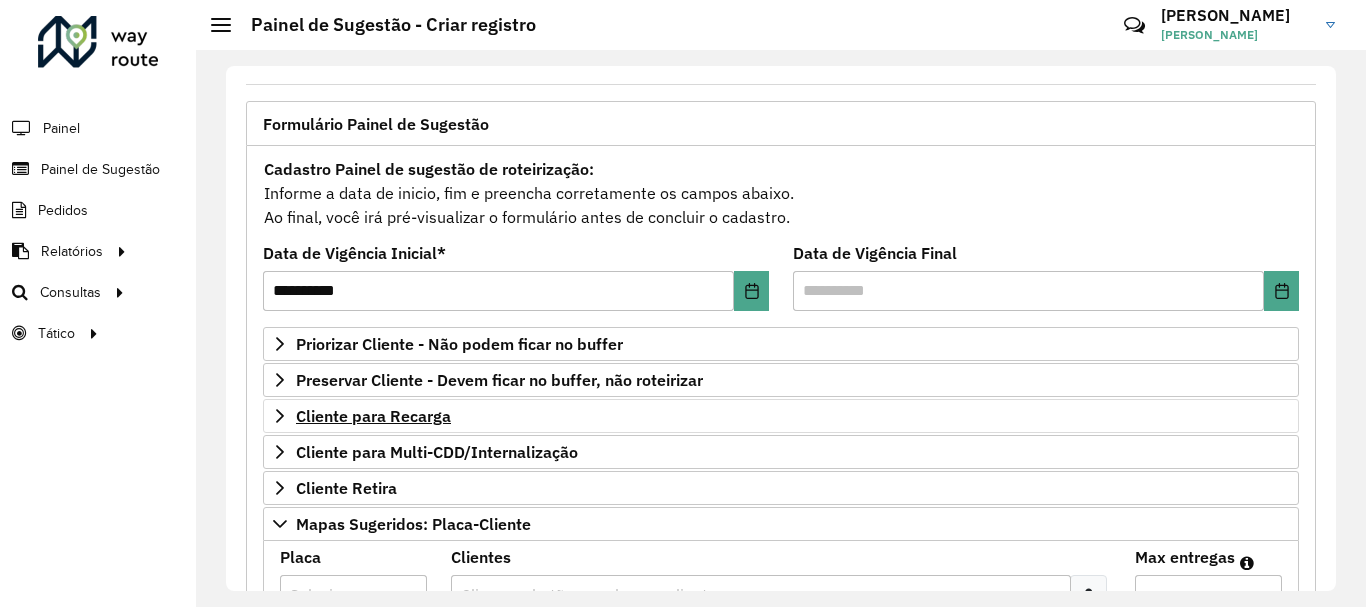 type on "**********" 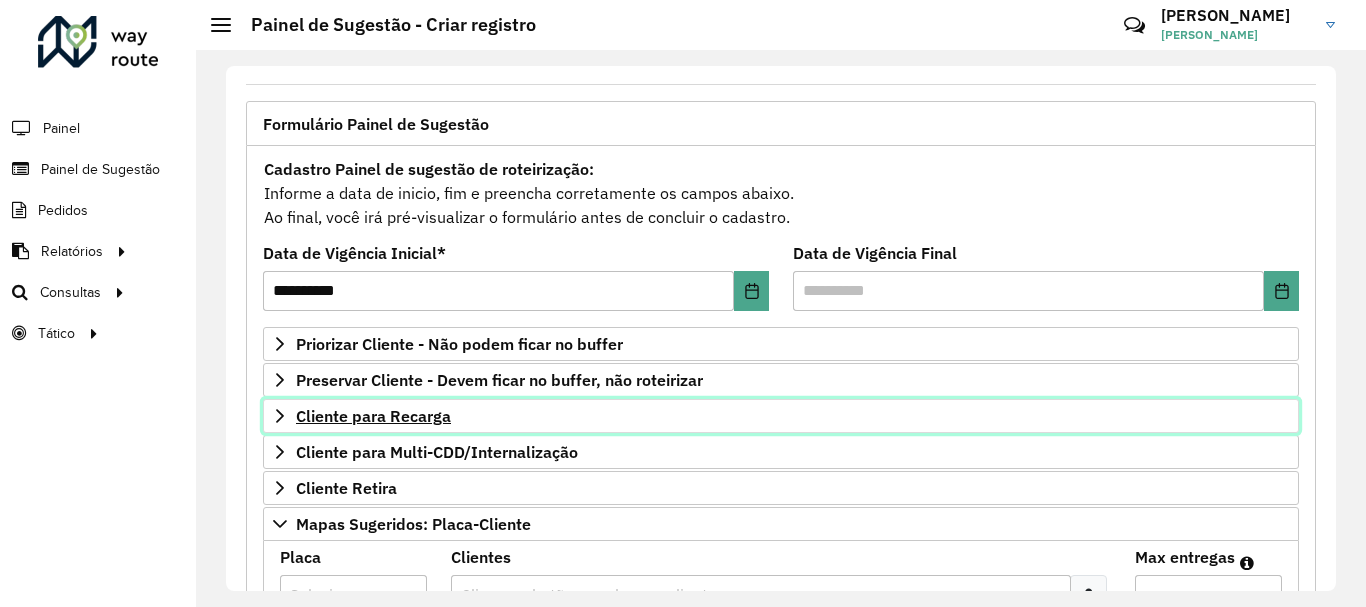 click on "Cliente para Recarga" at bounding box center (373, 416) 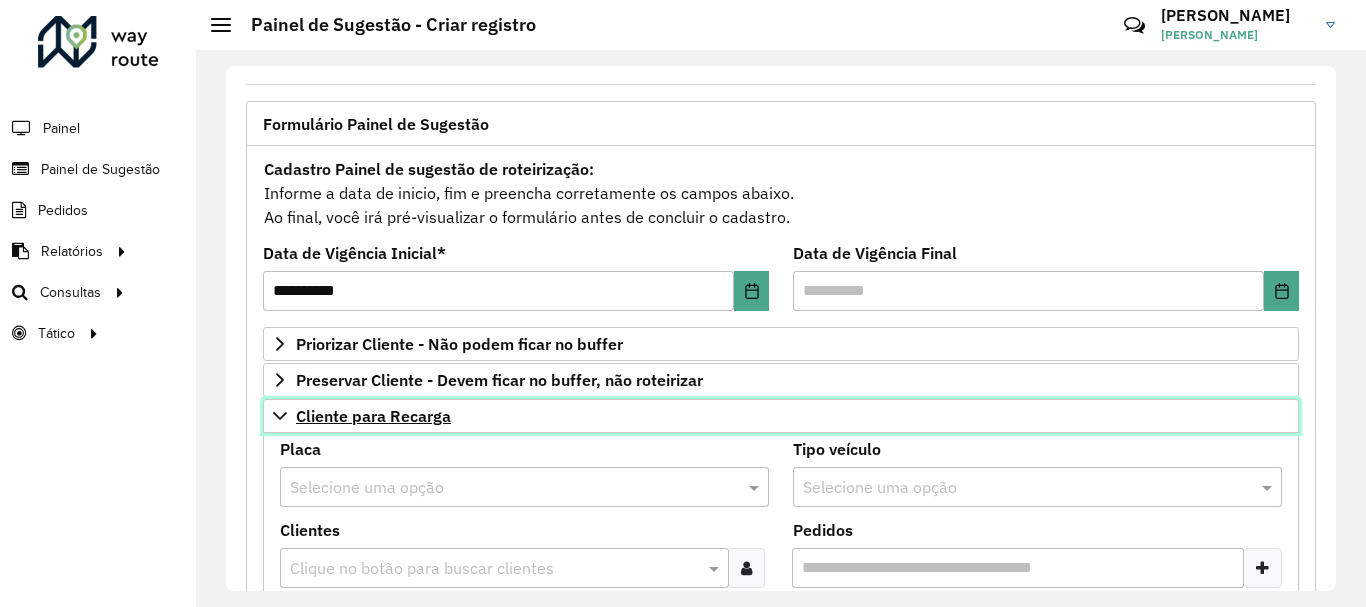 scroll, scrollTop: 300, scrollLeft: 0, axis: vertical 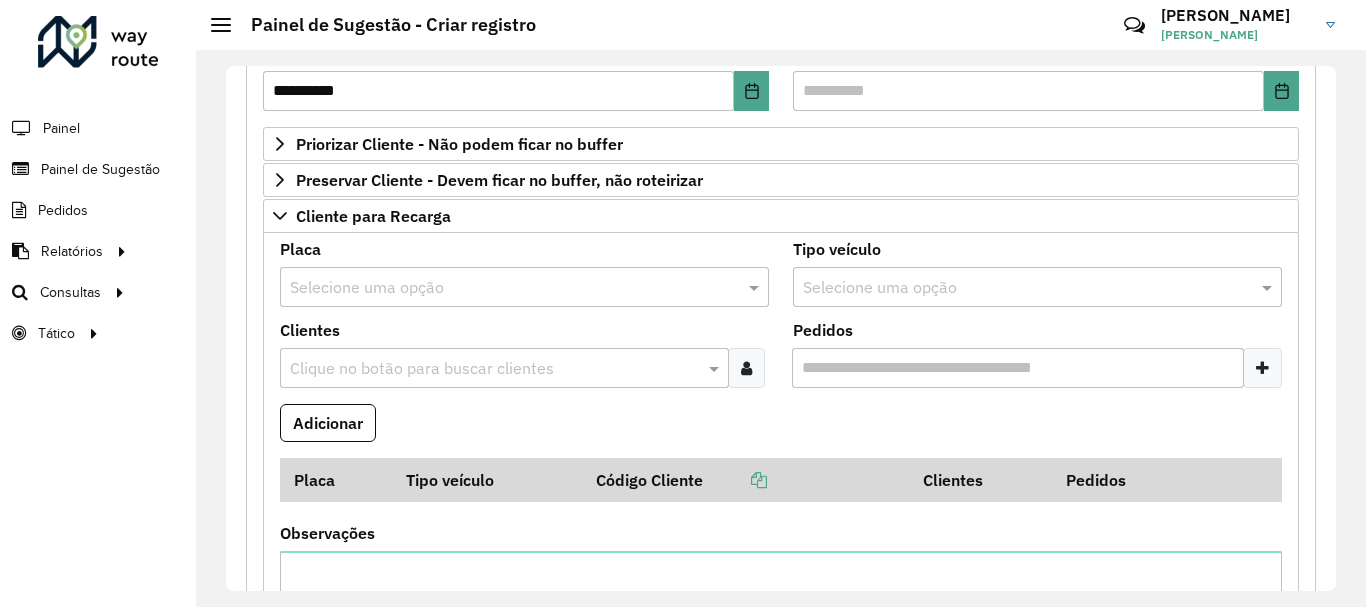 click at bounding box center [504, 288] 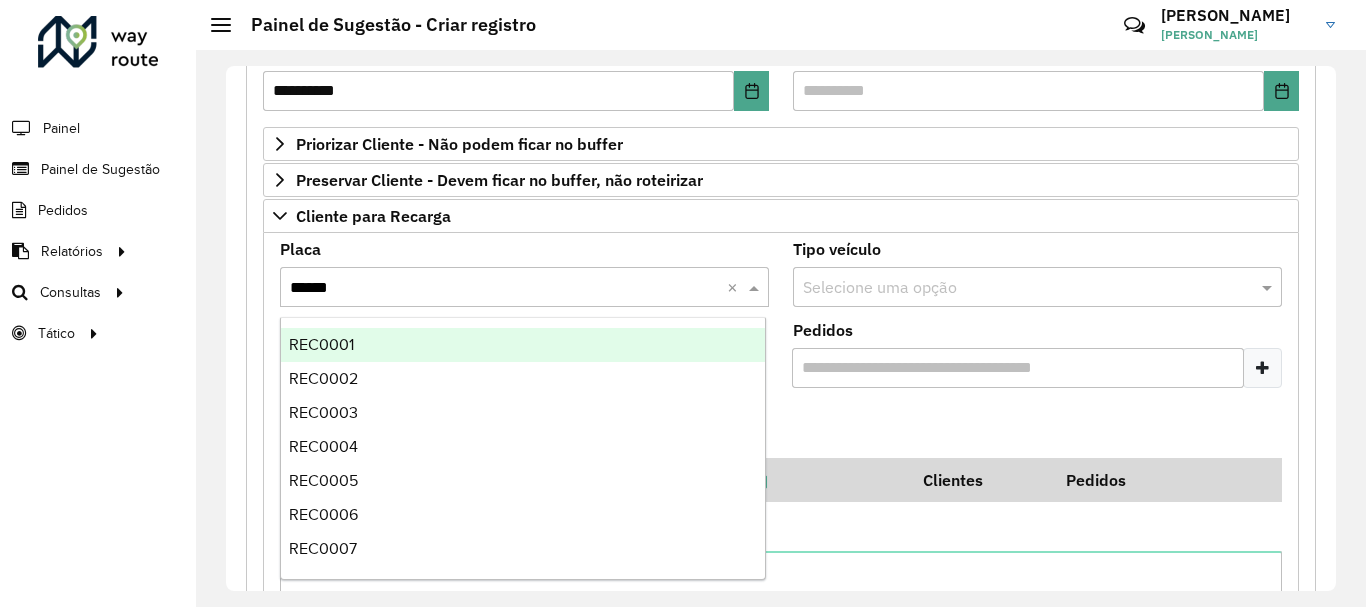 type on "*******" 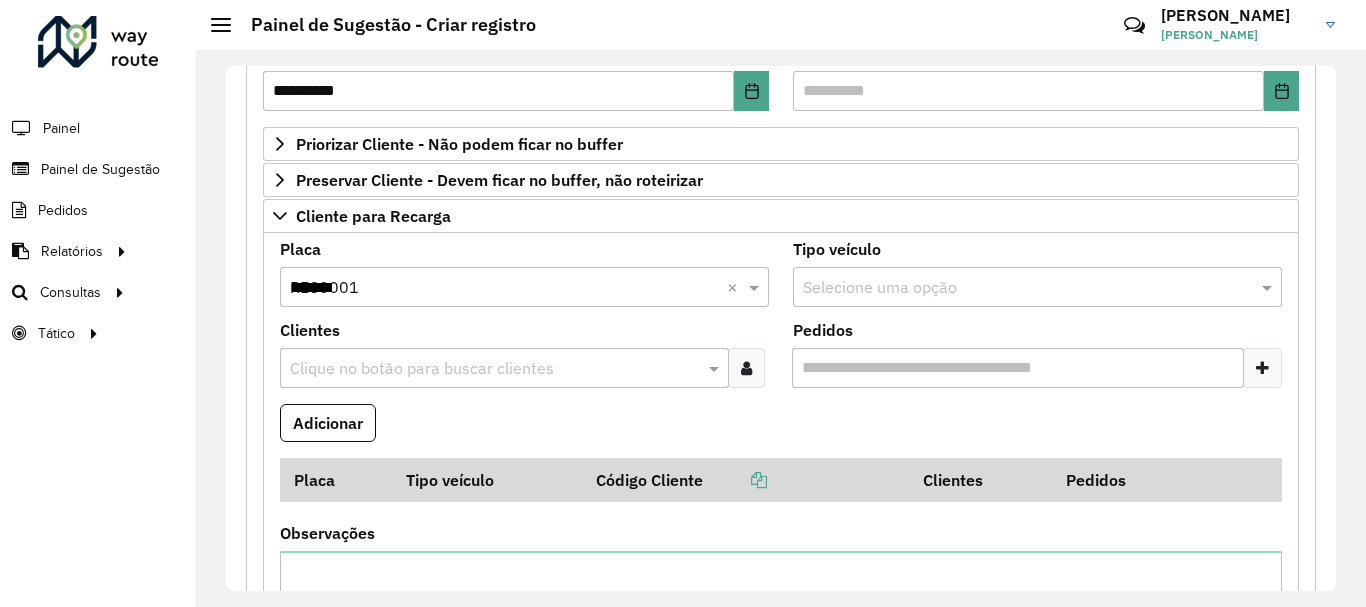 type 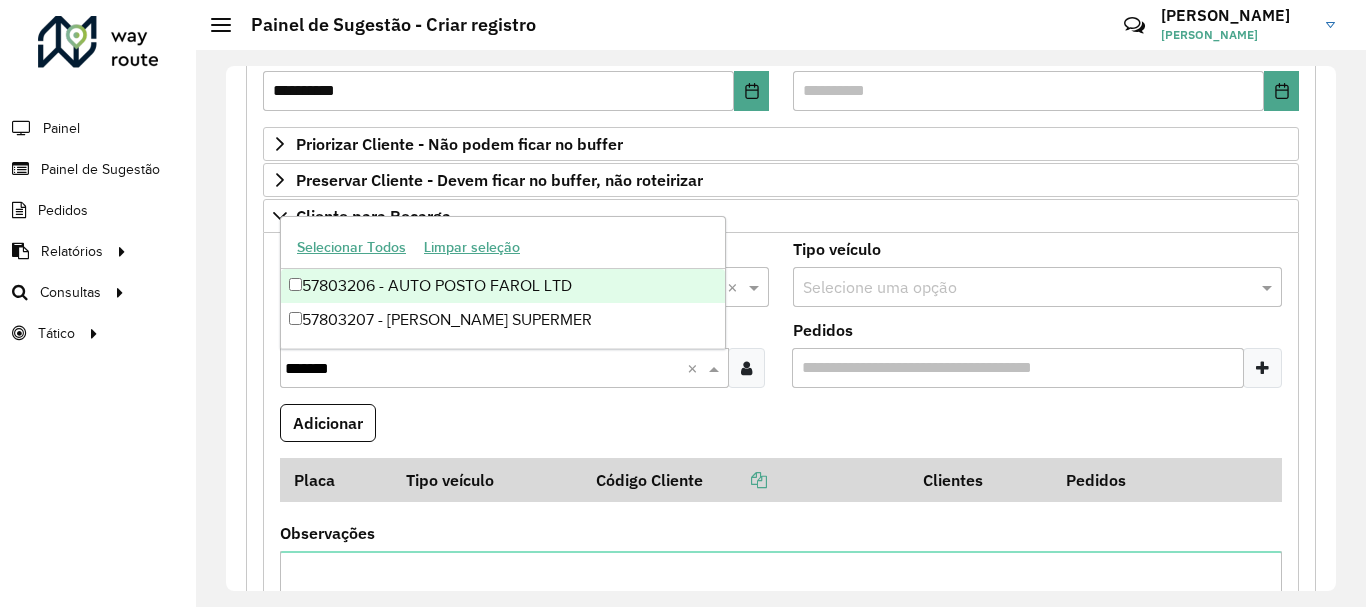 type on "********" 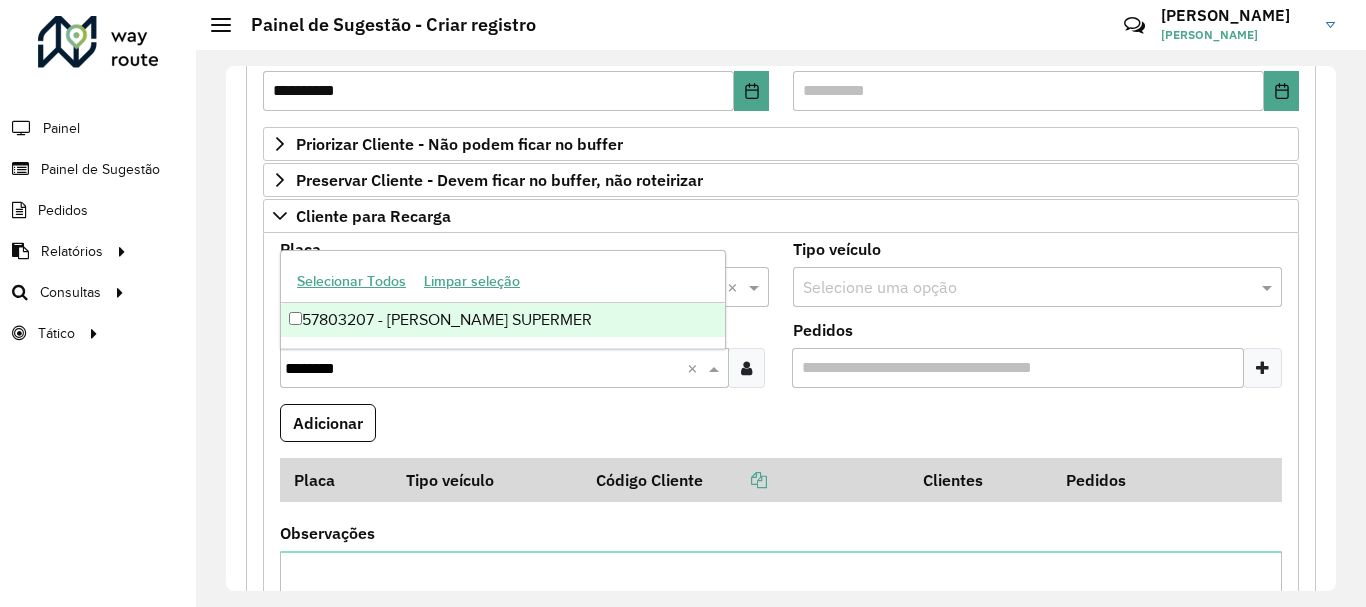 type 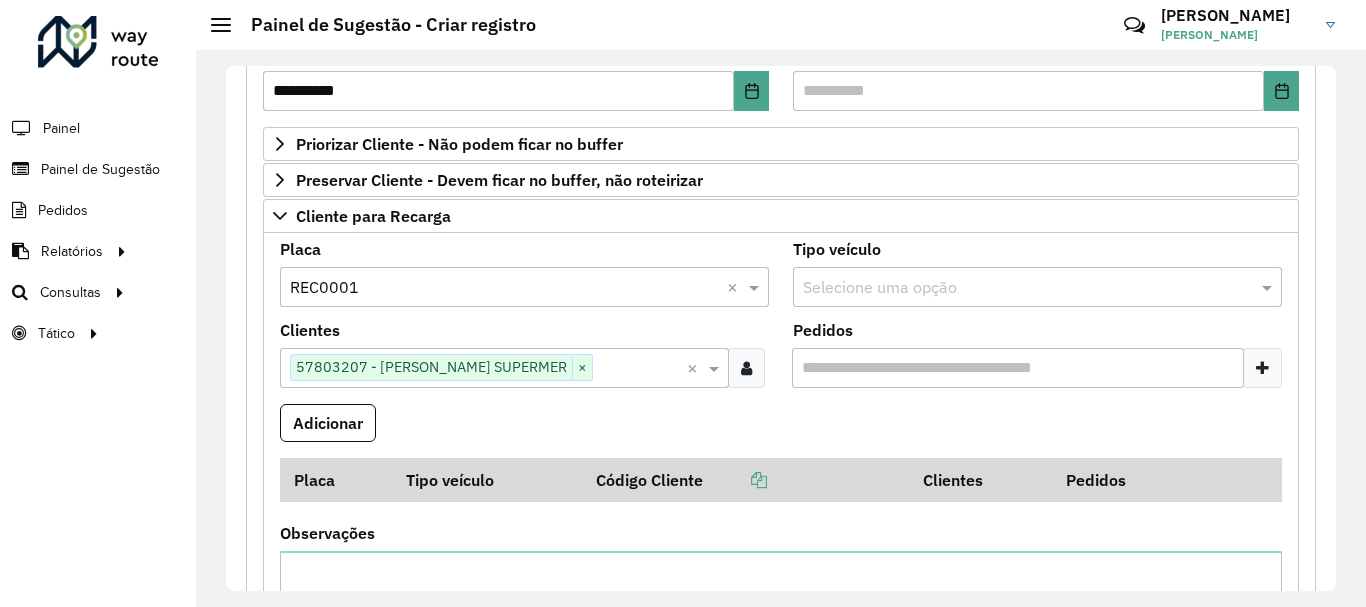 type 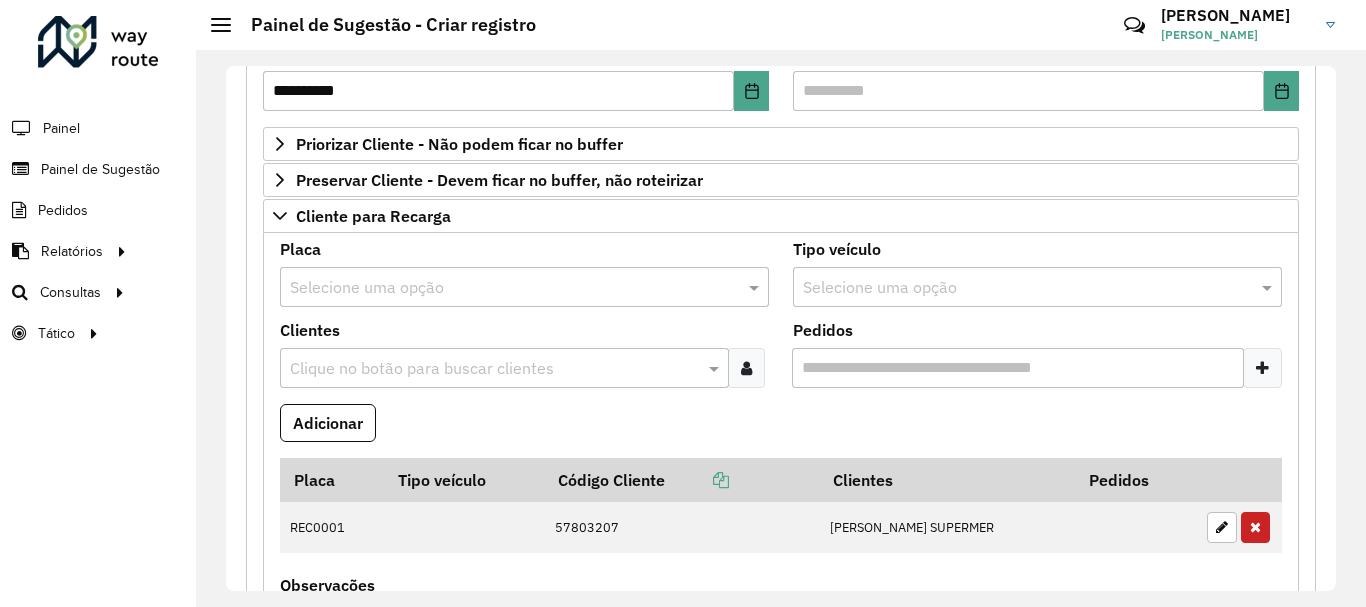 scroll, scrollTop: 500, scrollLeft: 0, axis: vertical 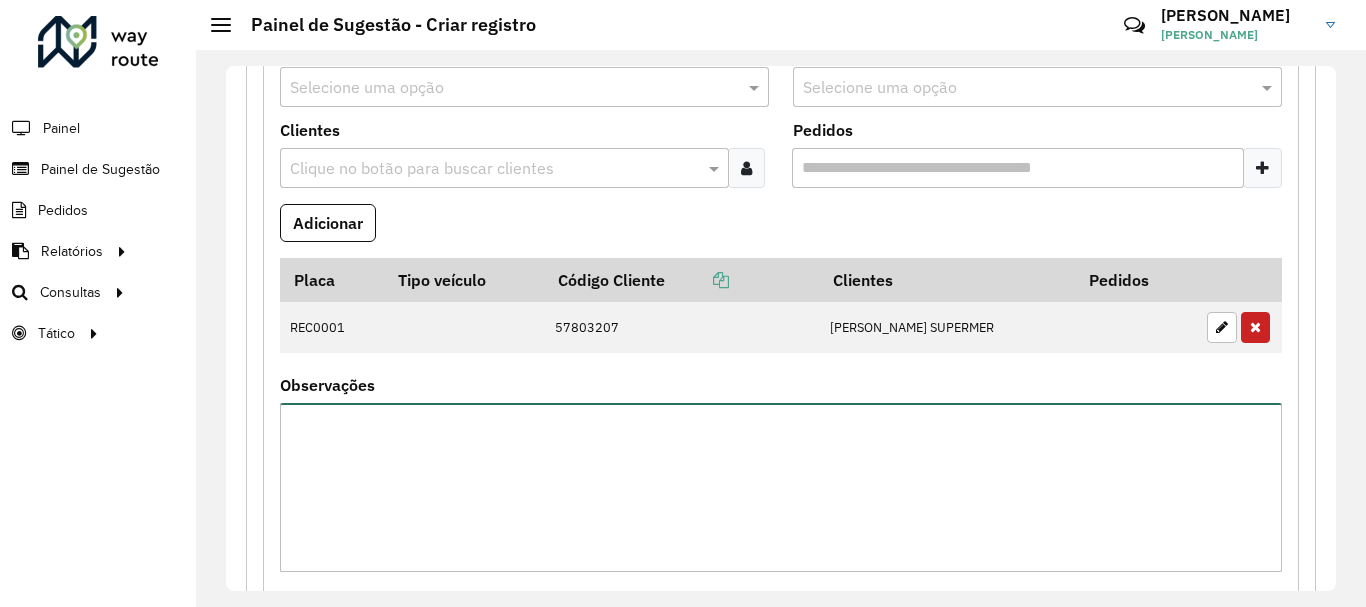 click on "Observações" at bounding box center (781, 487) 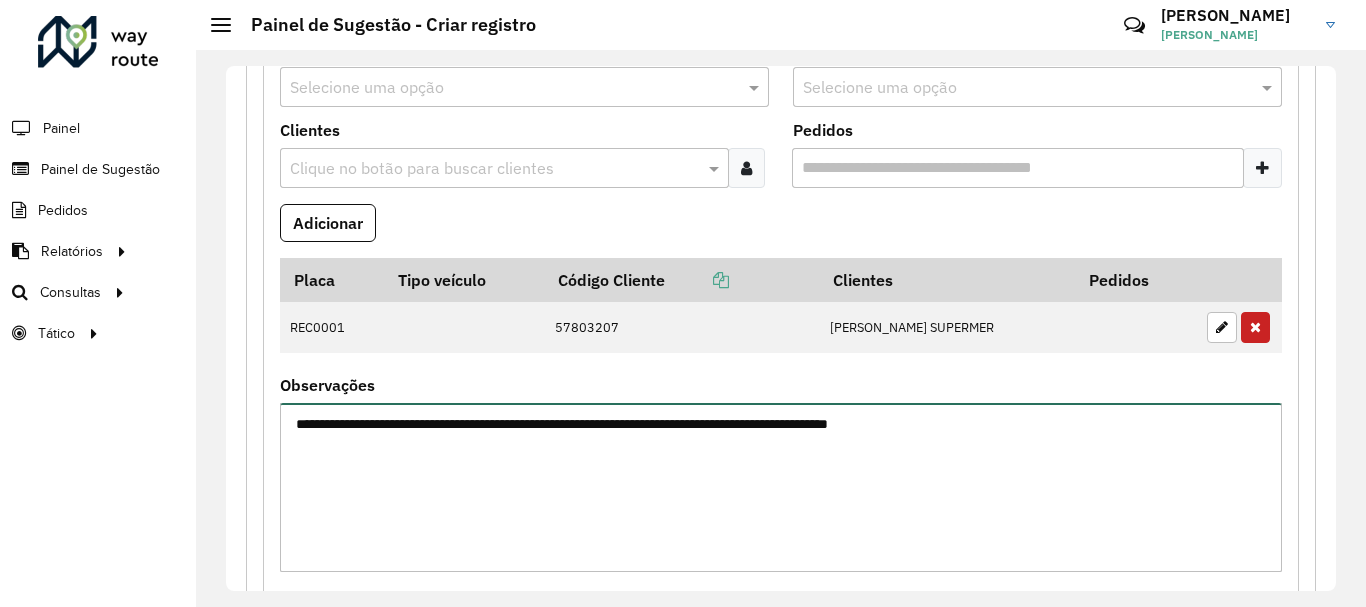 click on "**********" at bounding box center (781, 487) 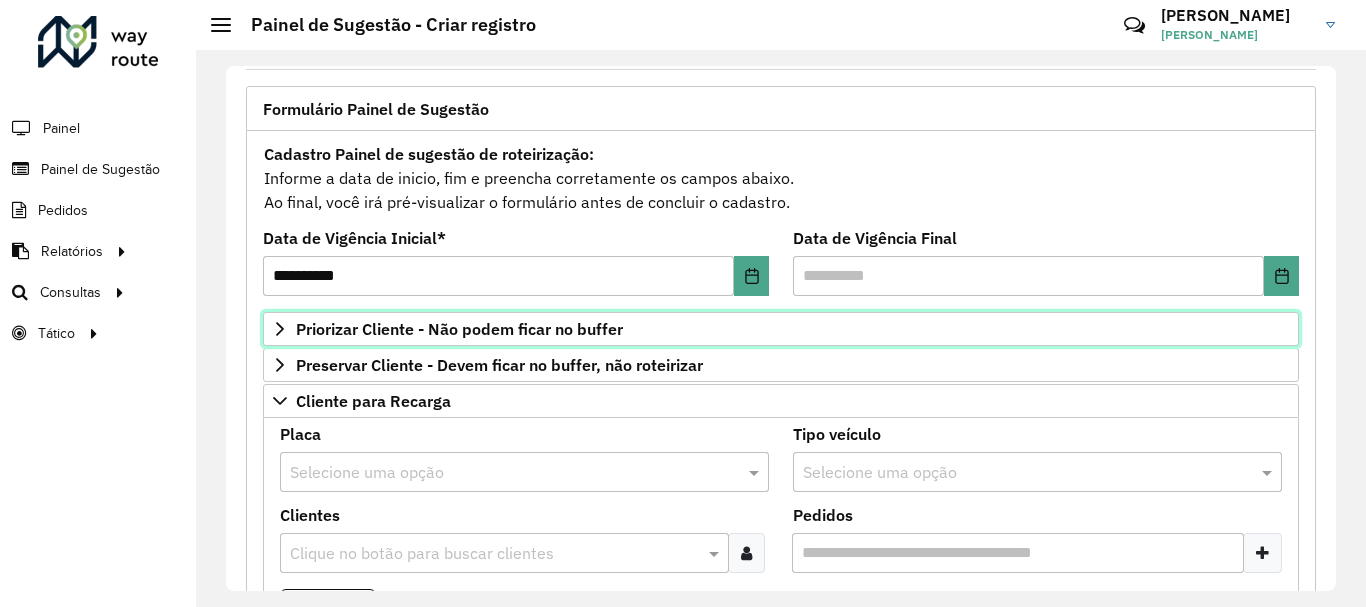 scroll, scrollTop: 415, scrollLeft: 0, axis: vertical 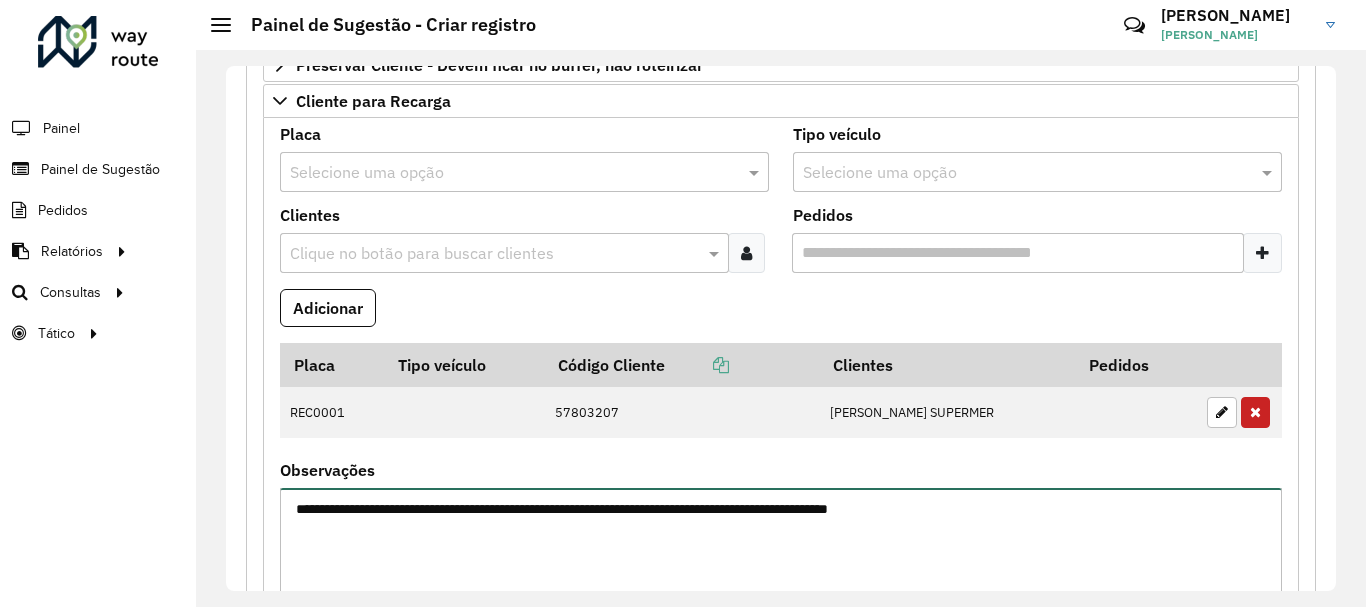 click on "**********" at bounding box center (781, 572) 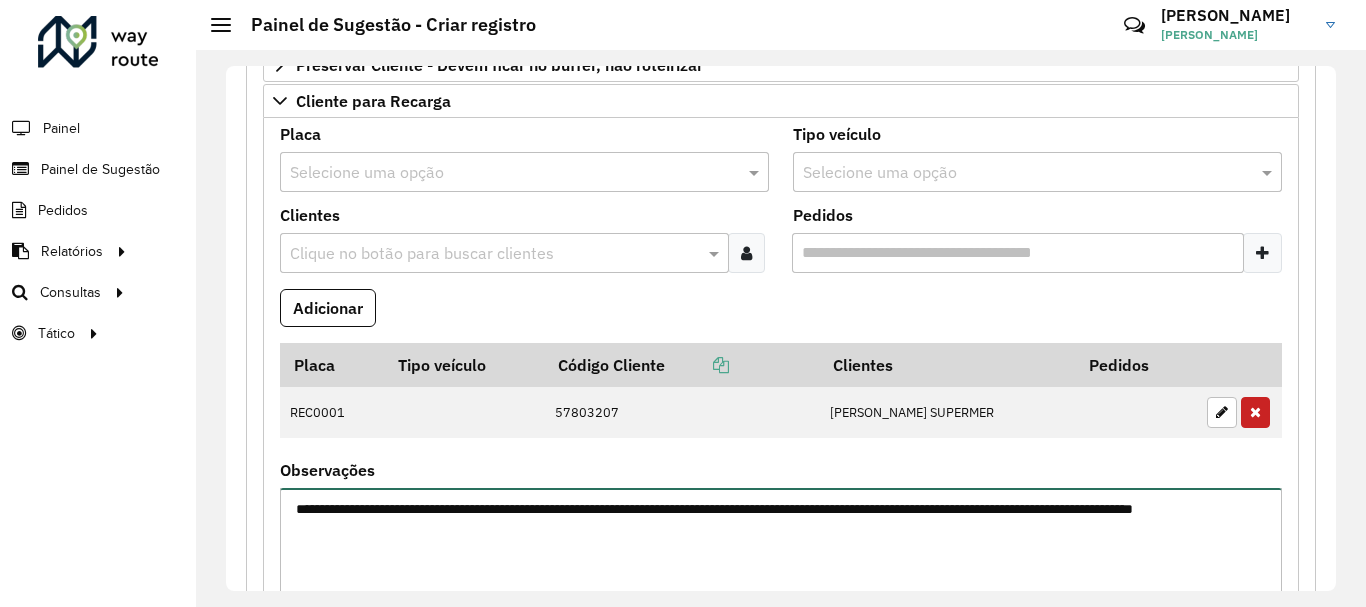 scroll, scrollTop: 915, scrollLeft: 0, axis: vertical 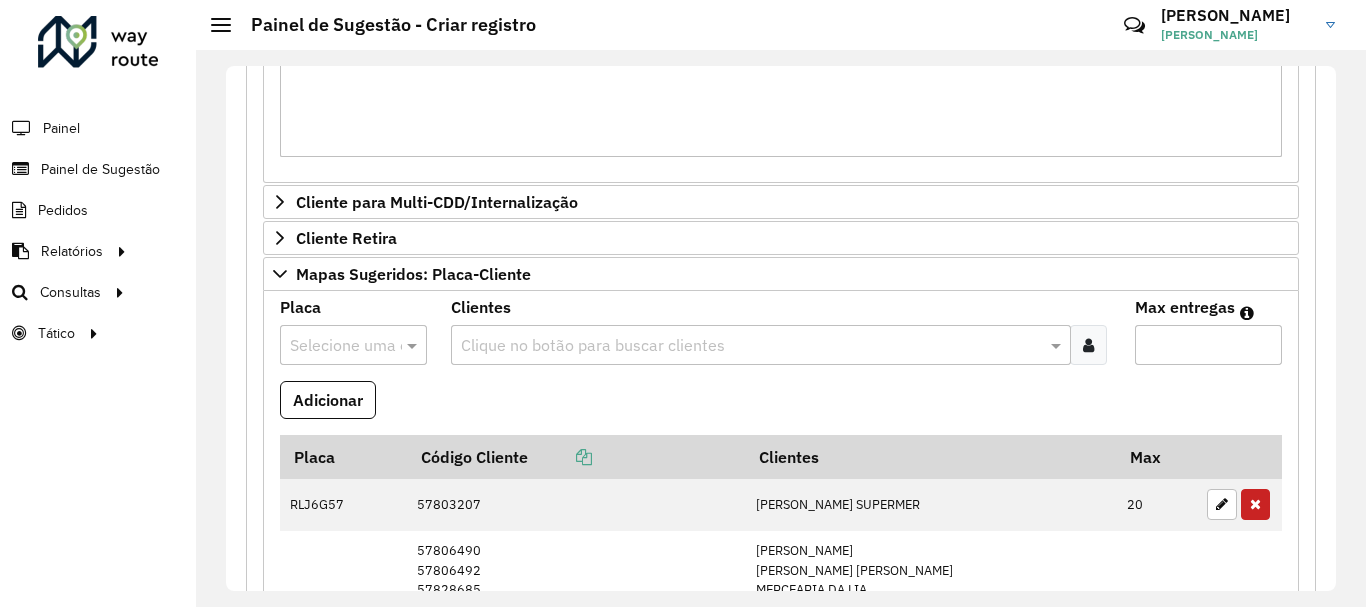 type on "**********" 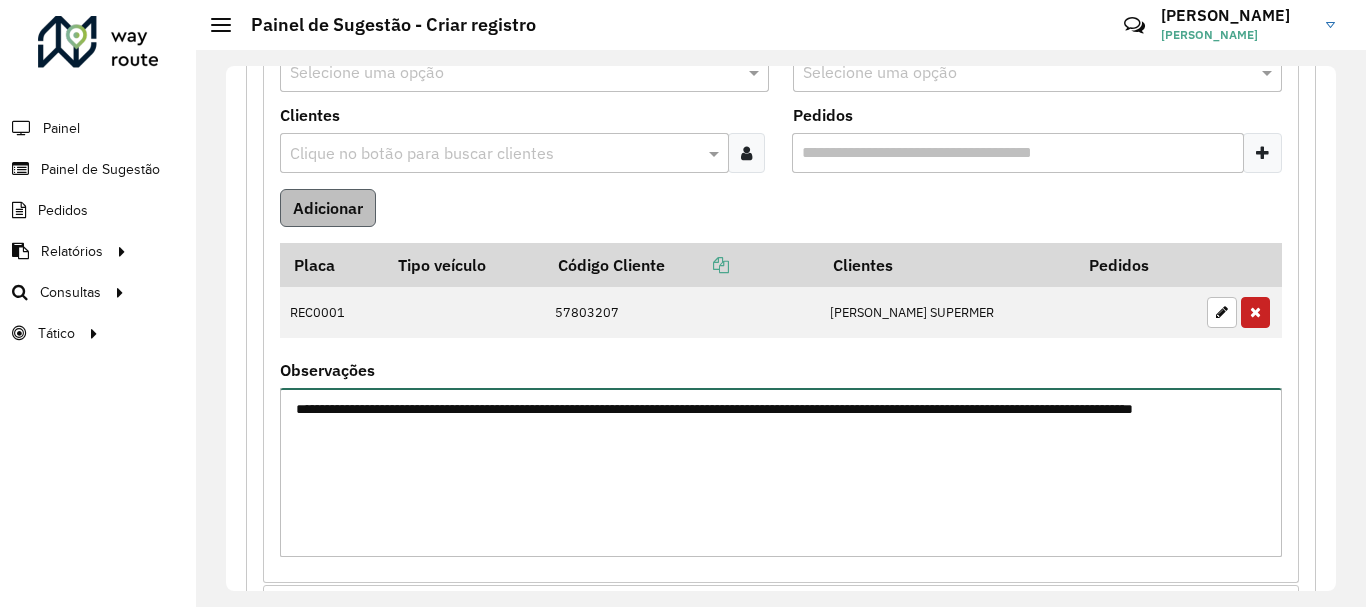 scroll, scrollTop: 415, scrollLeft: 0, axis: vertical 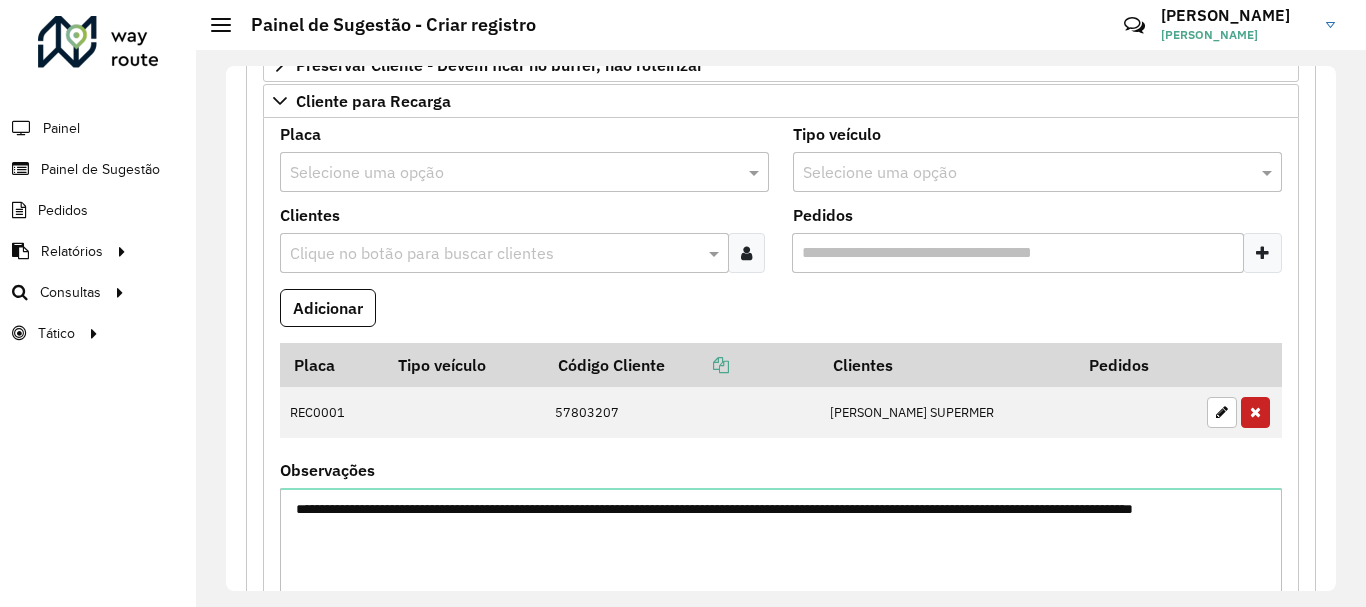 click at bounding box center (504, 173) 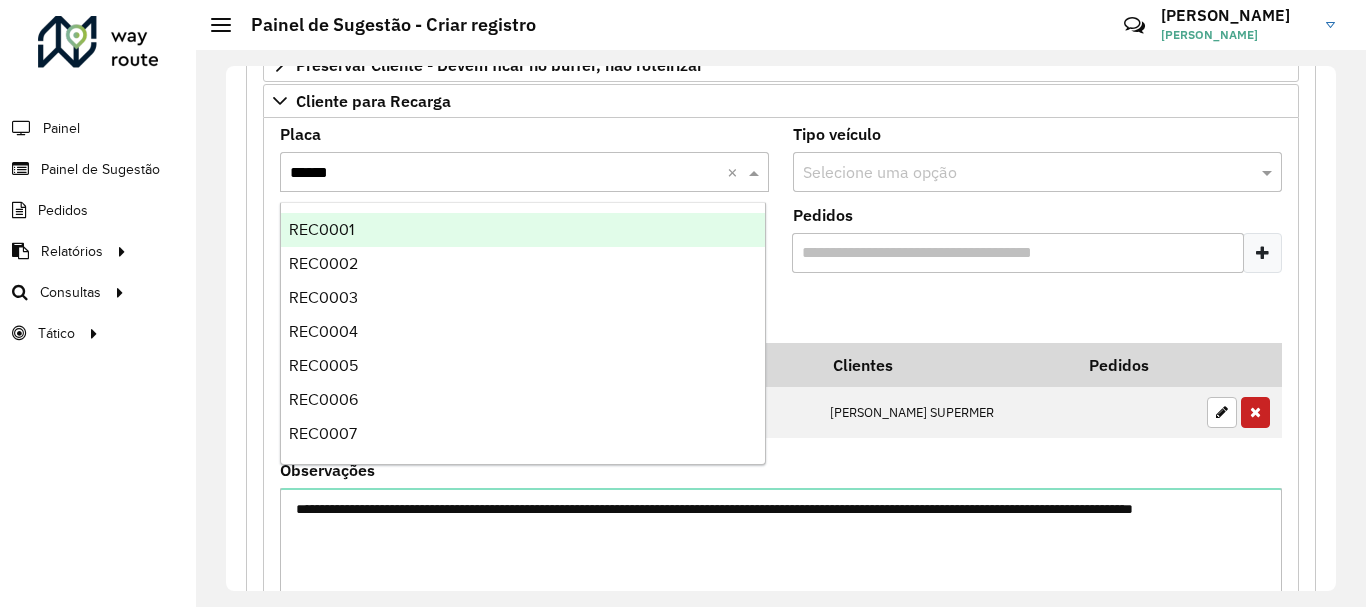 type on "*******" 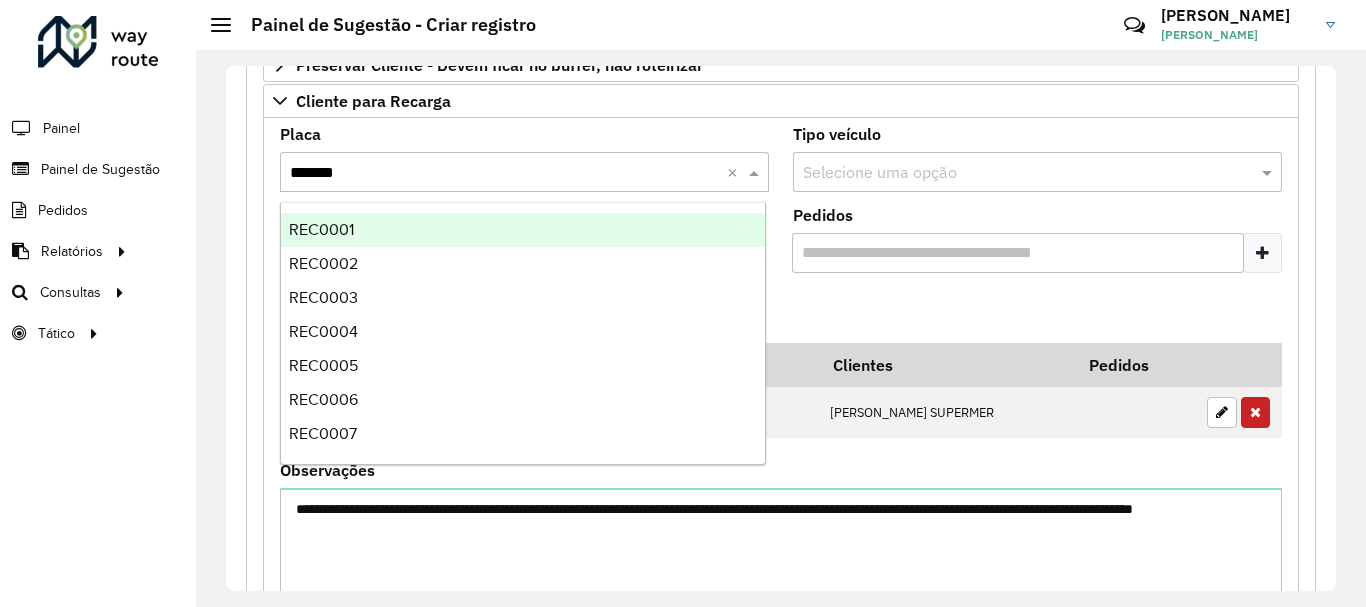type 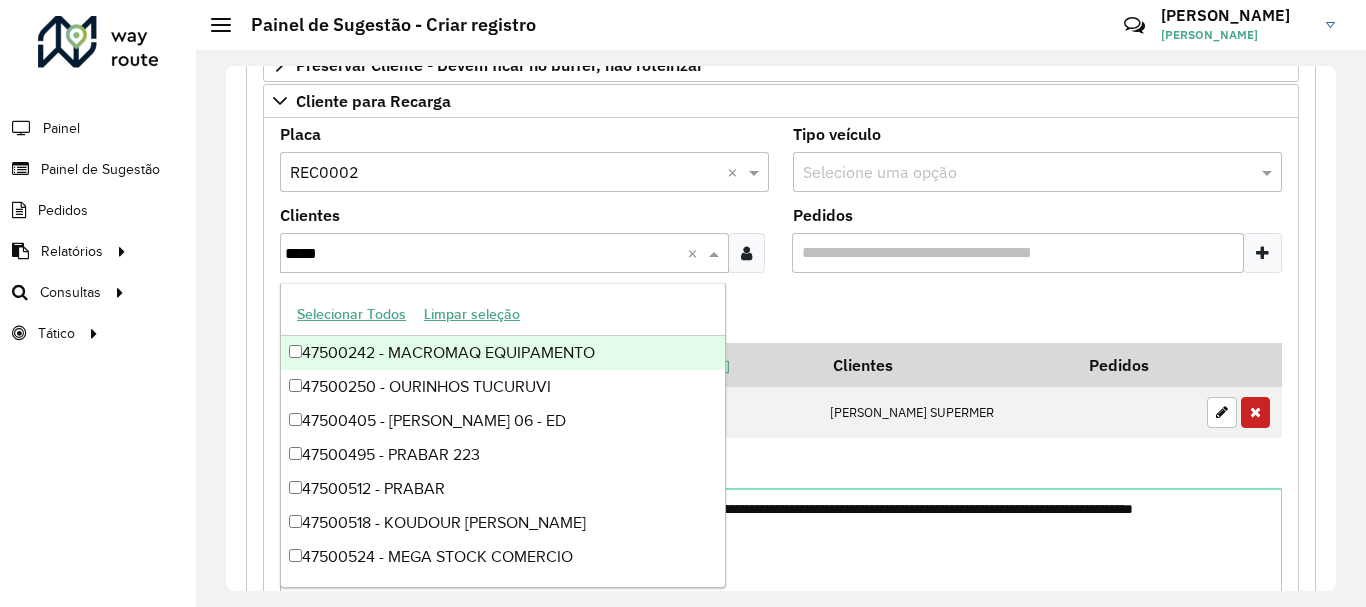 paste on "***" 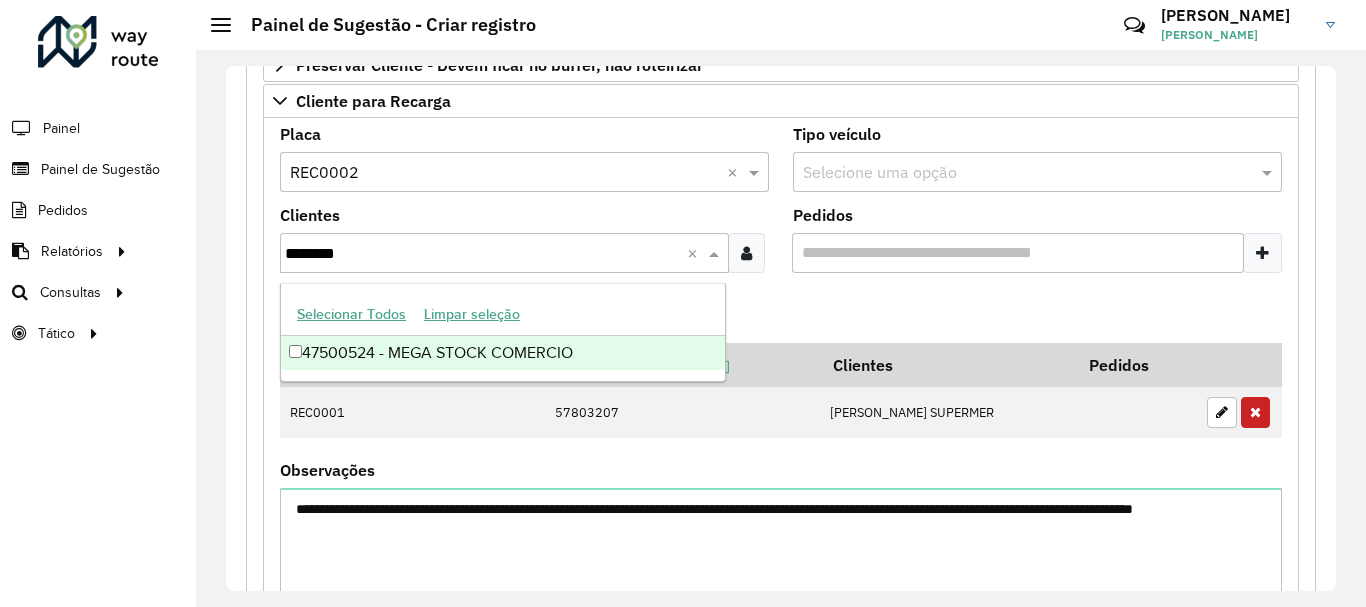 type 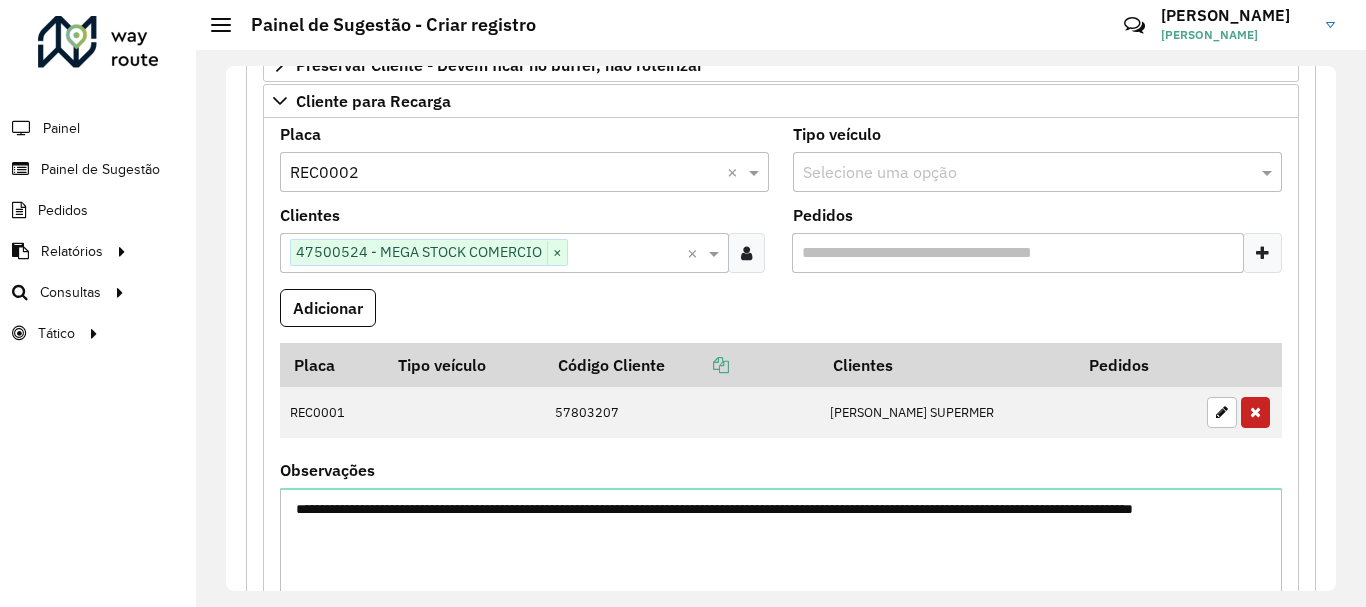 click on "Adicionar" at bounding box center (328, 308) 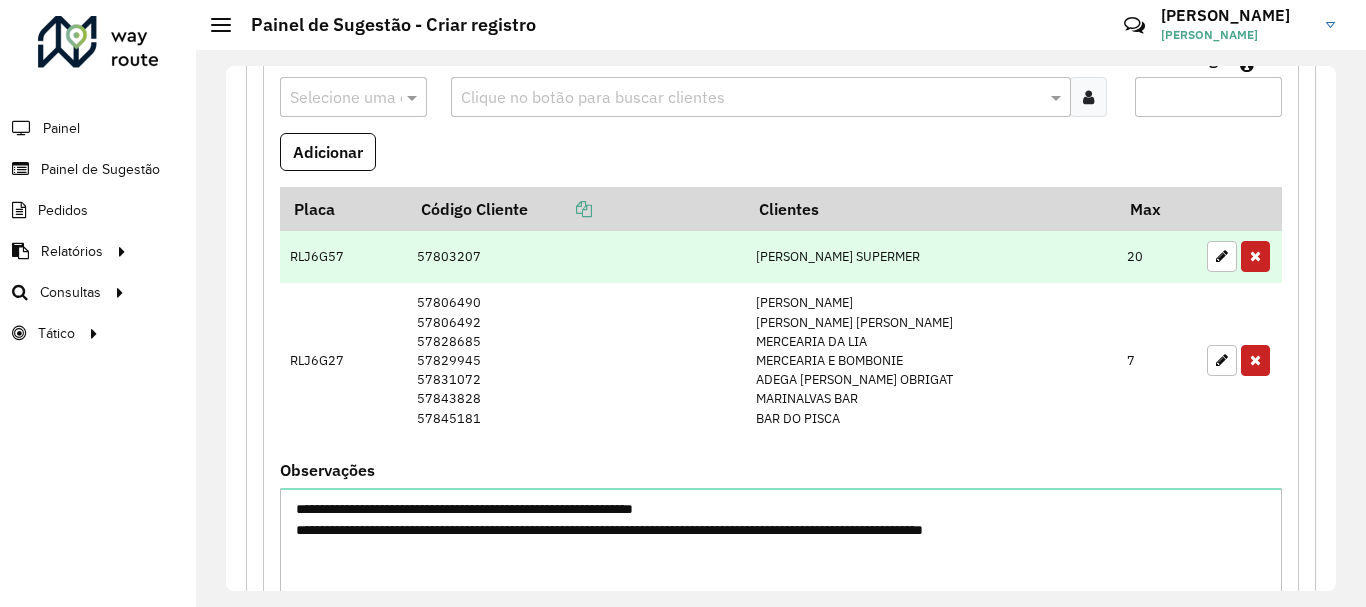 scroll, scrollTop: 1015, scrollLeft: 0, axis: vertical 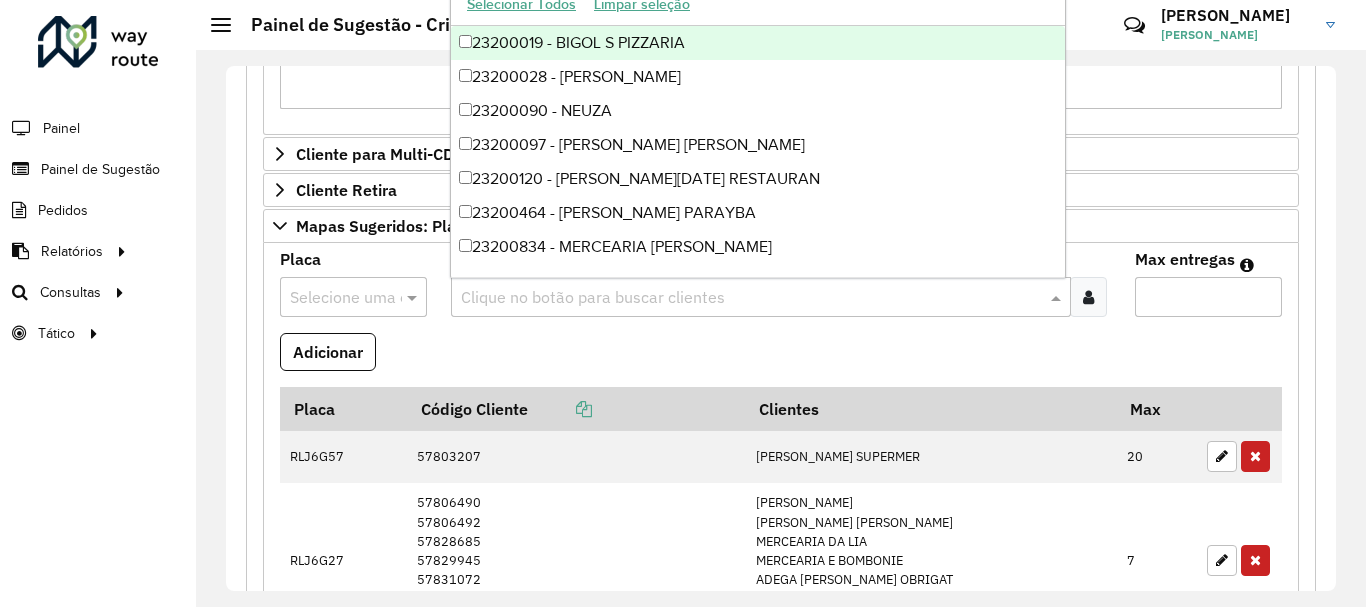 click at bounding box center [751, 298] 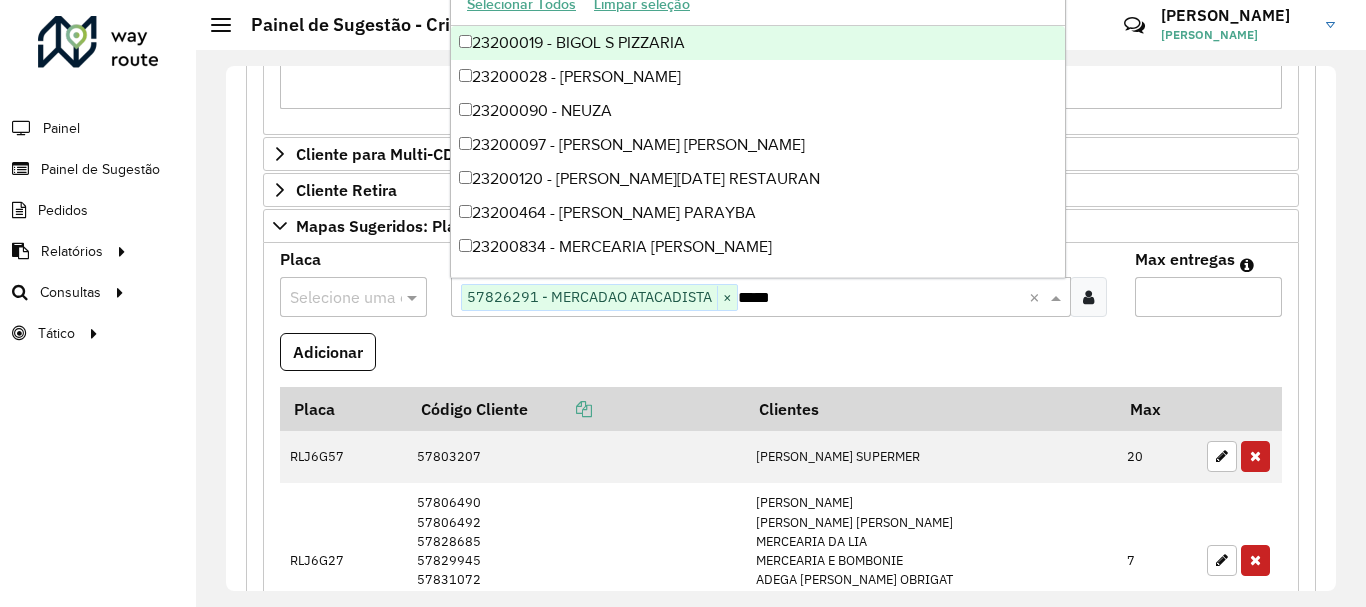 type 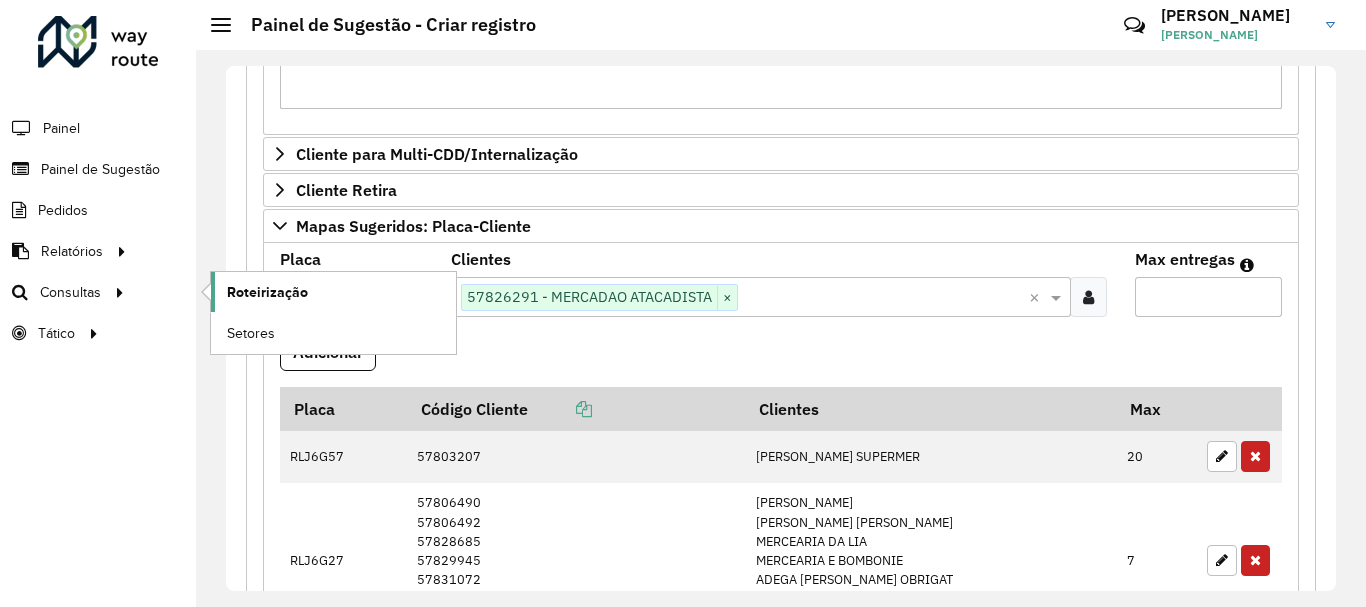 paste on "*******" 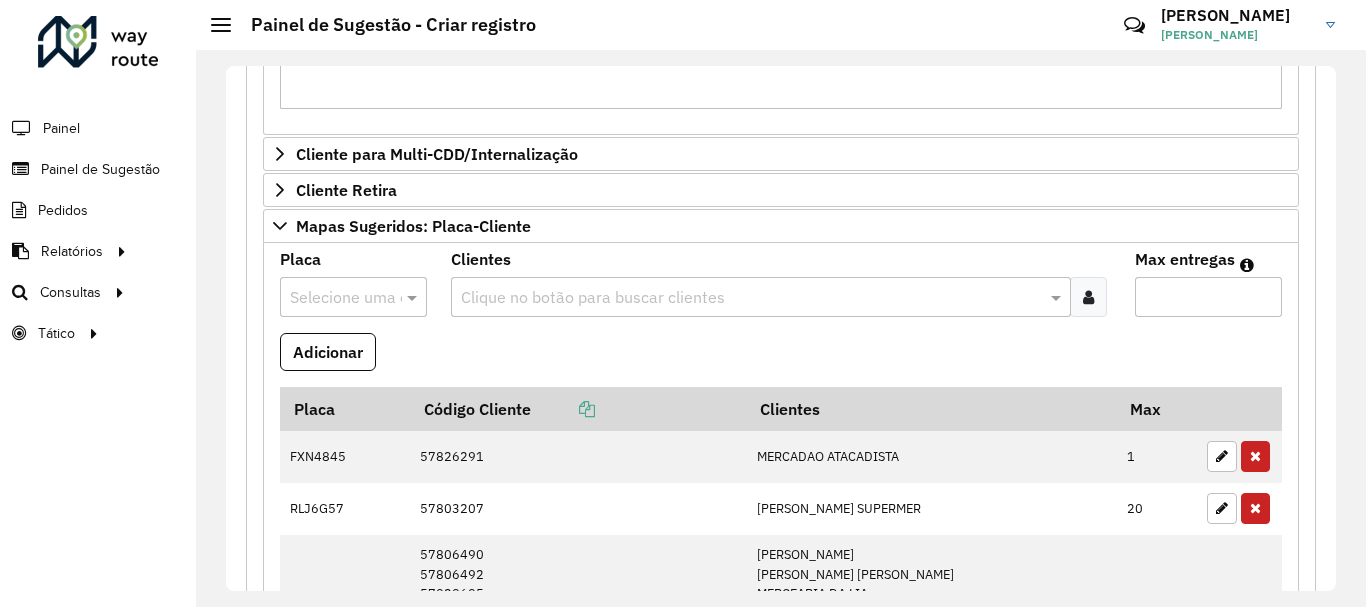 click on "Clientes  Clique no botão para buscar clientes" at bounding box center [781, 292] 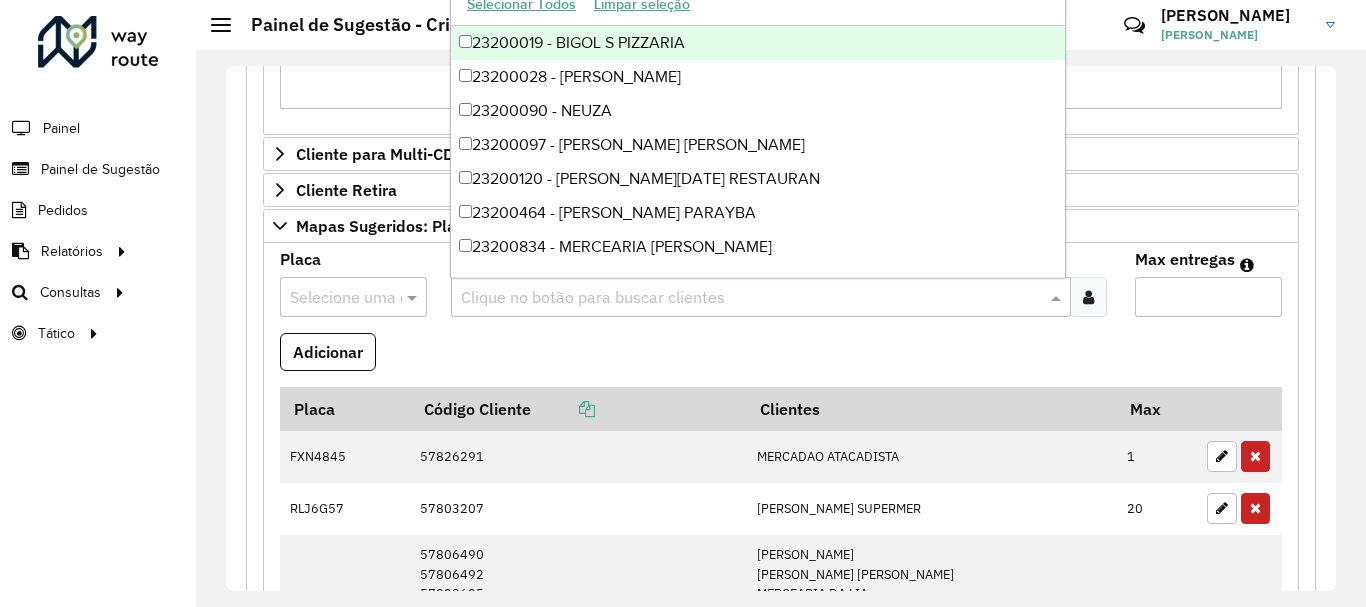 paste on "*****" 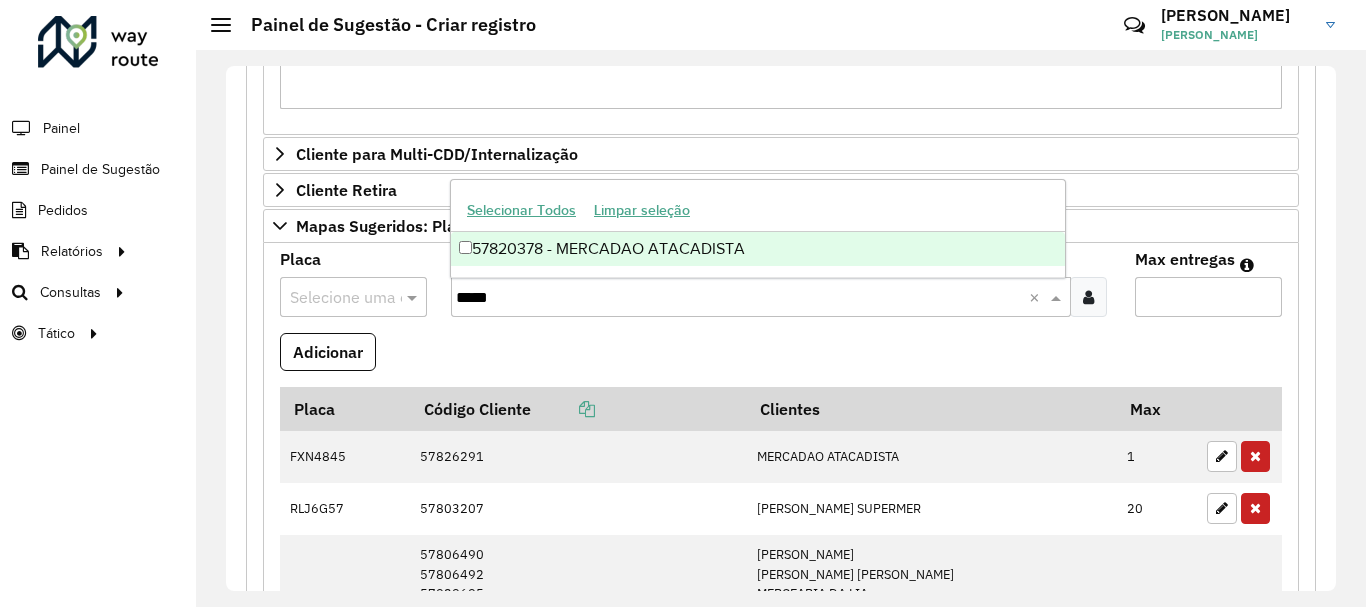 type 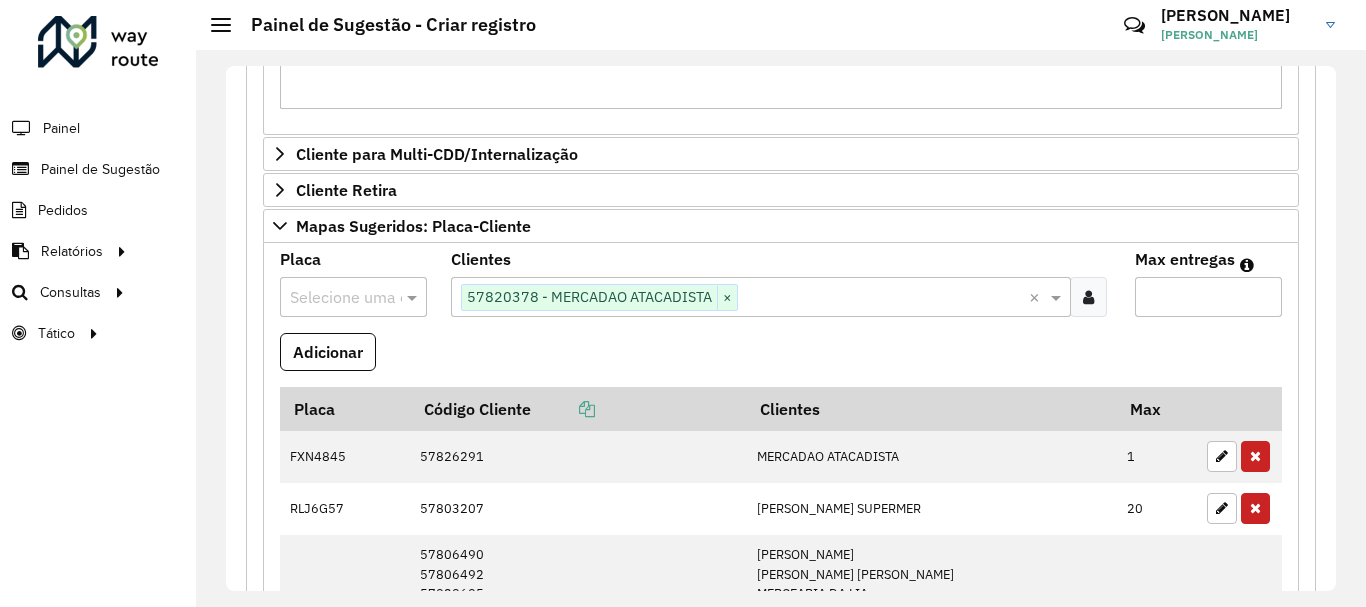paste on "*******" 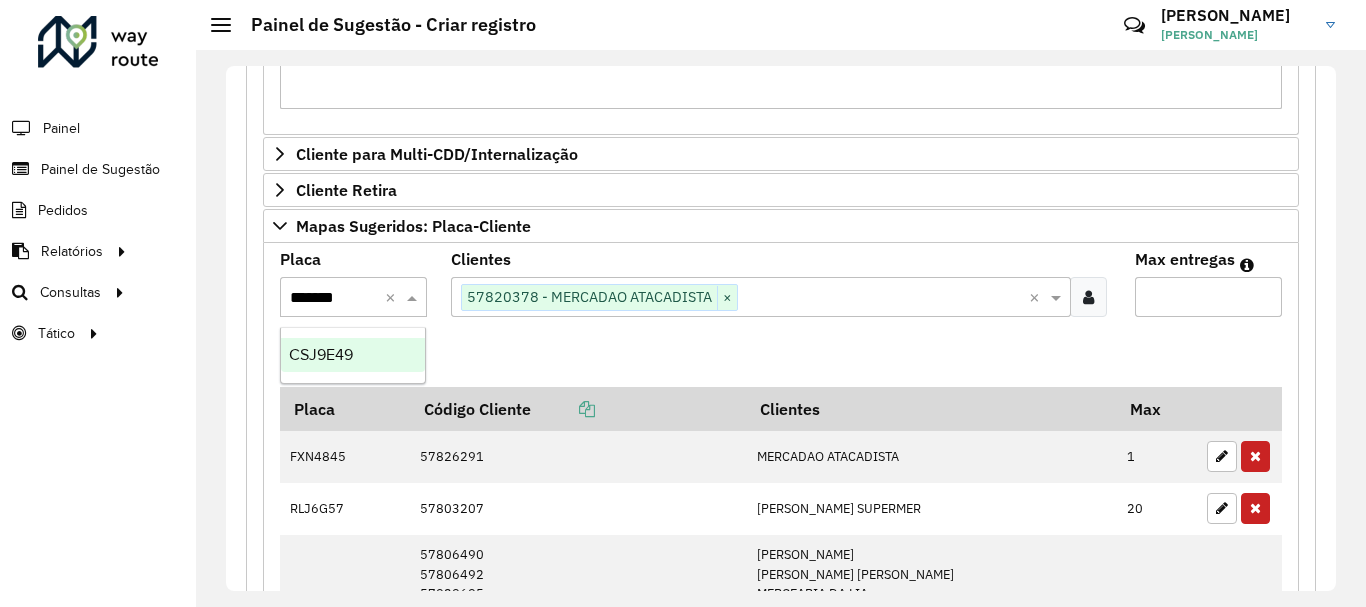 type 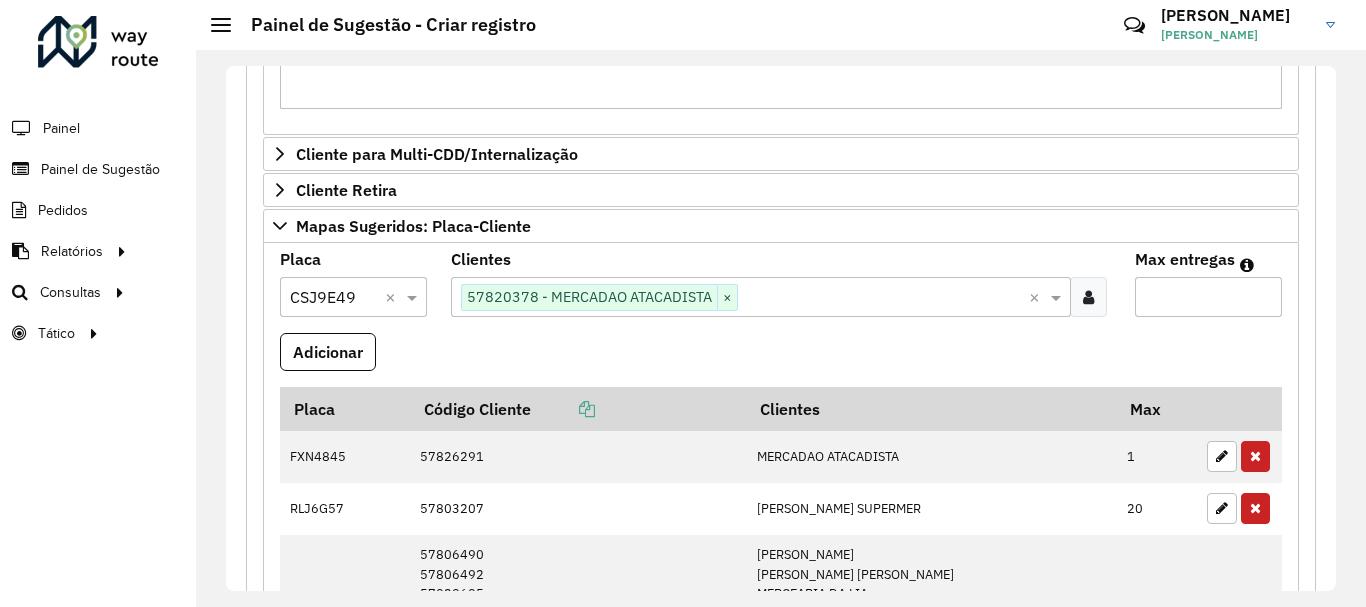 type on "*" 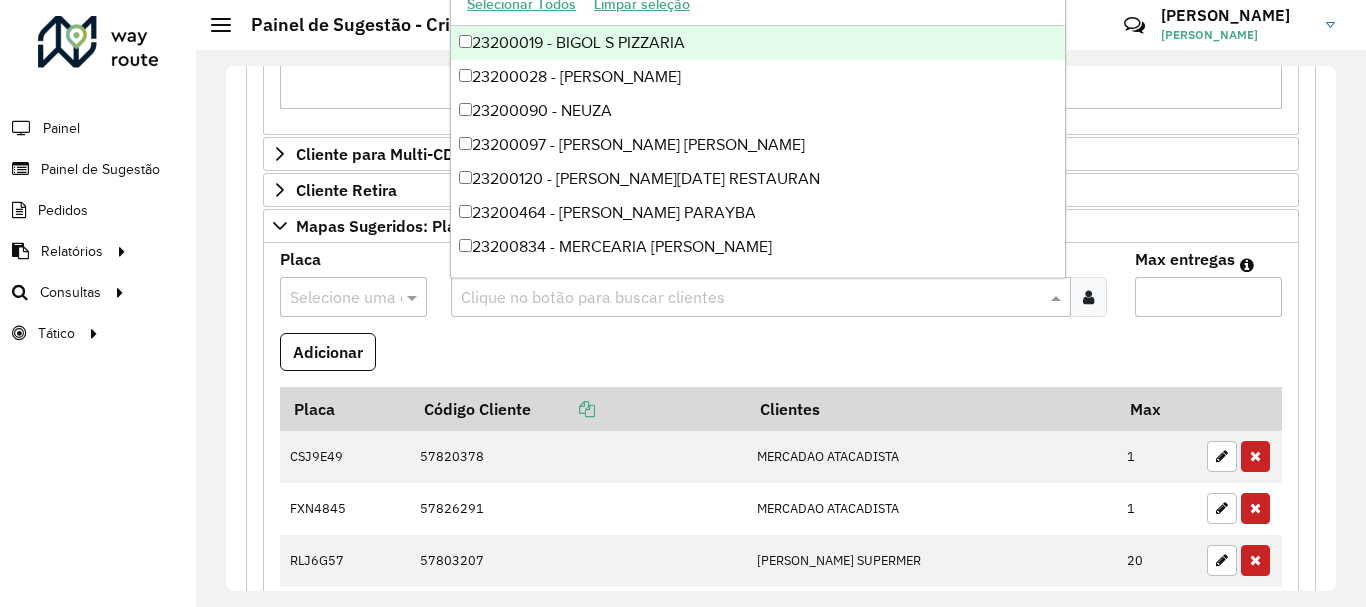 click at bounding box center [751, 298] 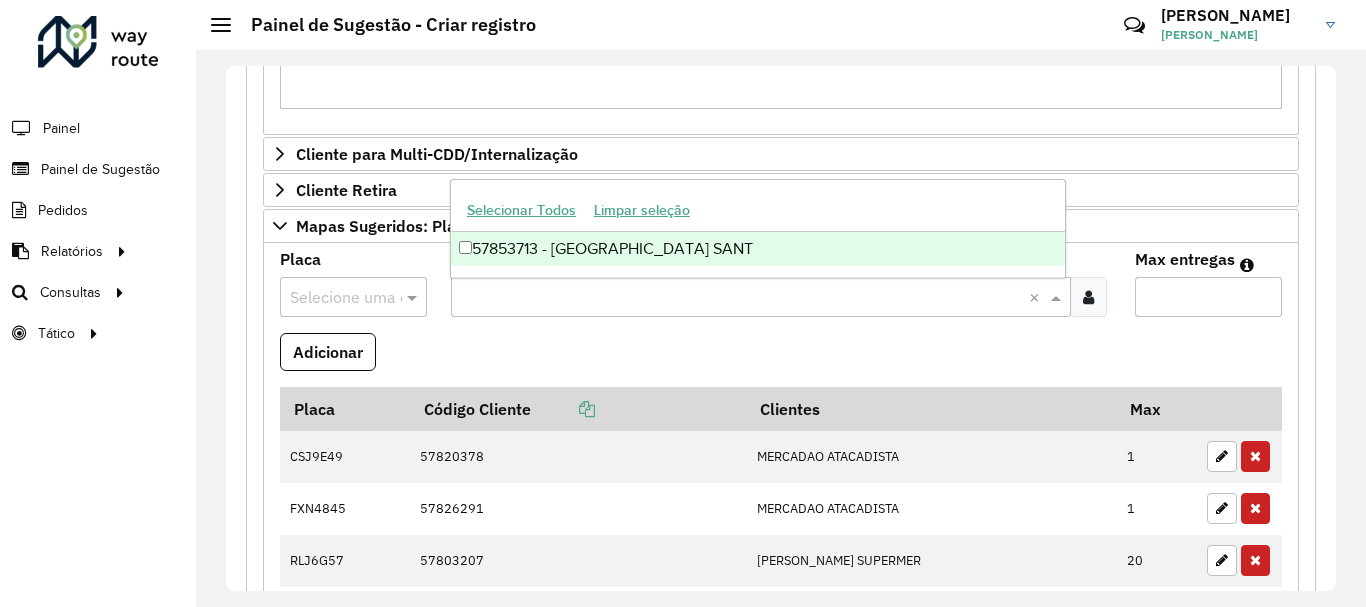 type on "*****" 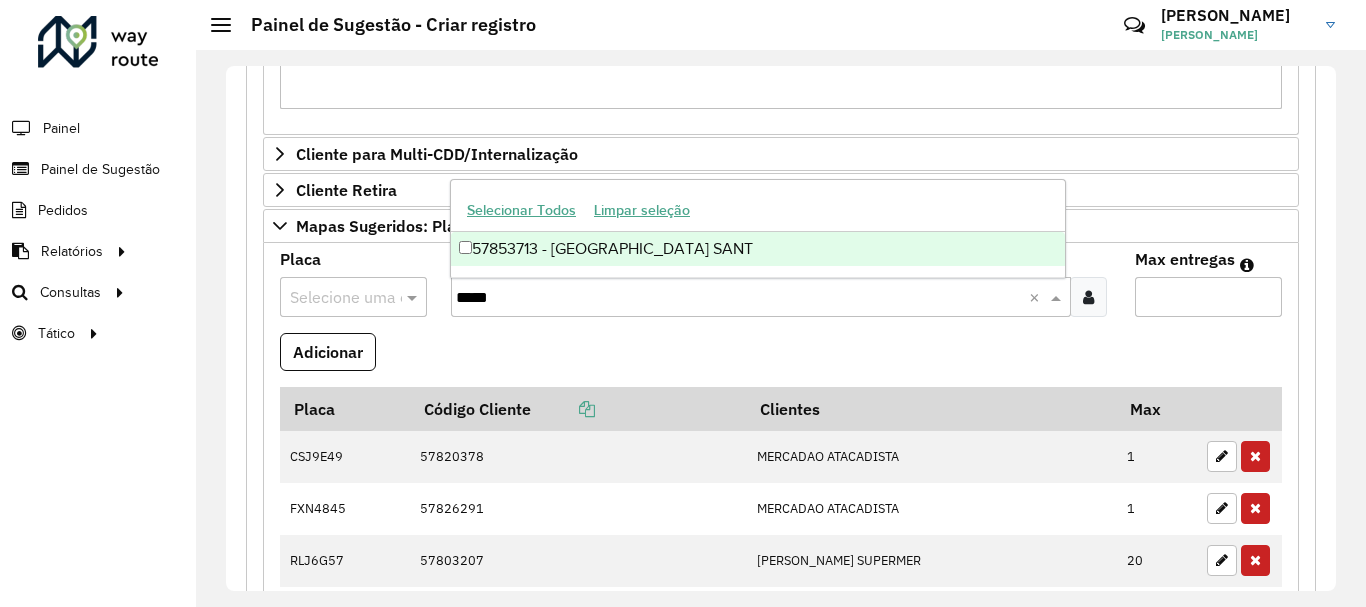 type 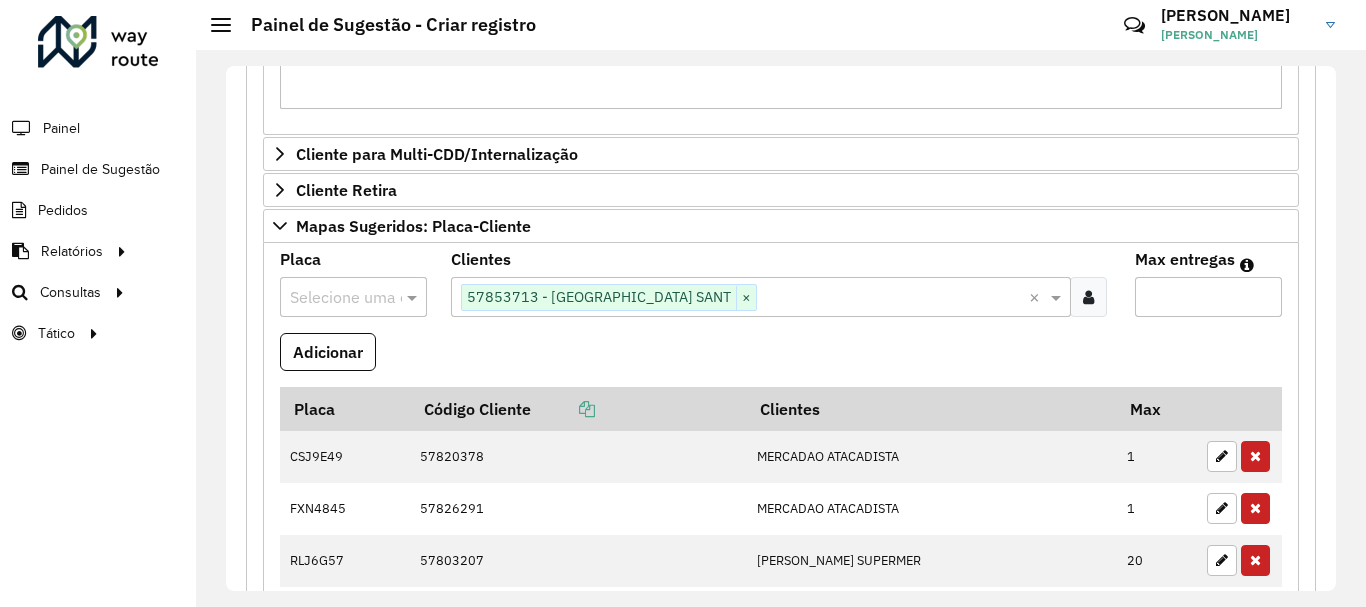 paste on "*******" 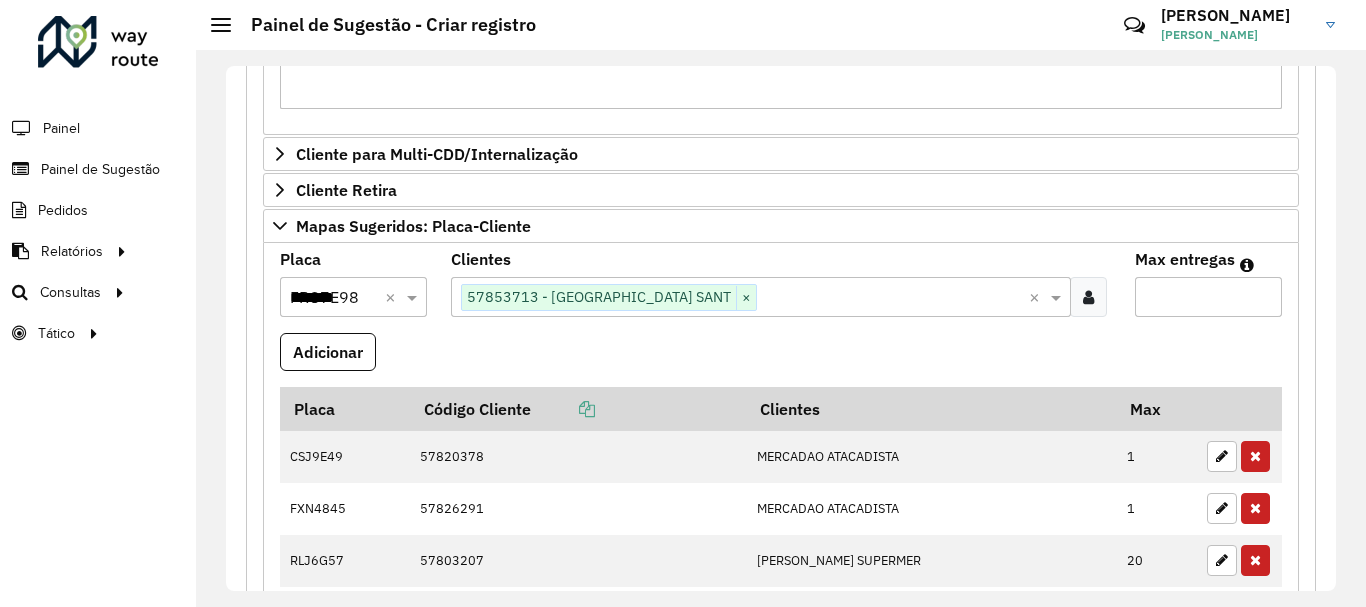 type 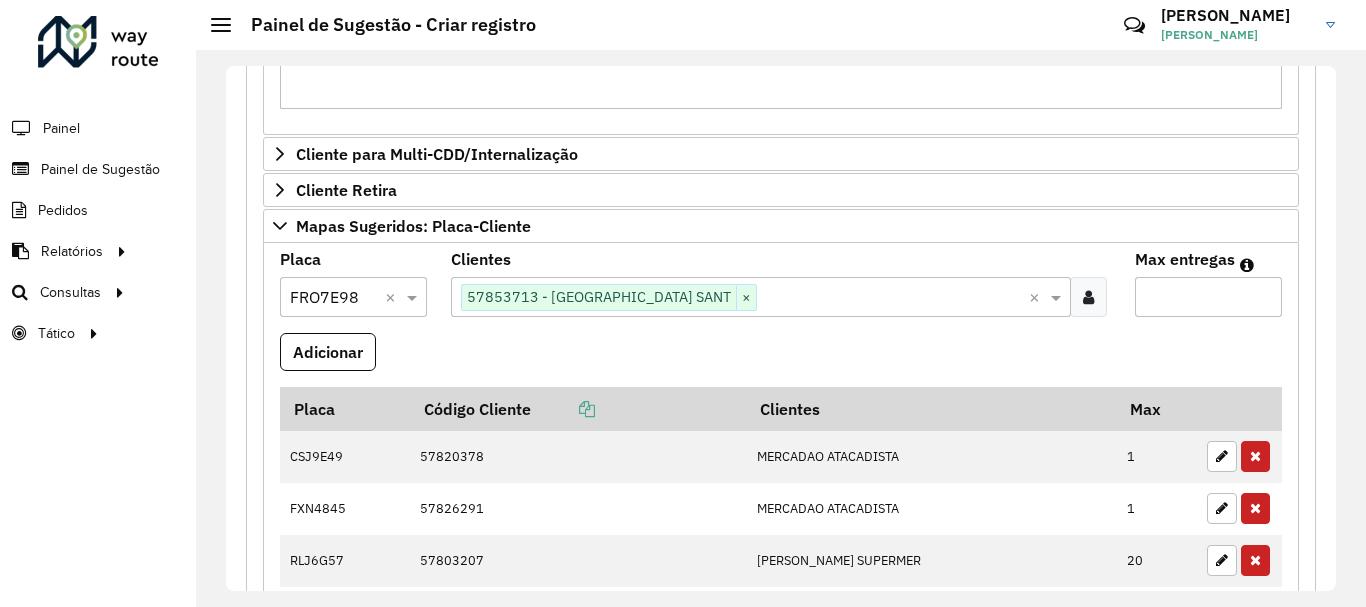 type on "*" 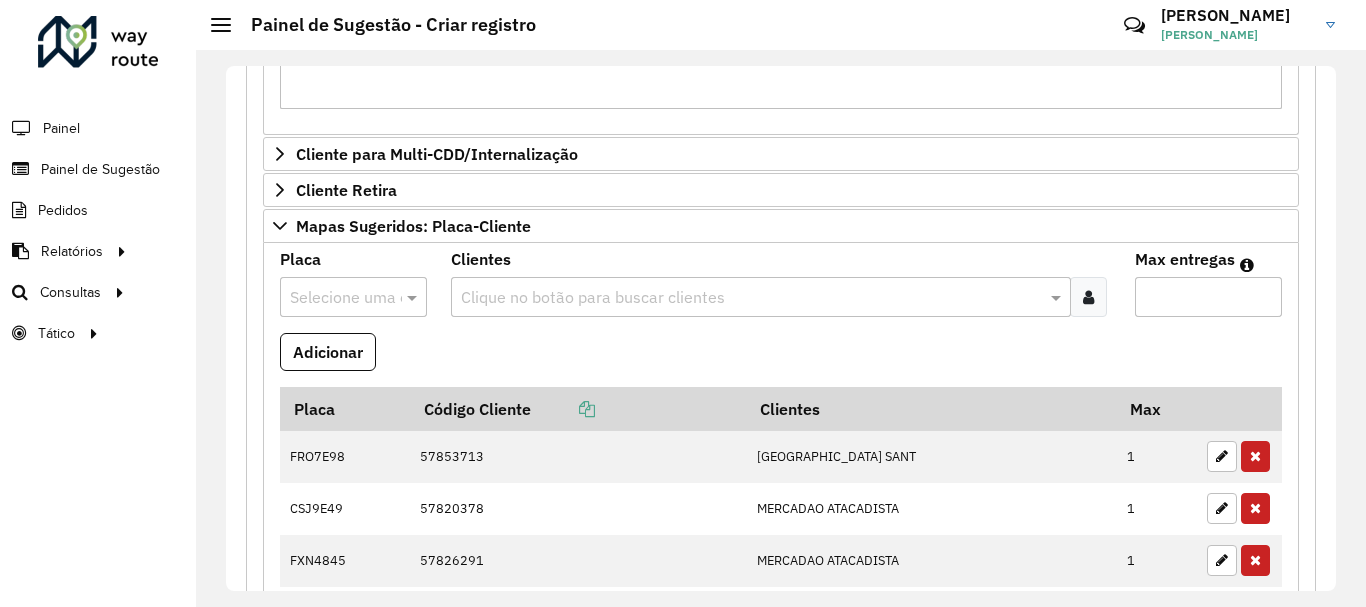 click at bounding box center [751, 298] 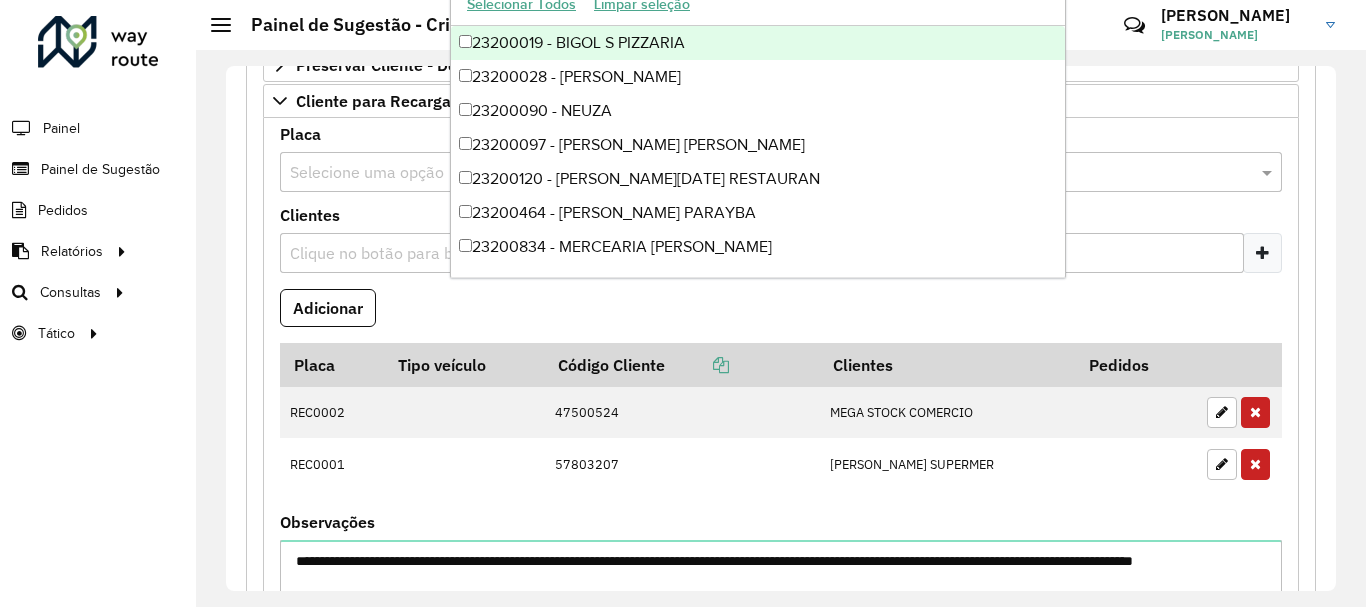 scroll, scrollTop: 315, scrollLeft: 0, axis: vertical 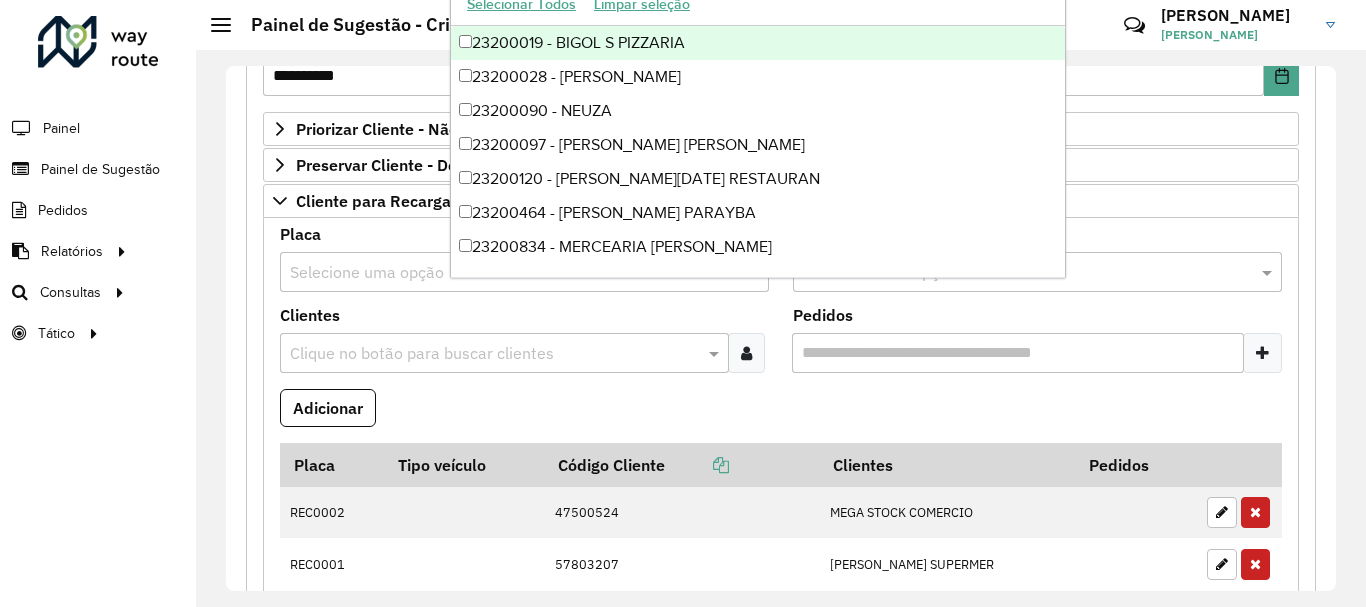 click at bounding box center (504, 273) 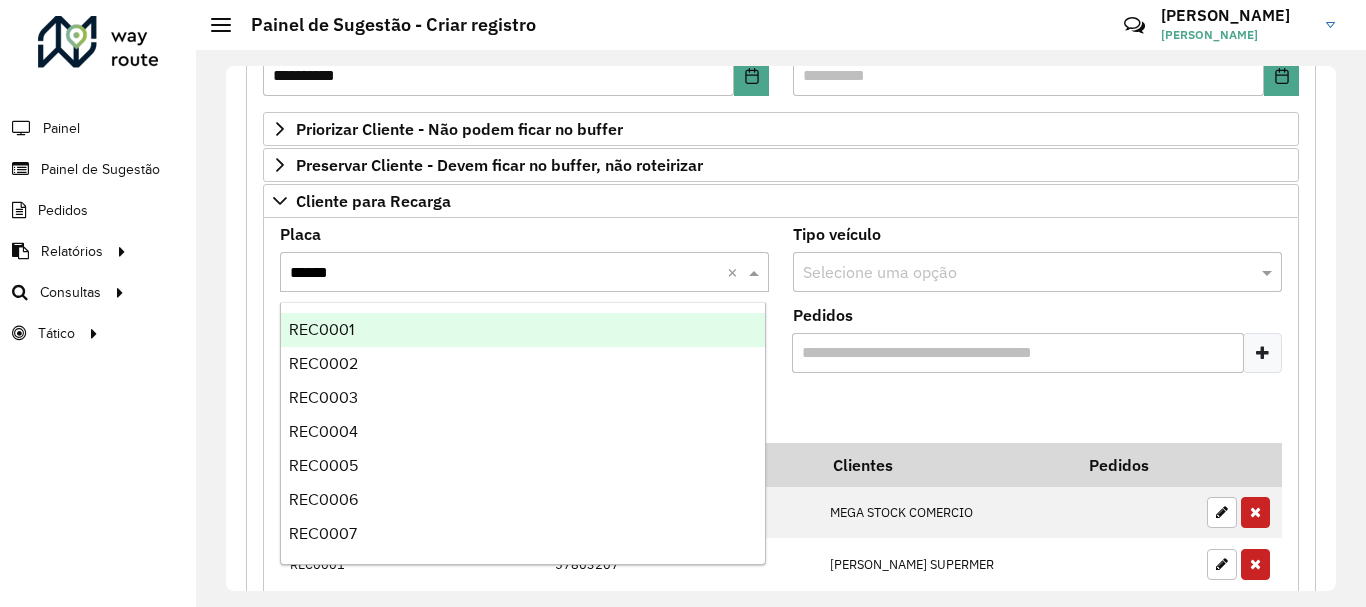 type on "*******" 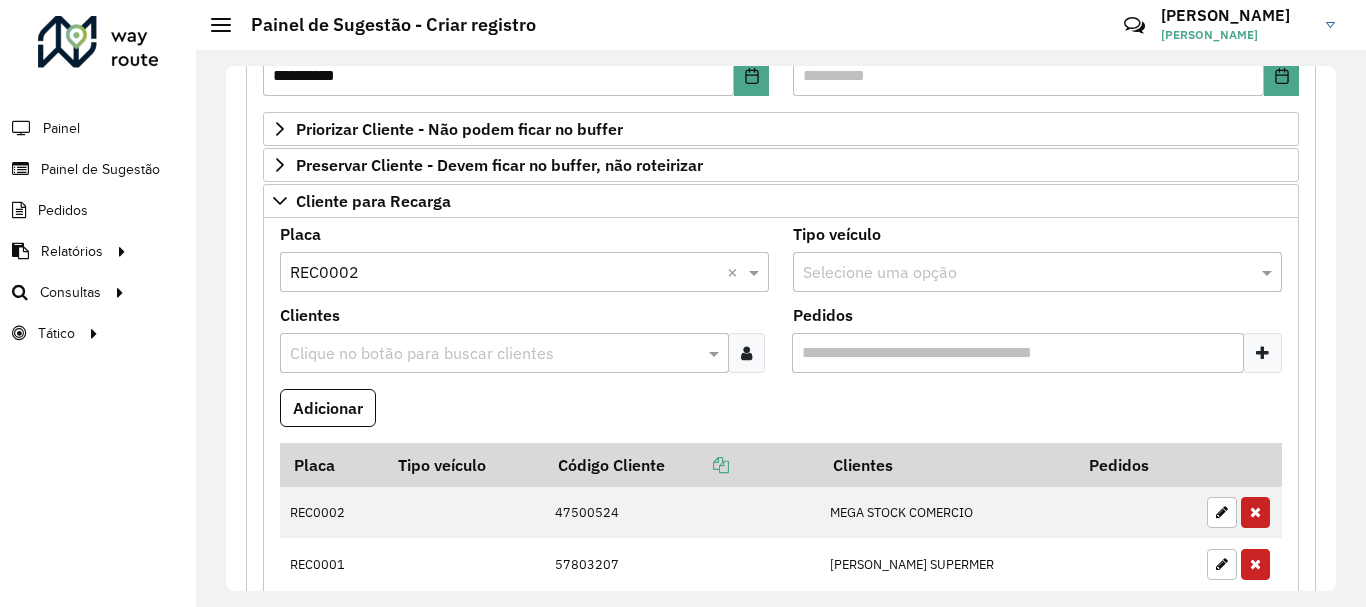 click on "Selecione uma opção × REC0002 ×" at bounding box center (524, 272) 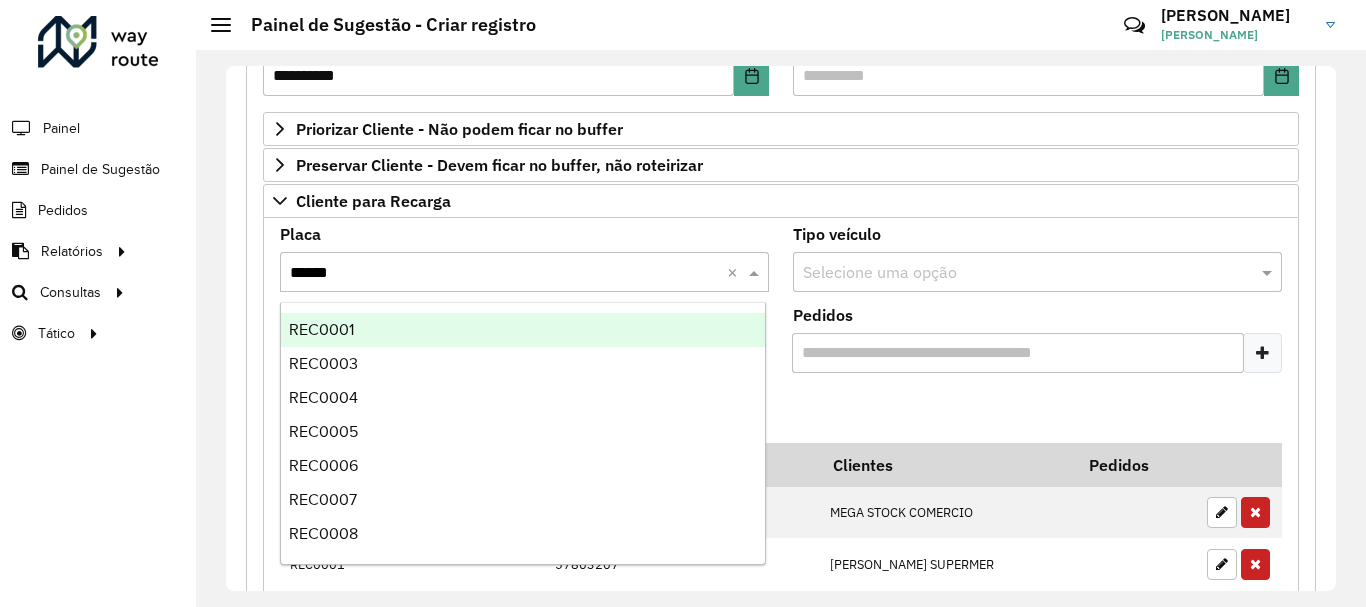 type on "*******" 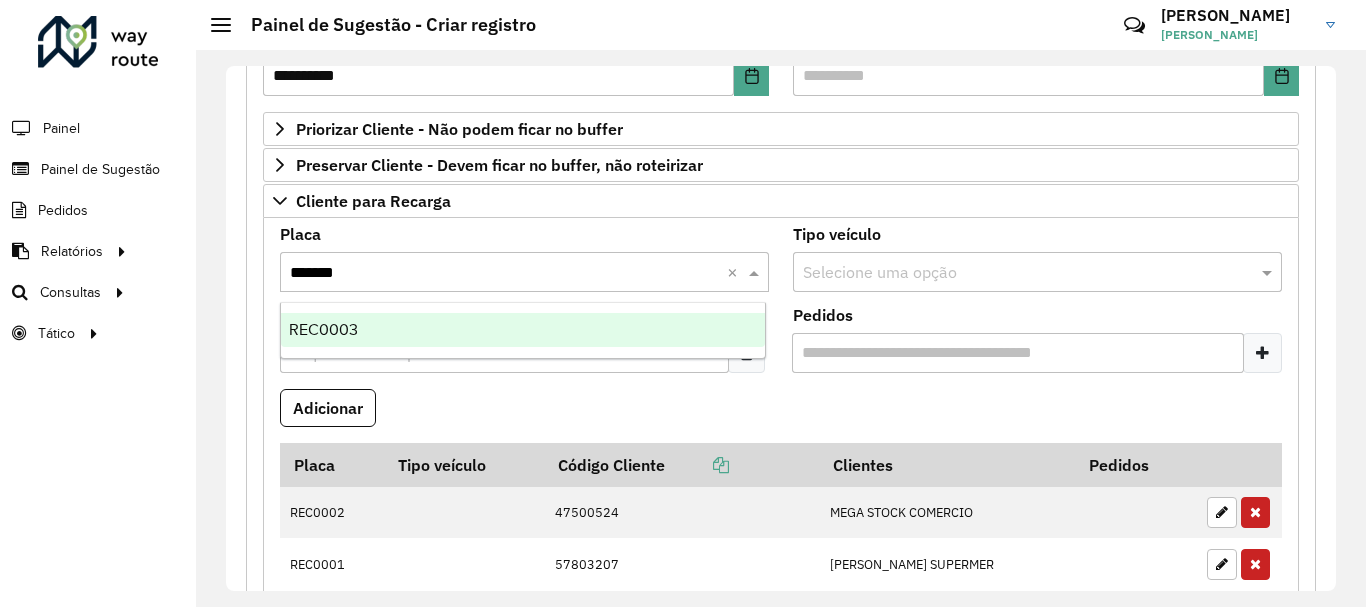 type 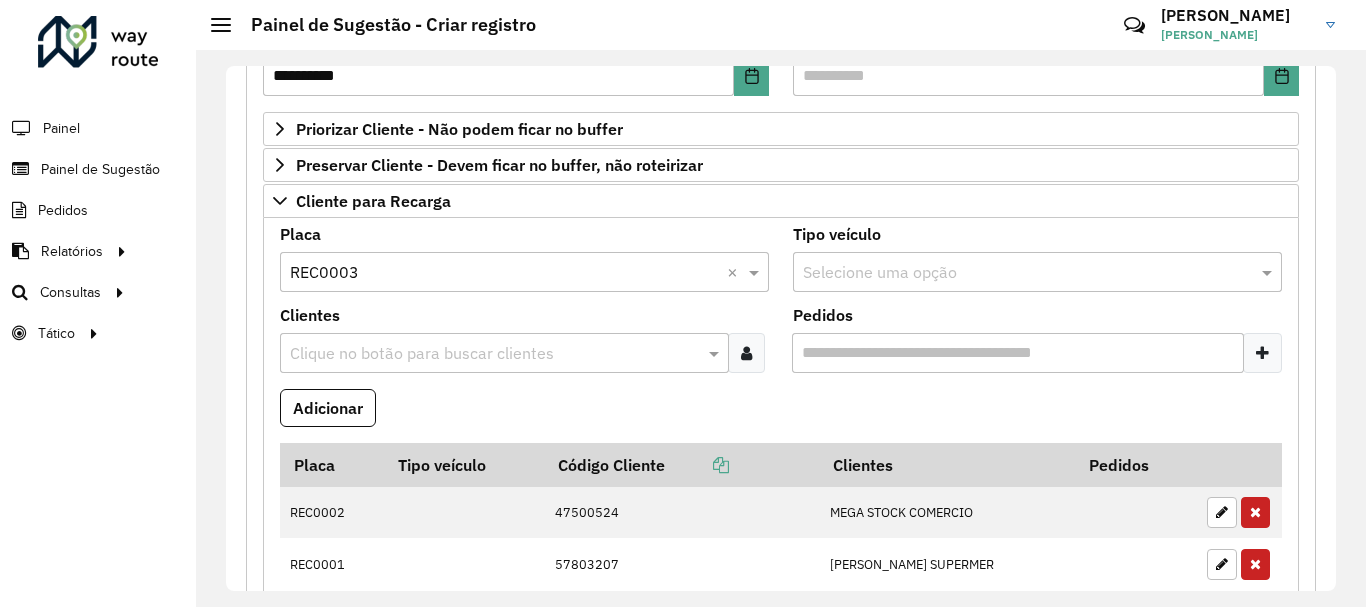 paste on "***" 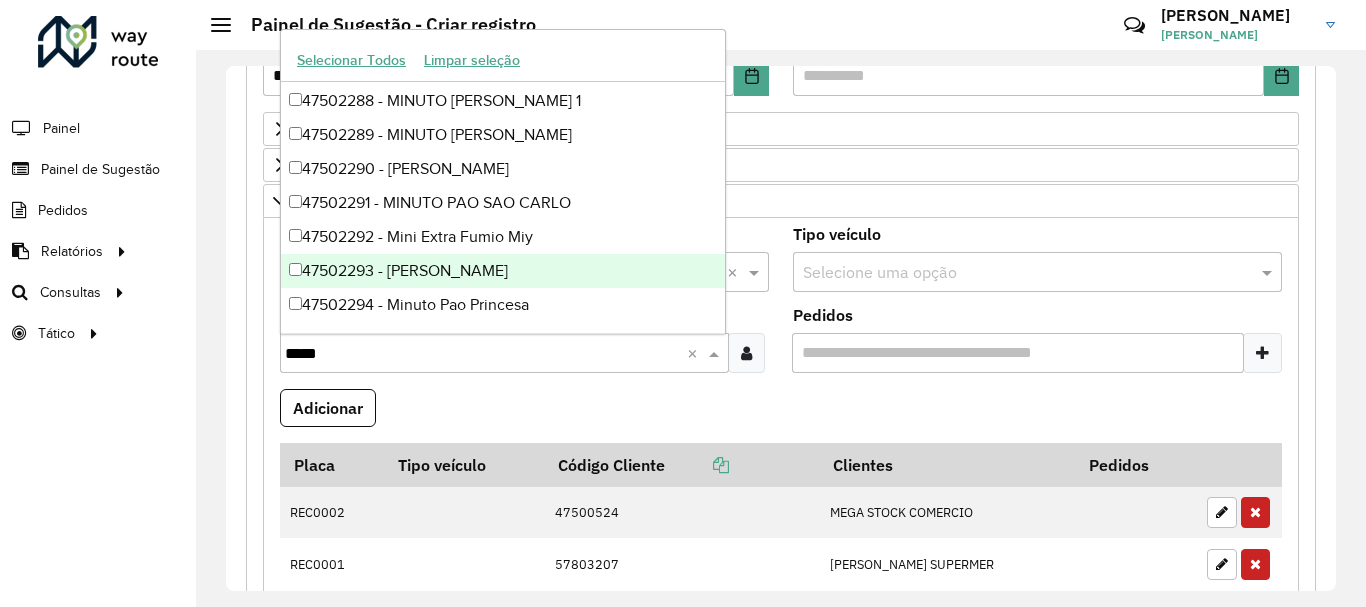 scroll, scrollTop: 168, scrollLeft: 0, axis: vertical 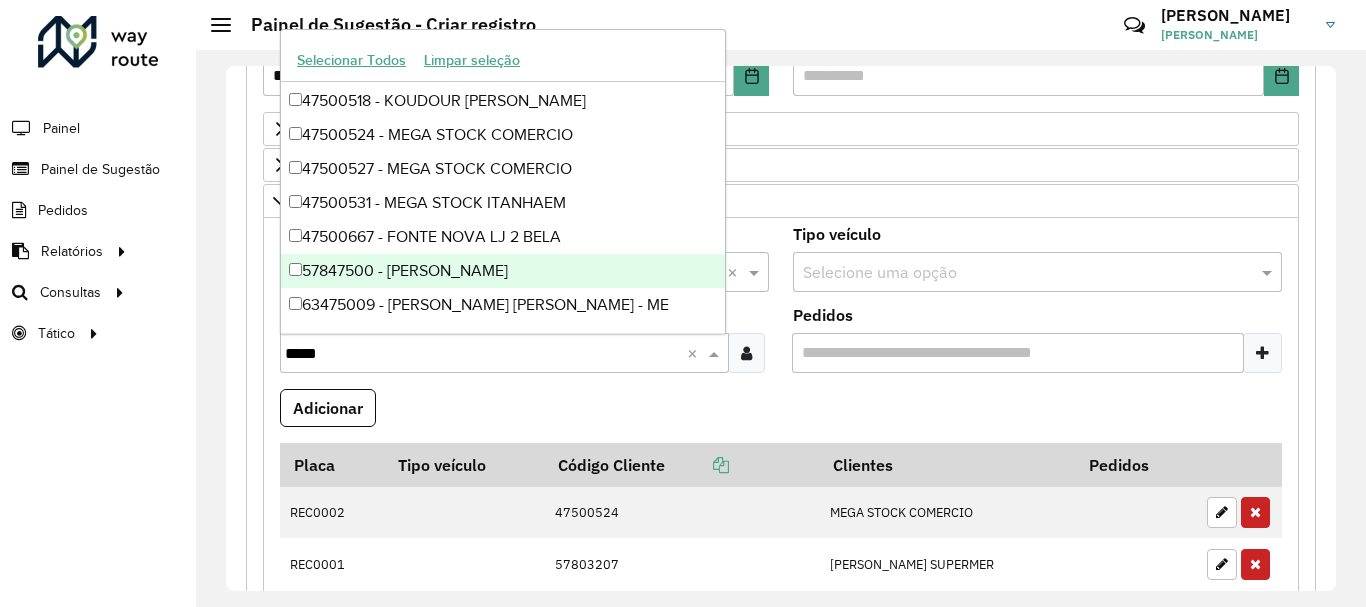 paste on "***" 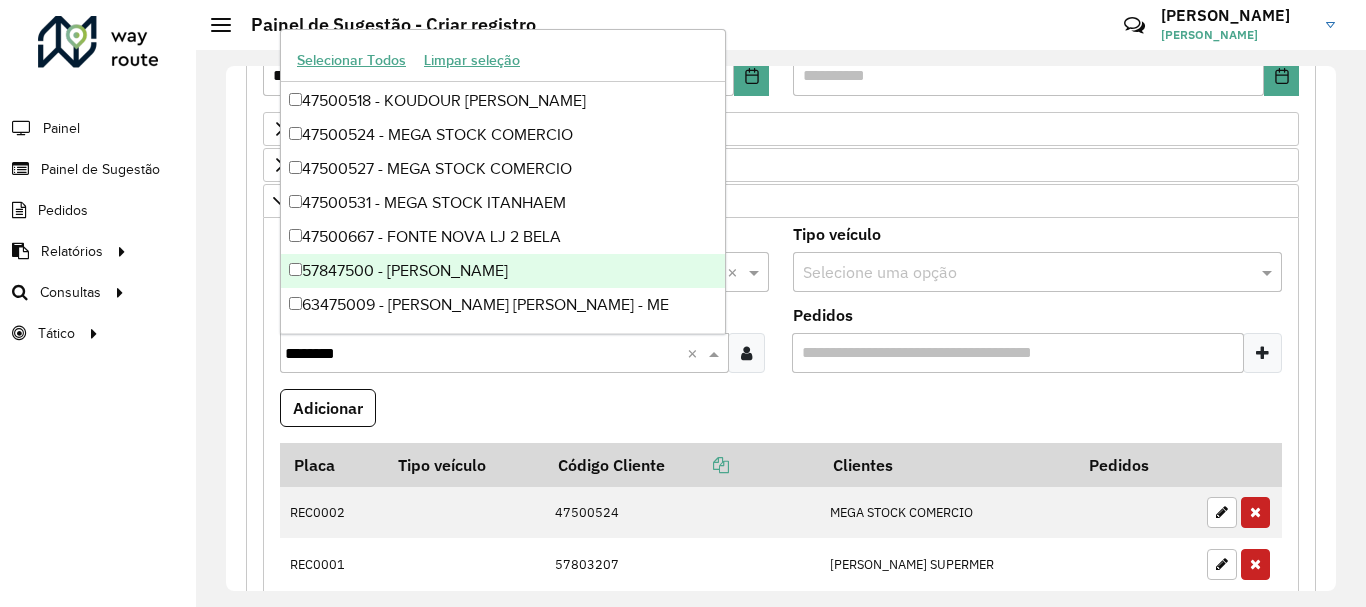 scroll, scrollTop: 0, scrollLeft: 0, axis: both 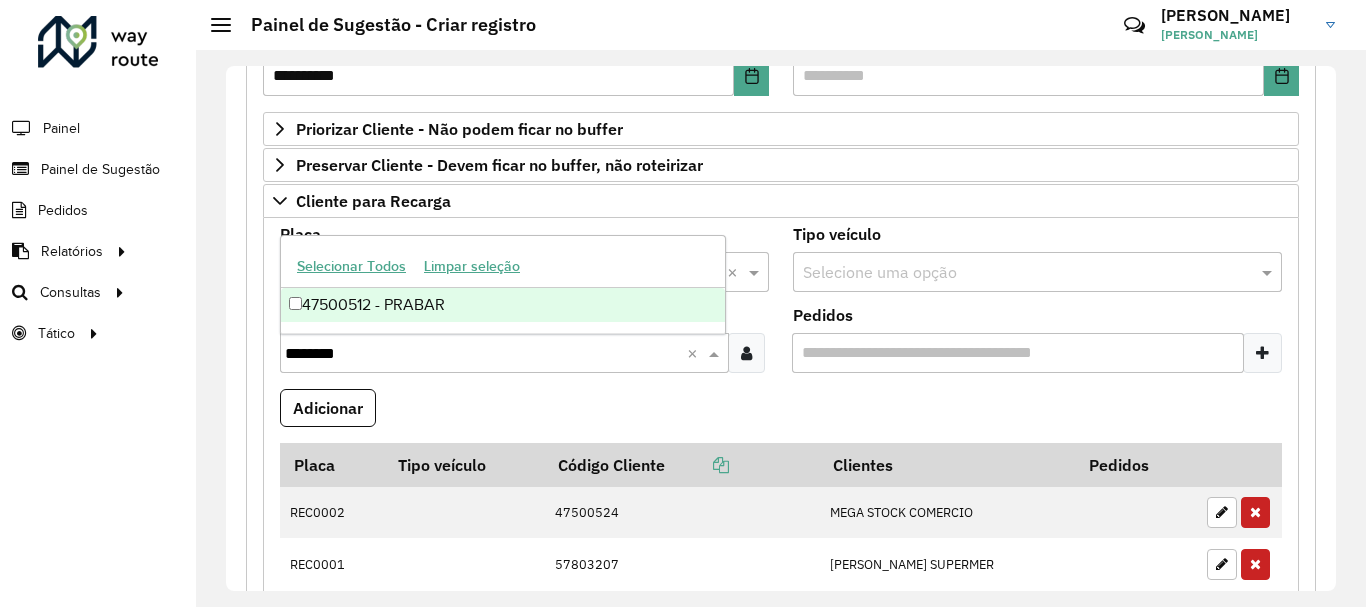 type 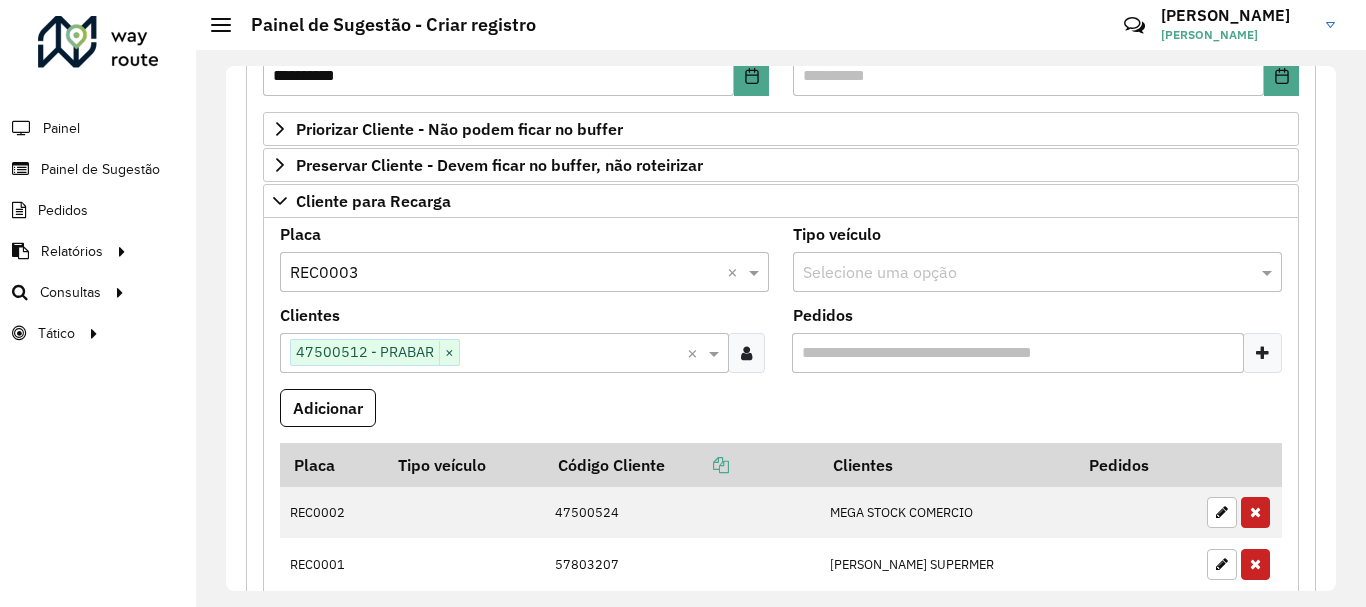 click on "Adicionar" at bounding box center (328, 408) 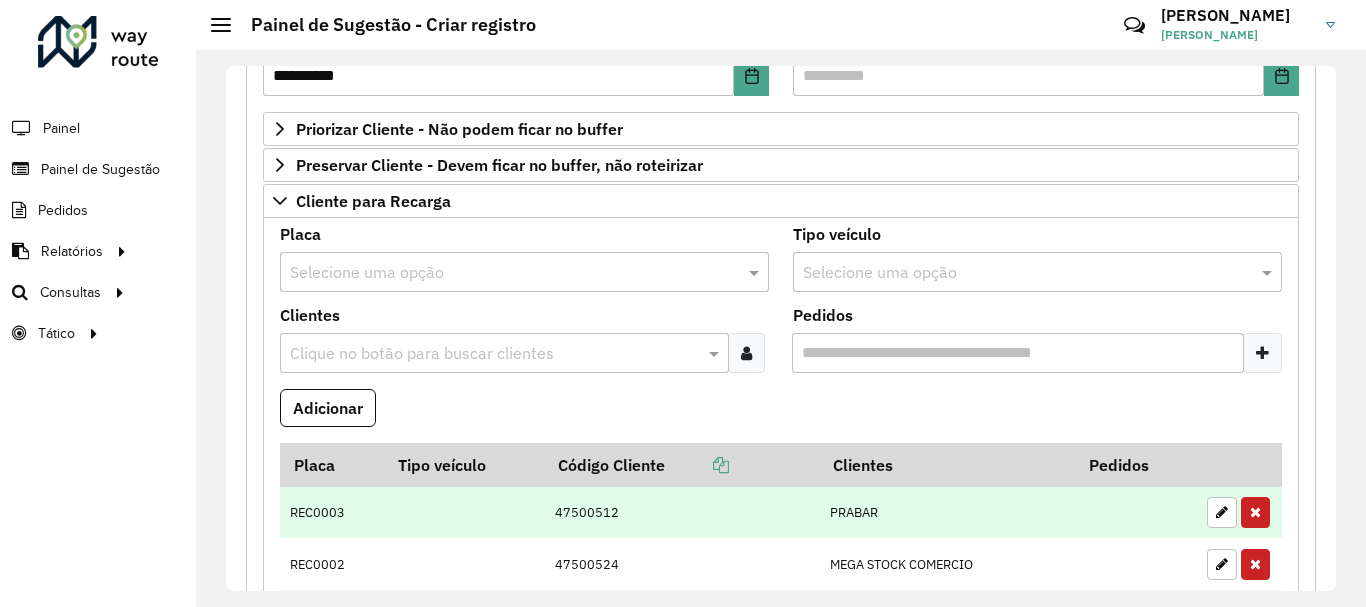 scroll, scrollTop: 515, scrollLeft: 0, axis: vertical 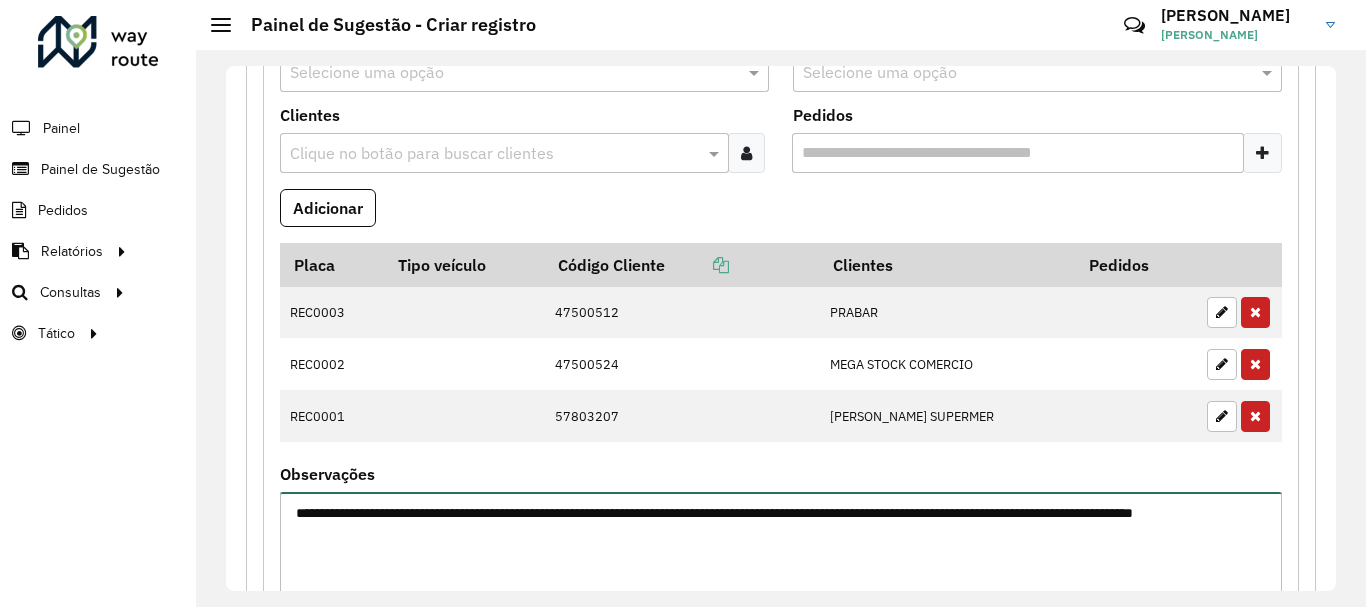 click on "**********" at bounding box center (781, 576) 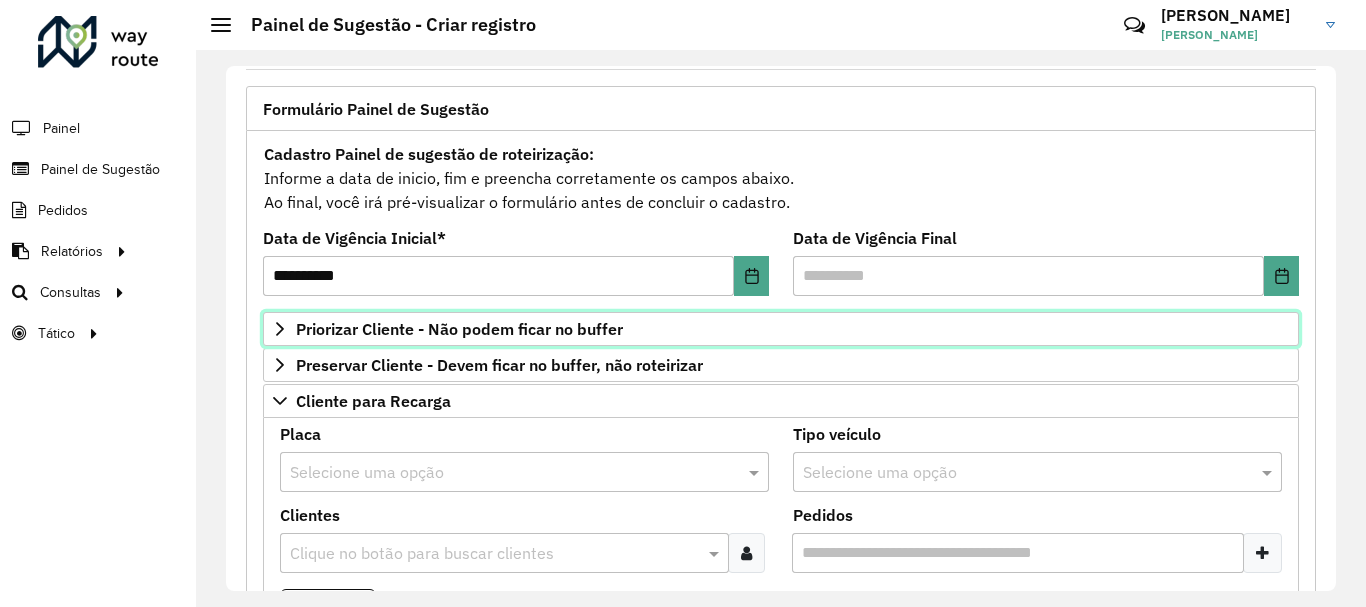 scroll, scrollTop: 515, scrollLeft: 0, axis: vertical 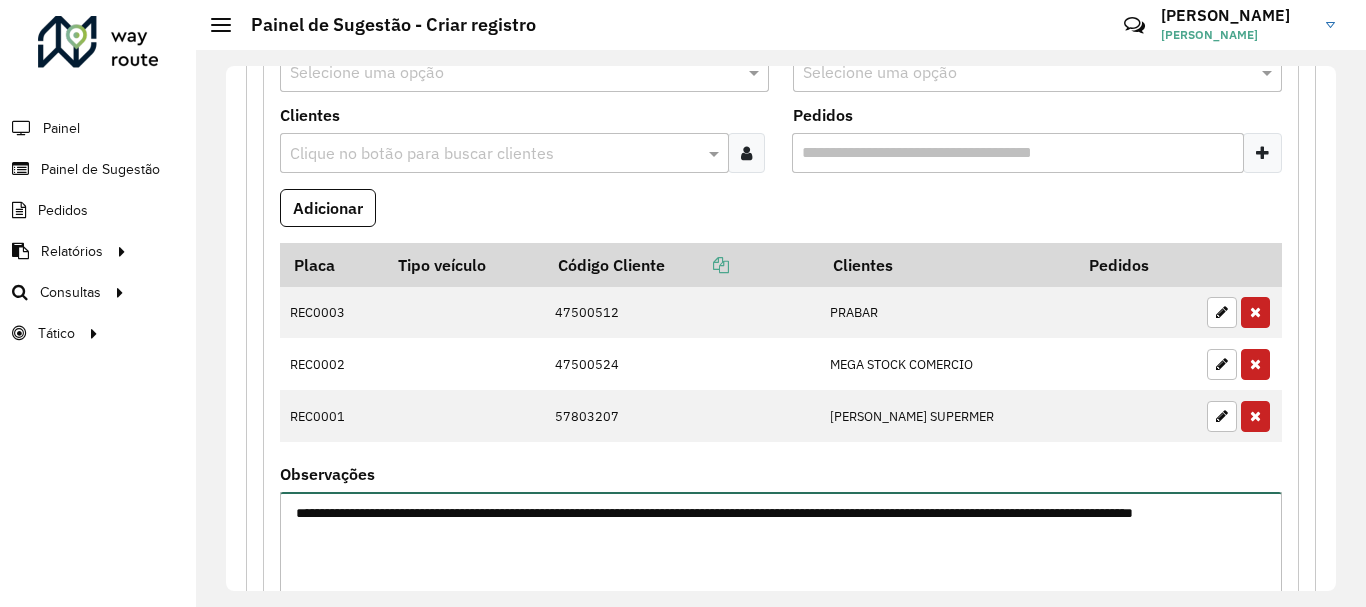click on "**********" at bounding box center (781, 576) 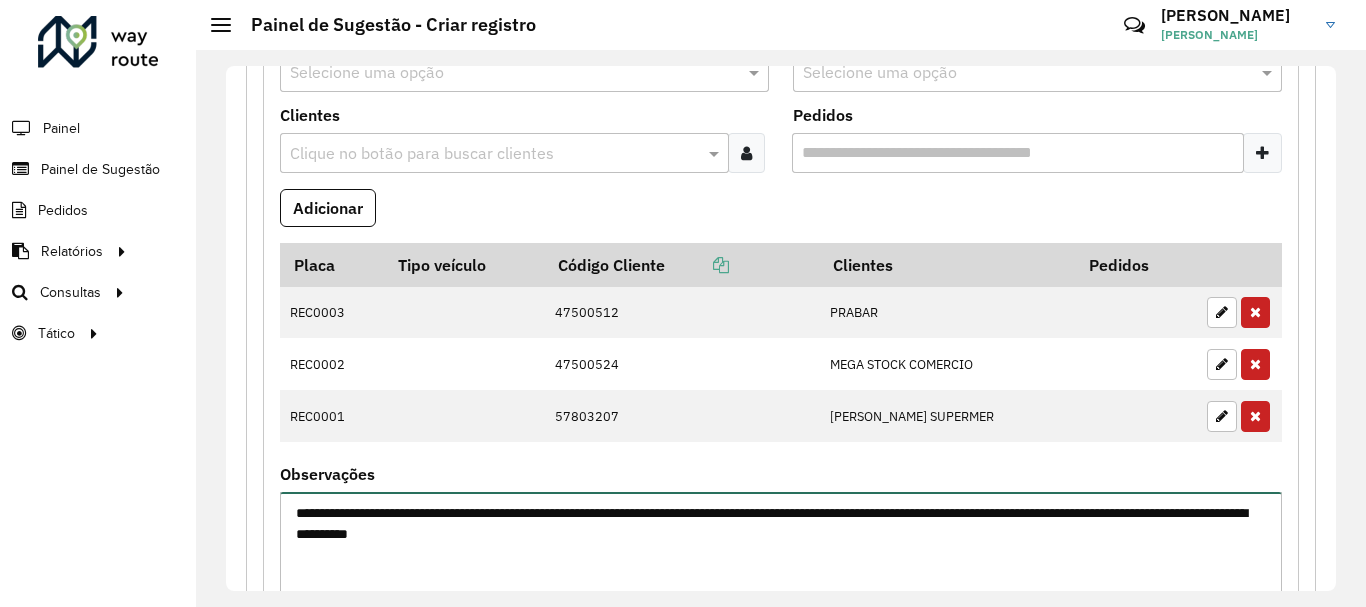 type on "**********" 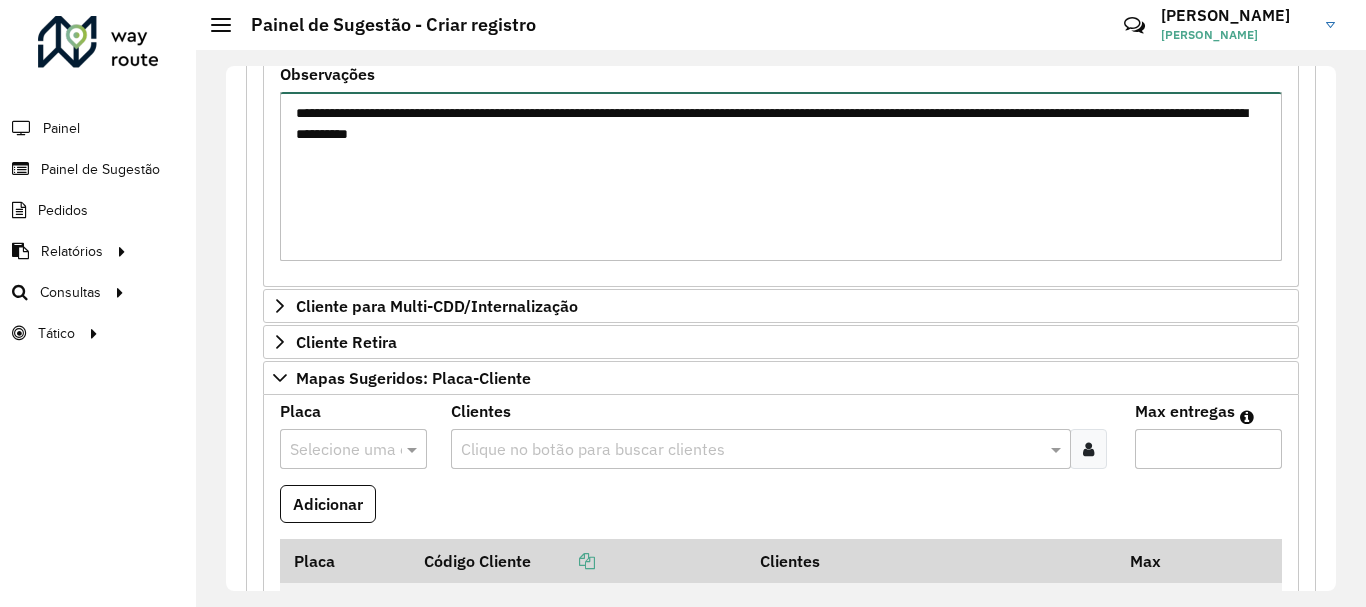 scroll, scrollTop: 1015, scrollLeft: 0, axis: vertical 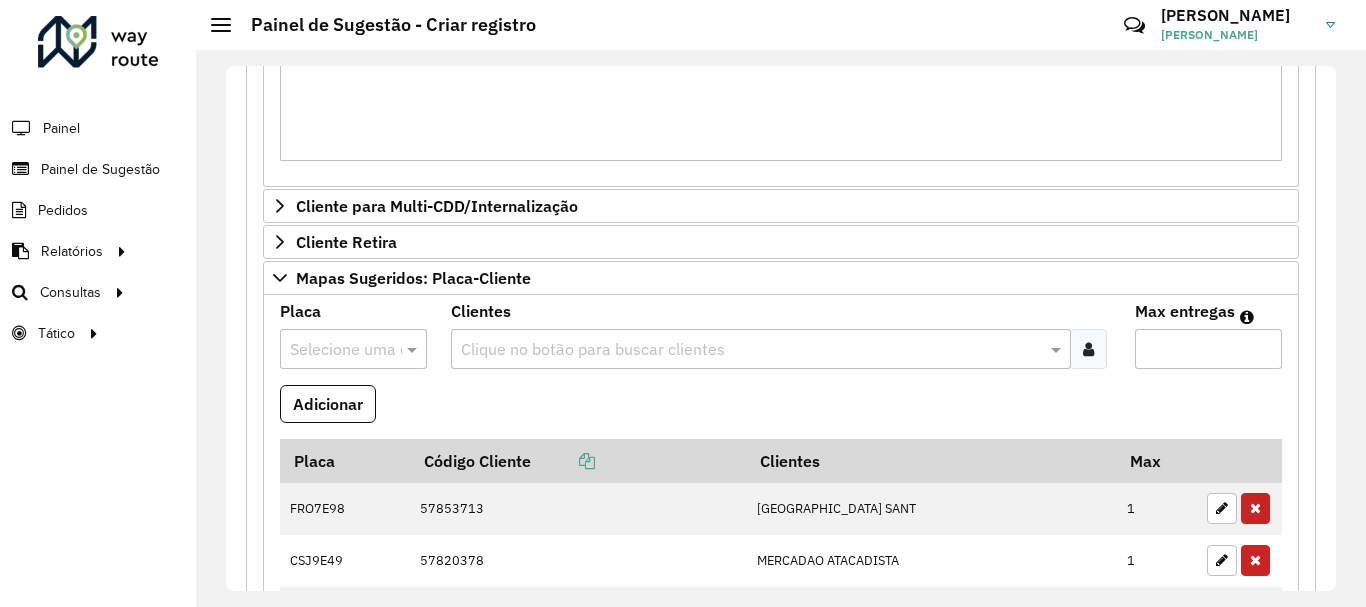 click at bounding box center (751, 350) 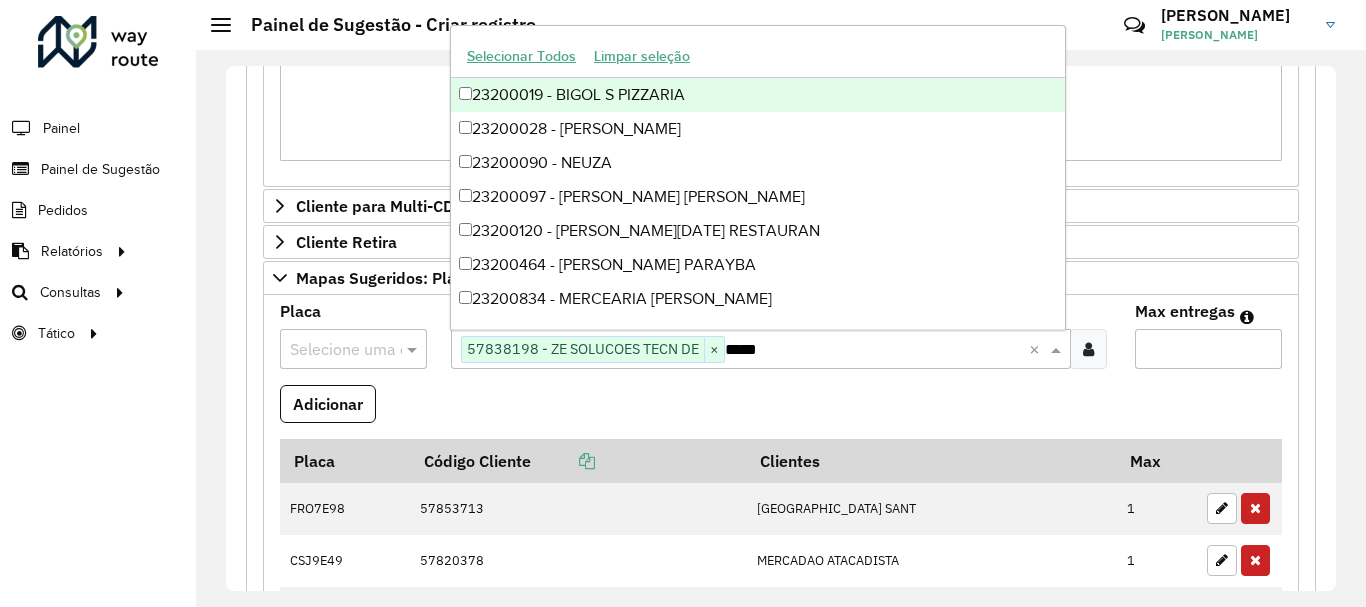 type 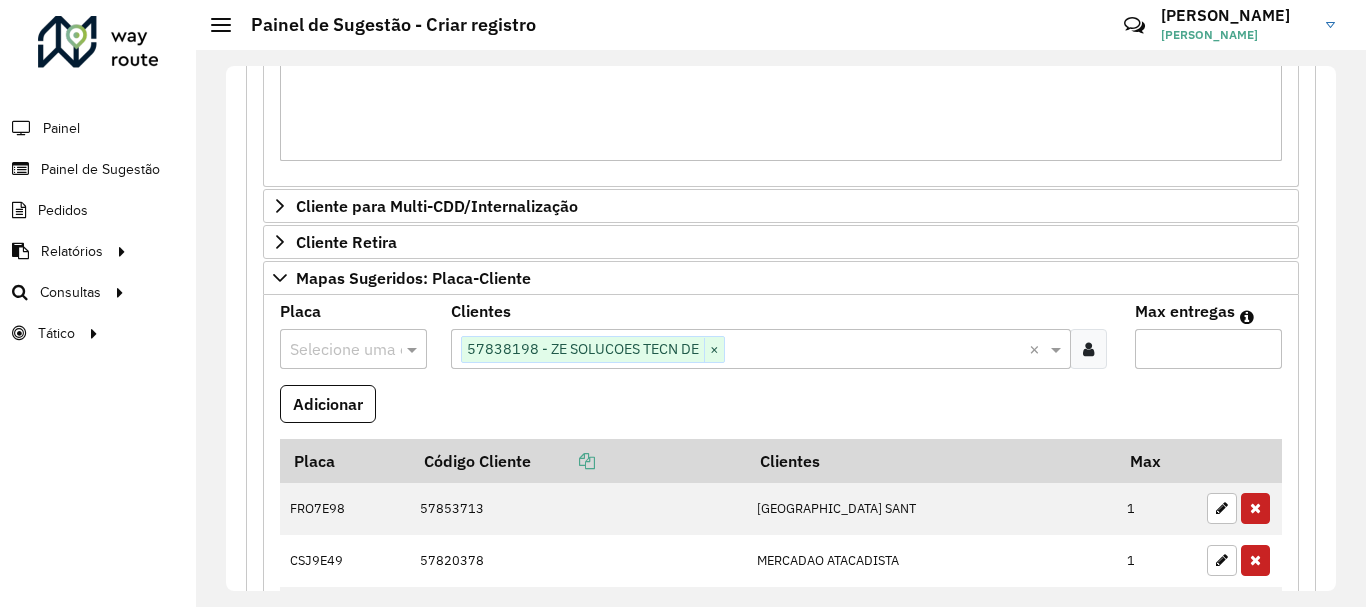click at bounding box center [333, 350] 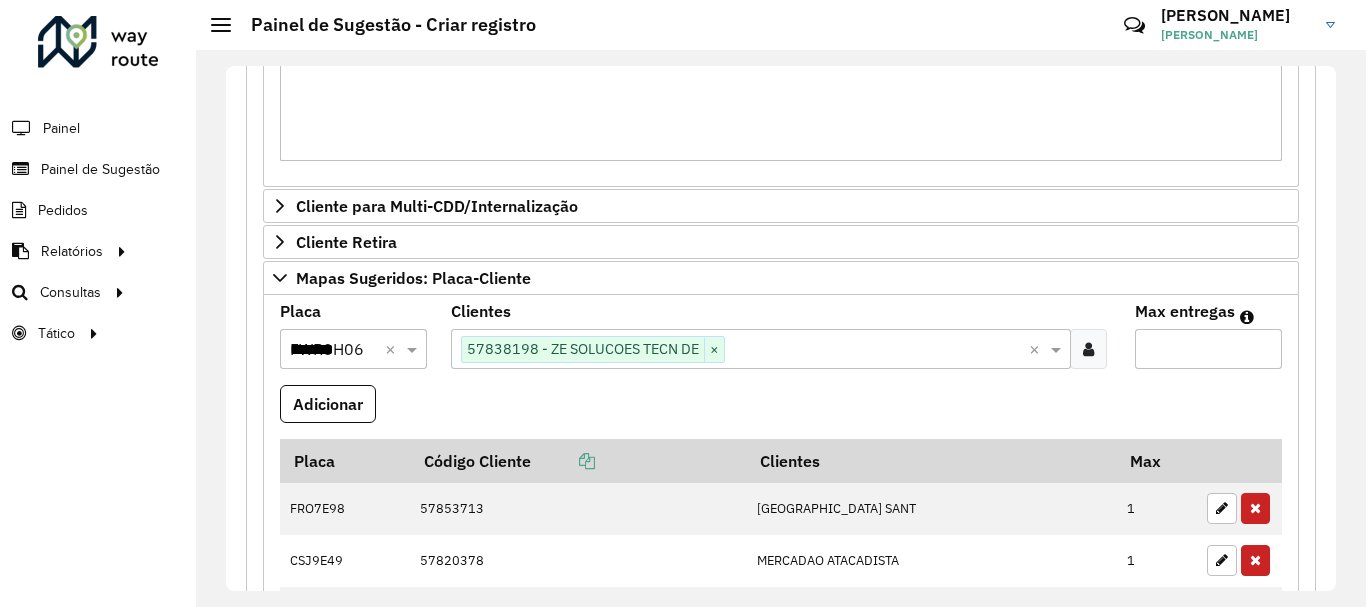 type 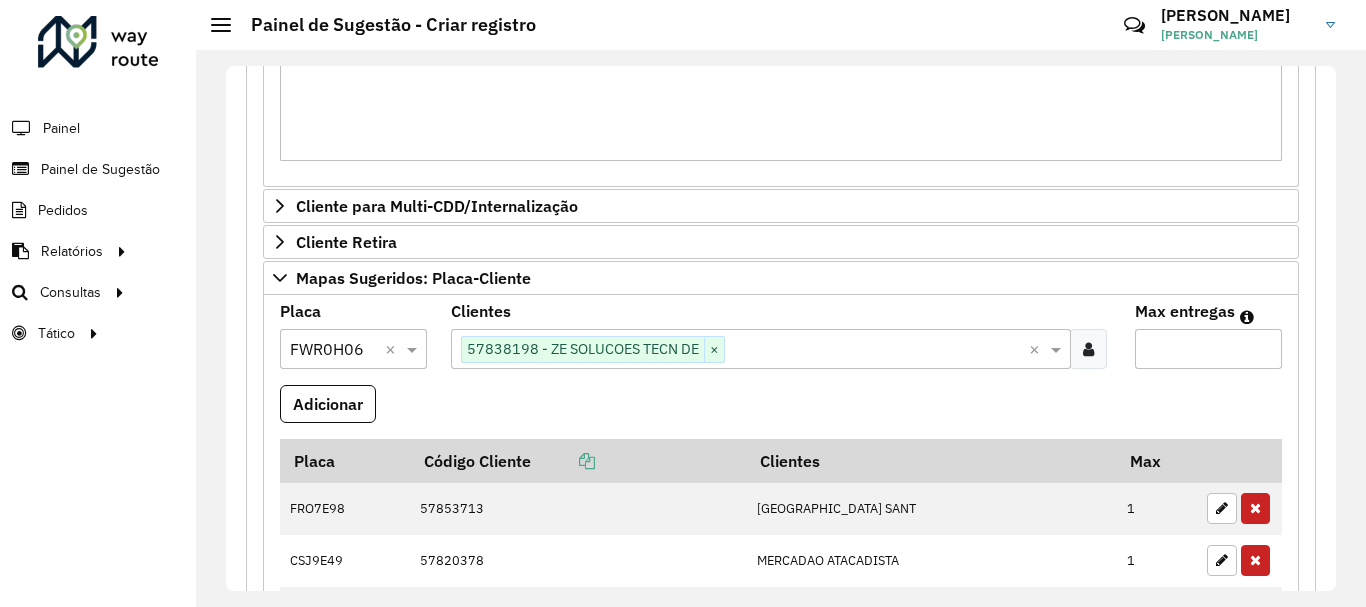 type on "*" 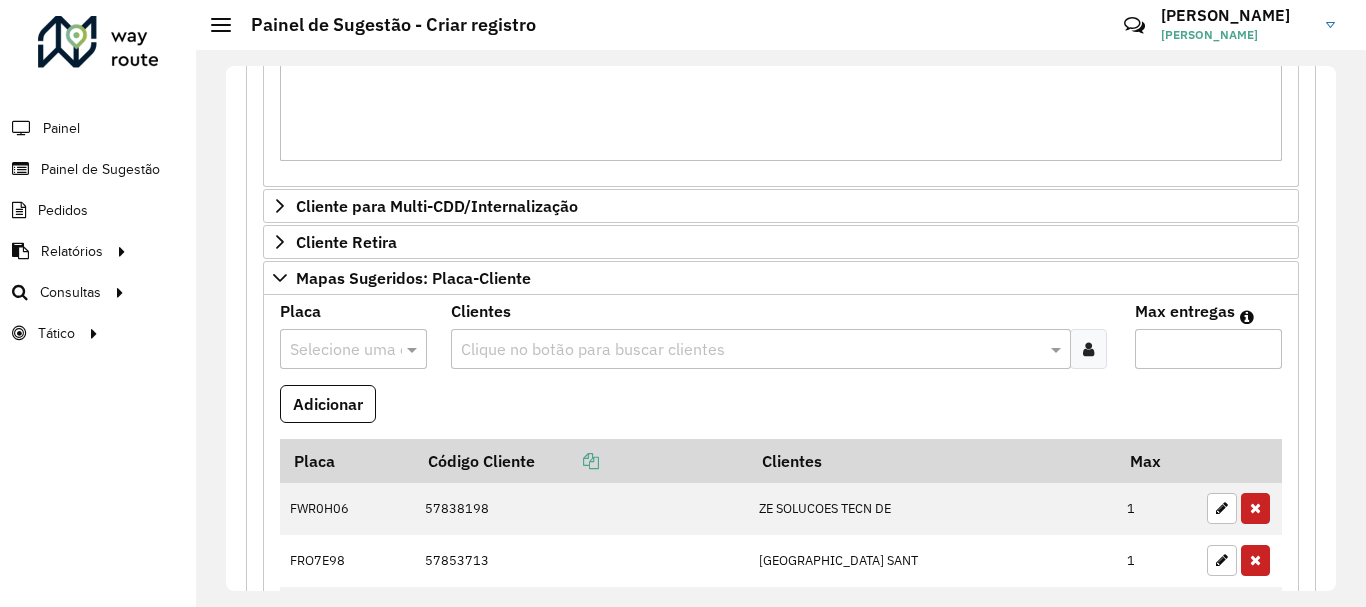 click at bounding box center [333, 350] 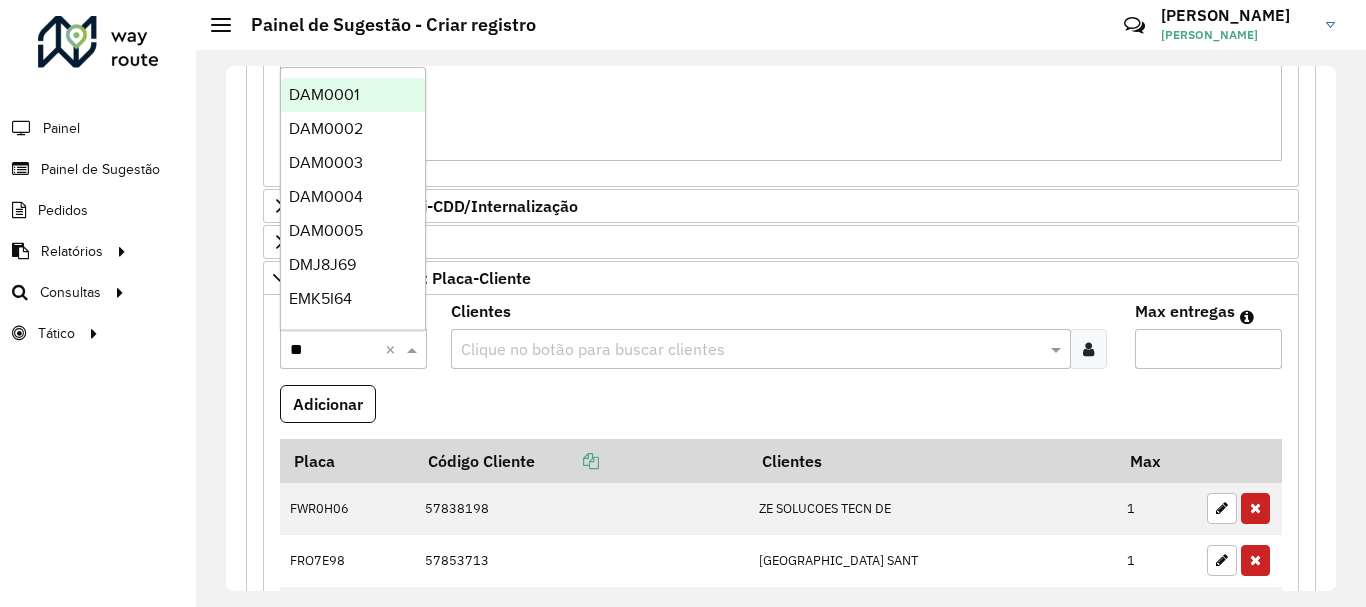 type on "***" 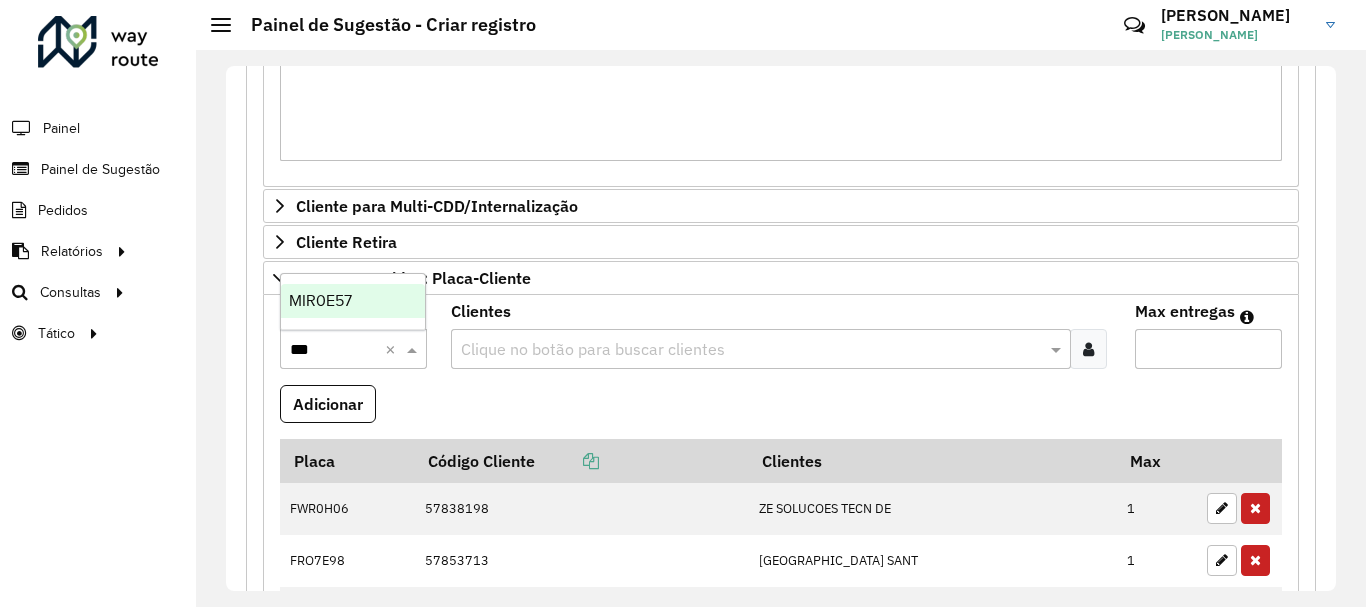 type 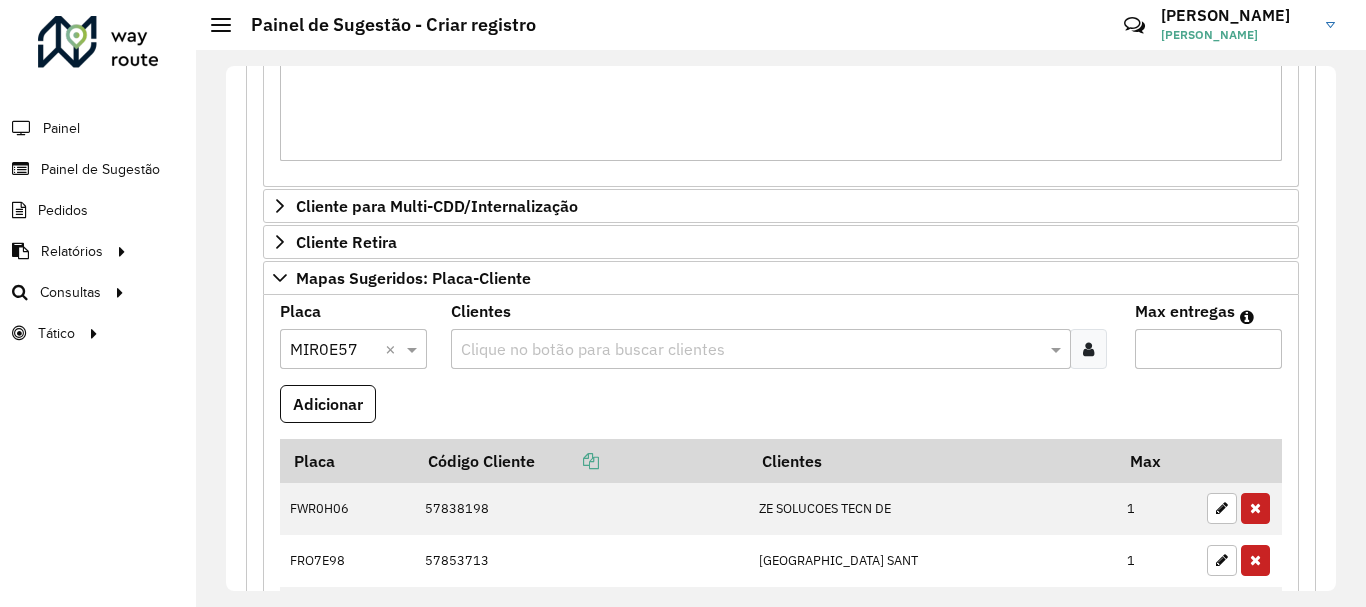 paste on "*****" 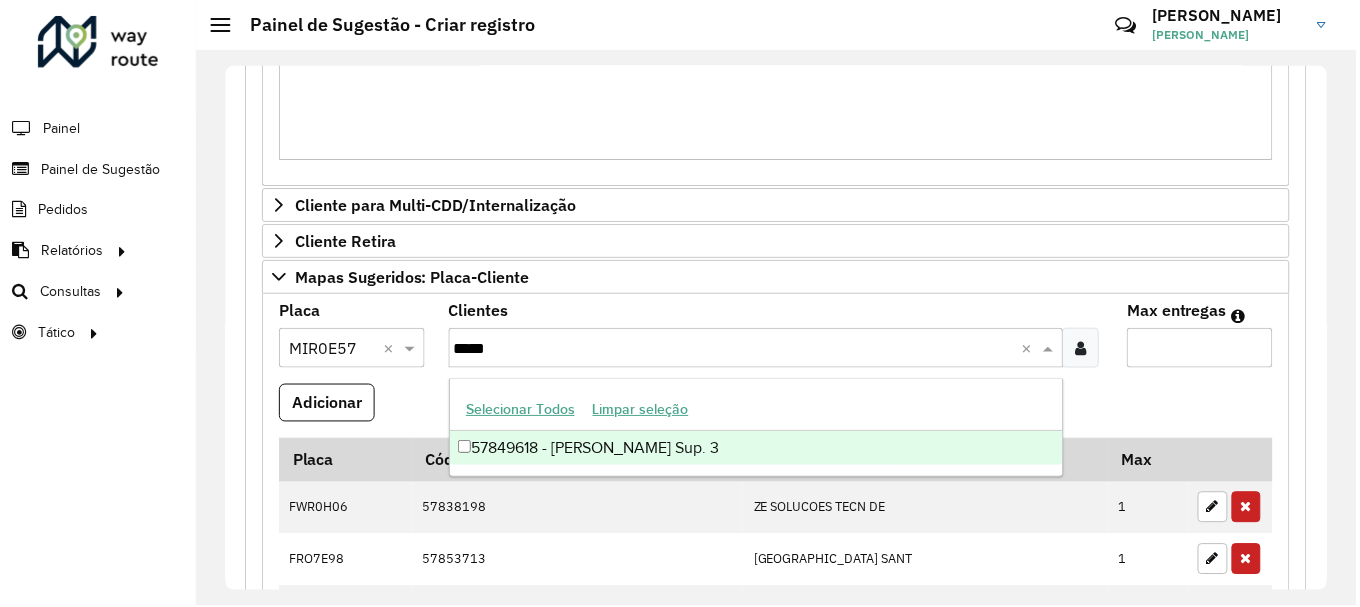 type 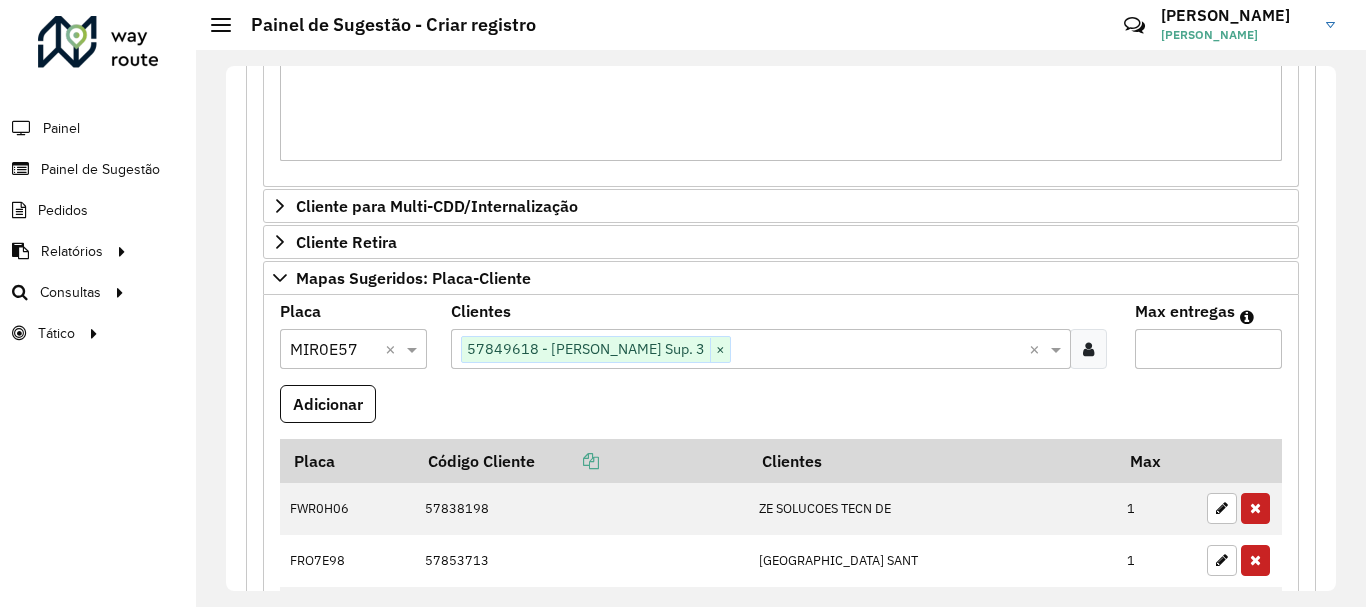 type on "*" 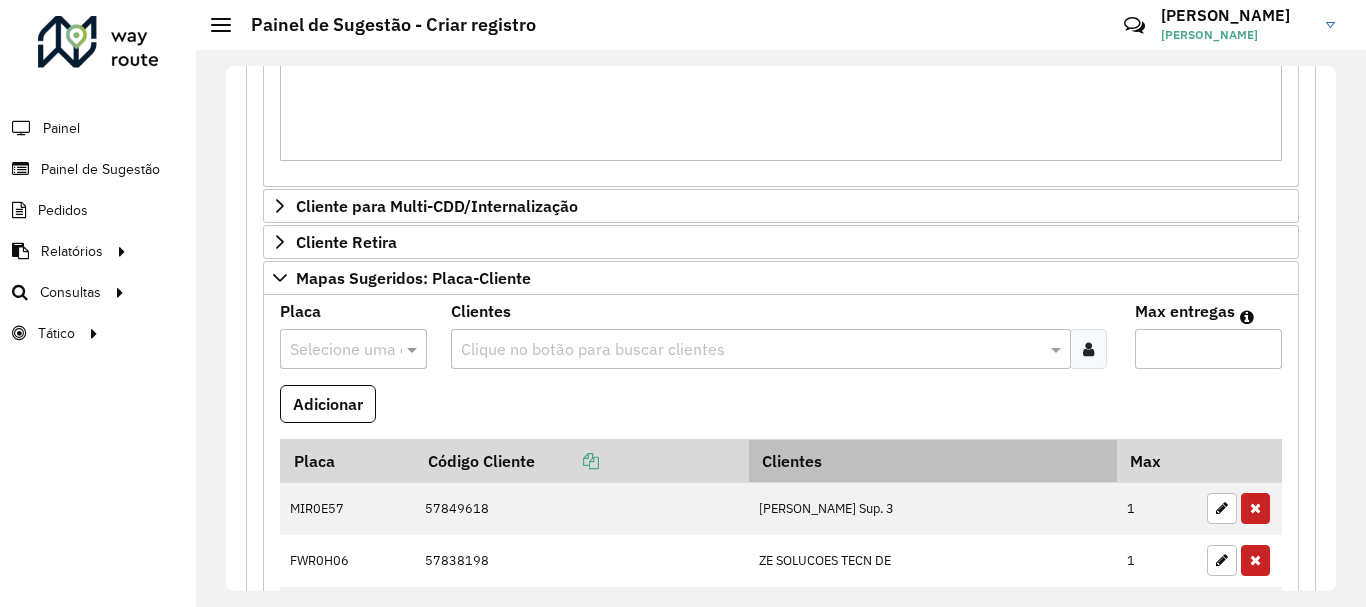 scroll, scrollTop: 1115, scrollLeft: 0, axis: vertical 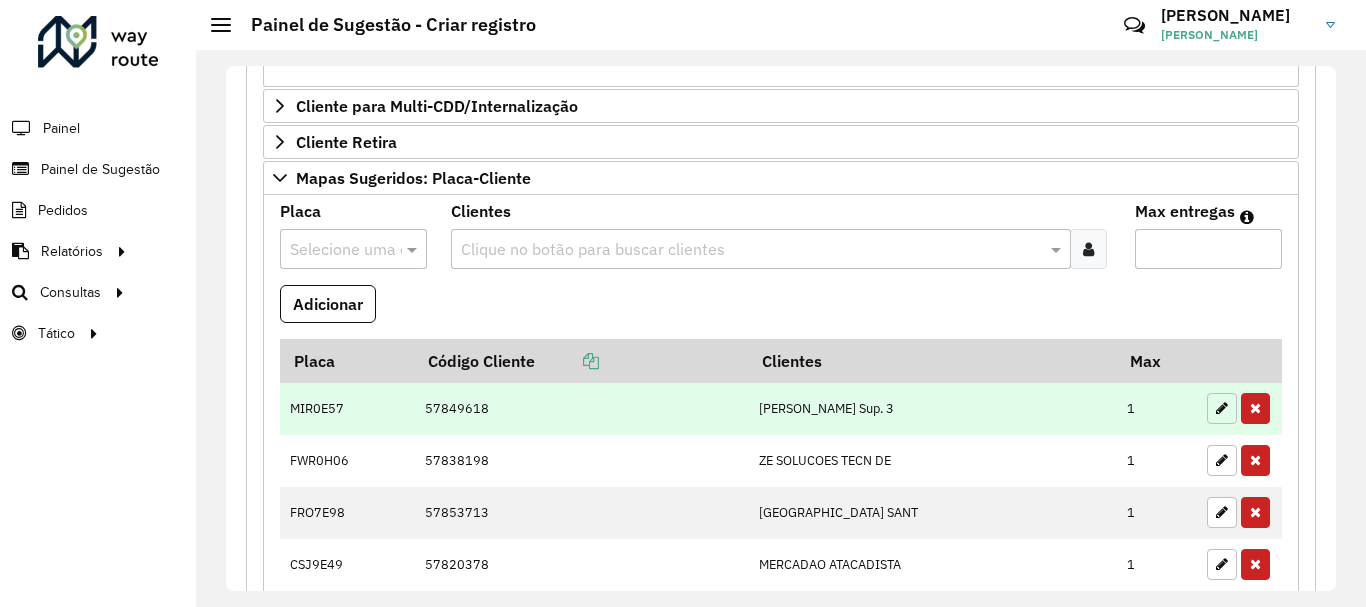 click at bounding box center [1222, 408] 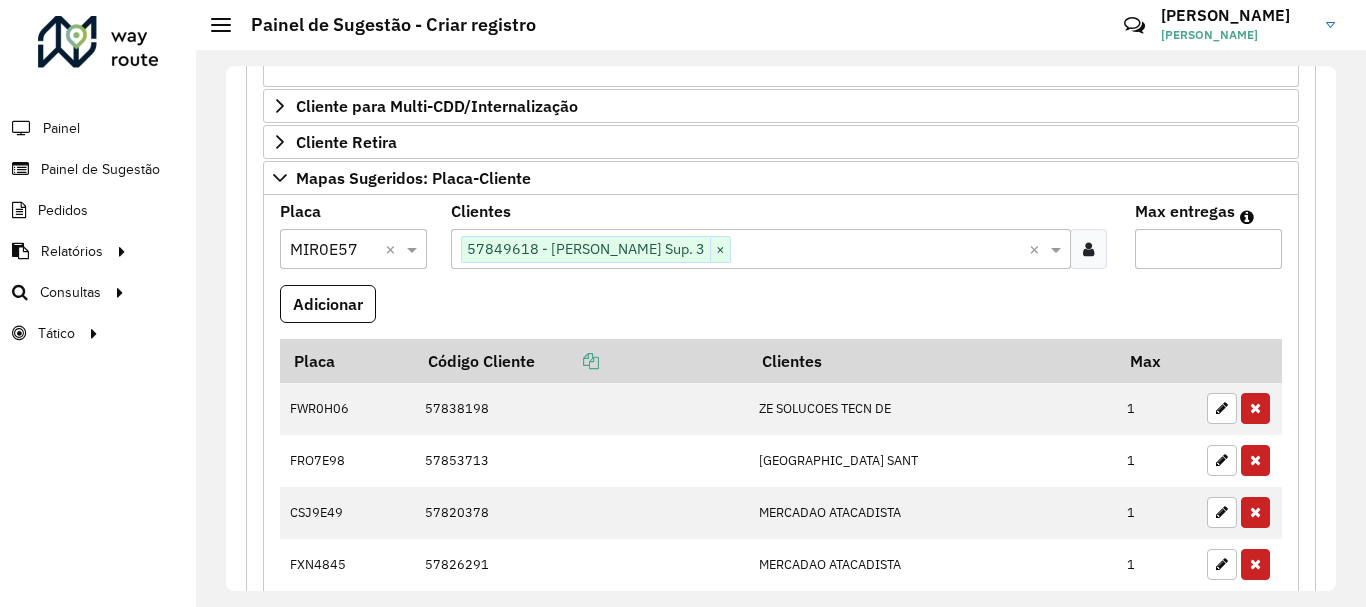 click on "*" at bounding box center [1208, 249] 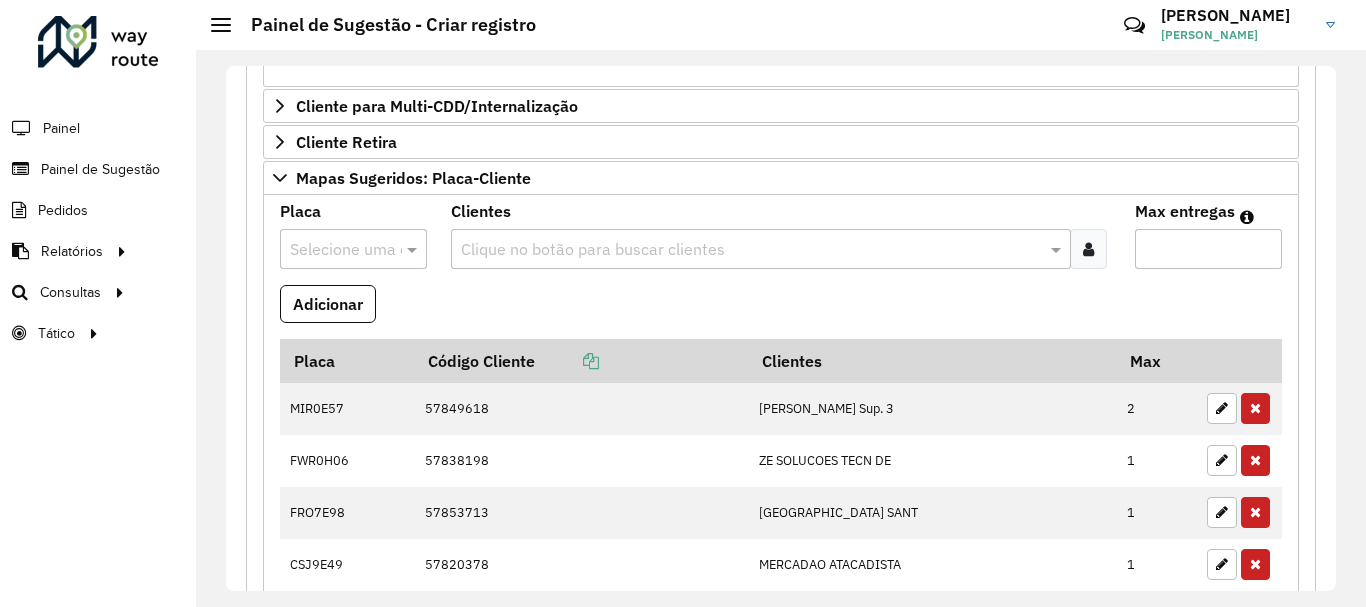 click at bounding box center [333, 250] 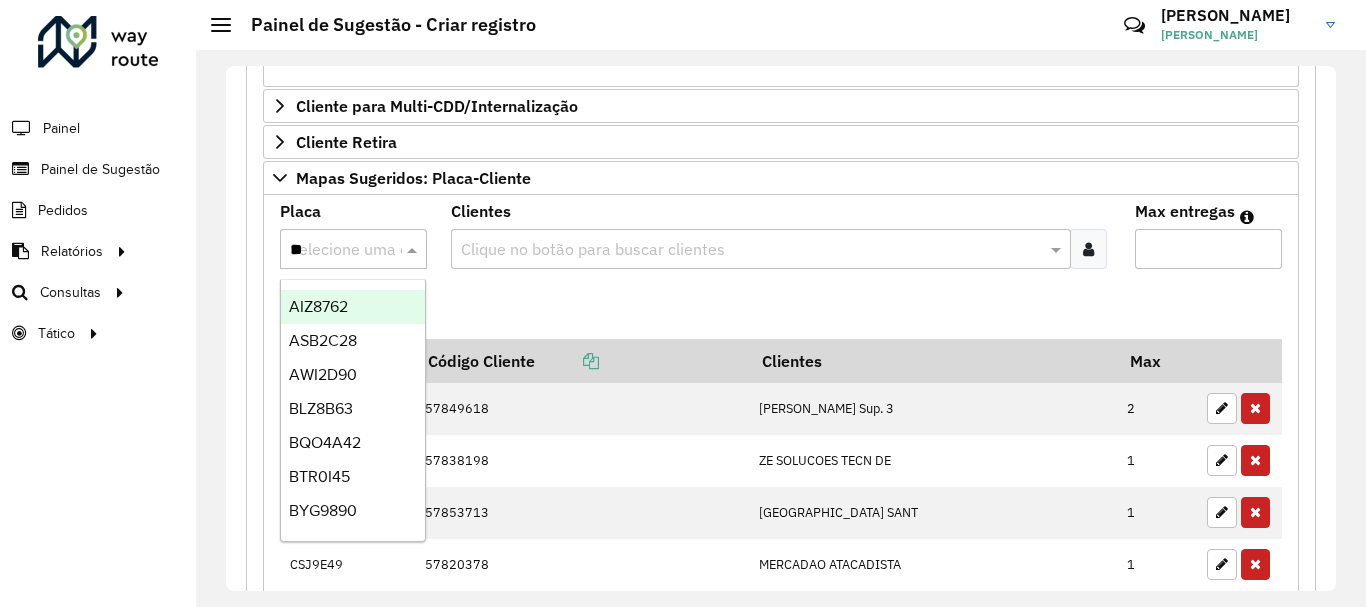 type on "***" 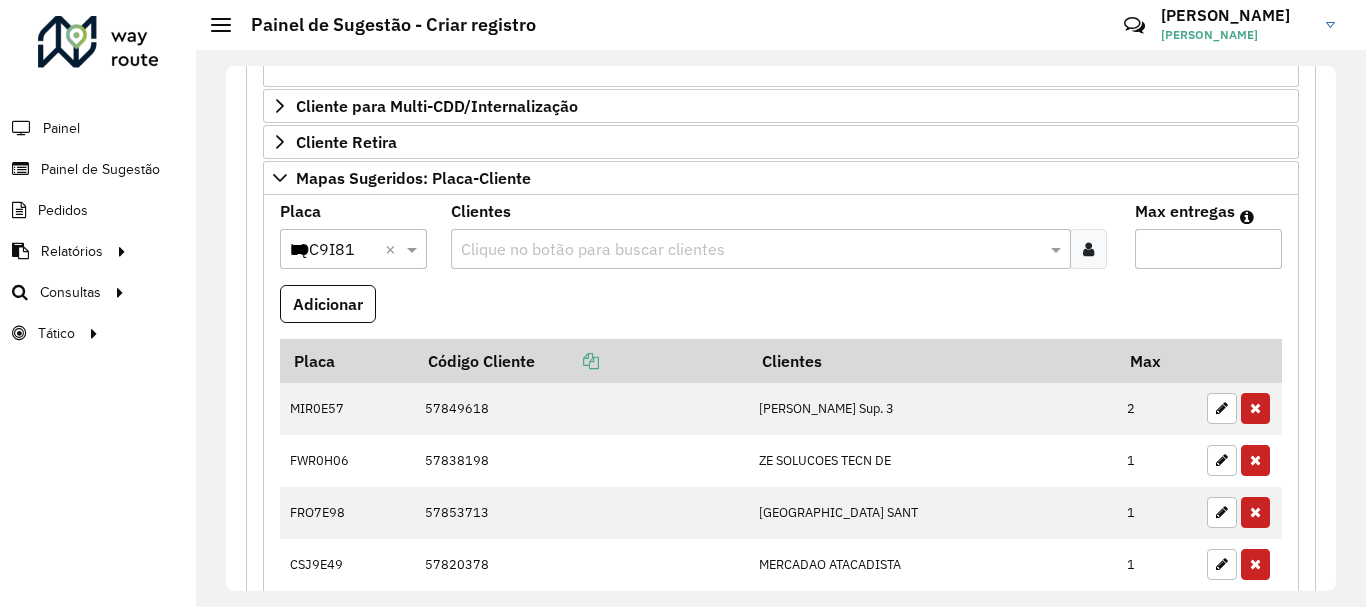 type 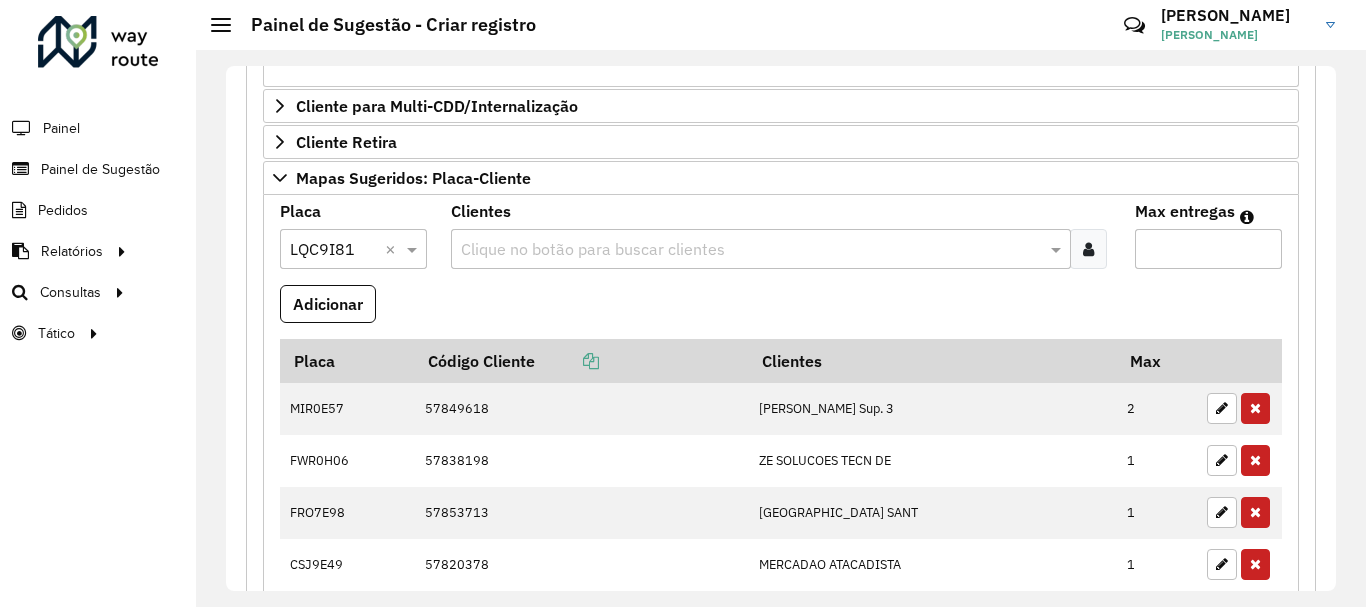 paste on "*****" 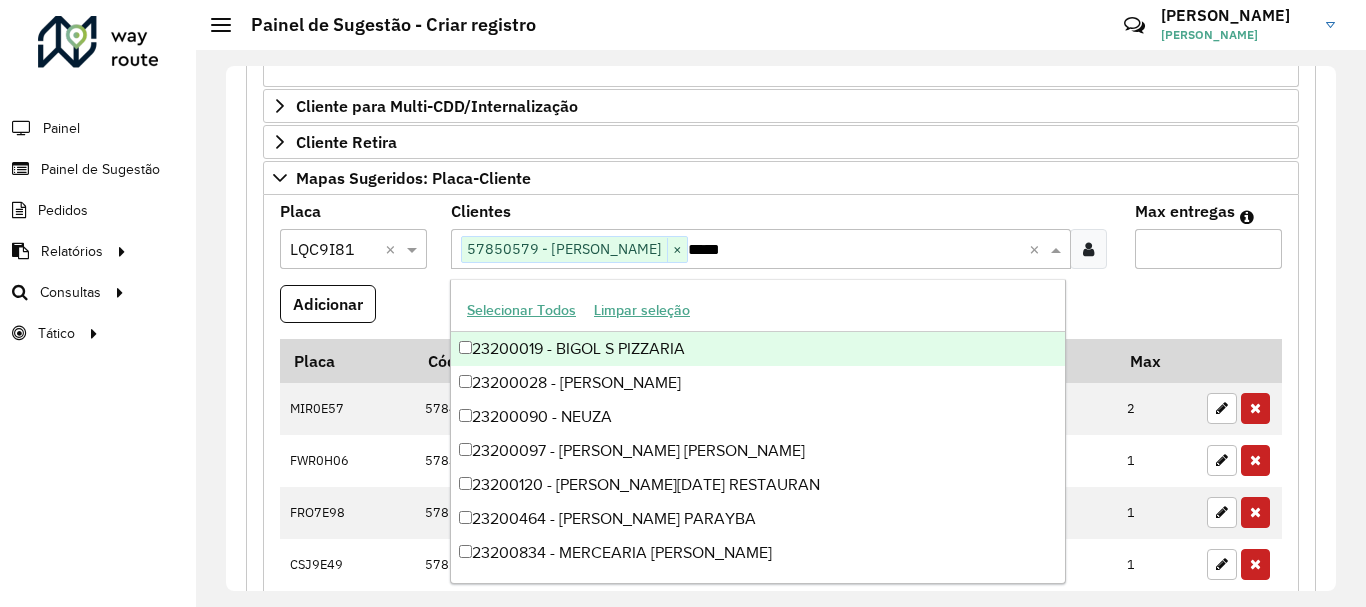 type 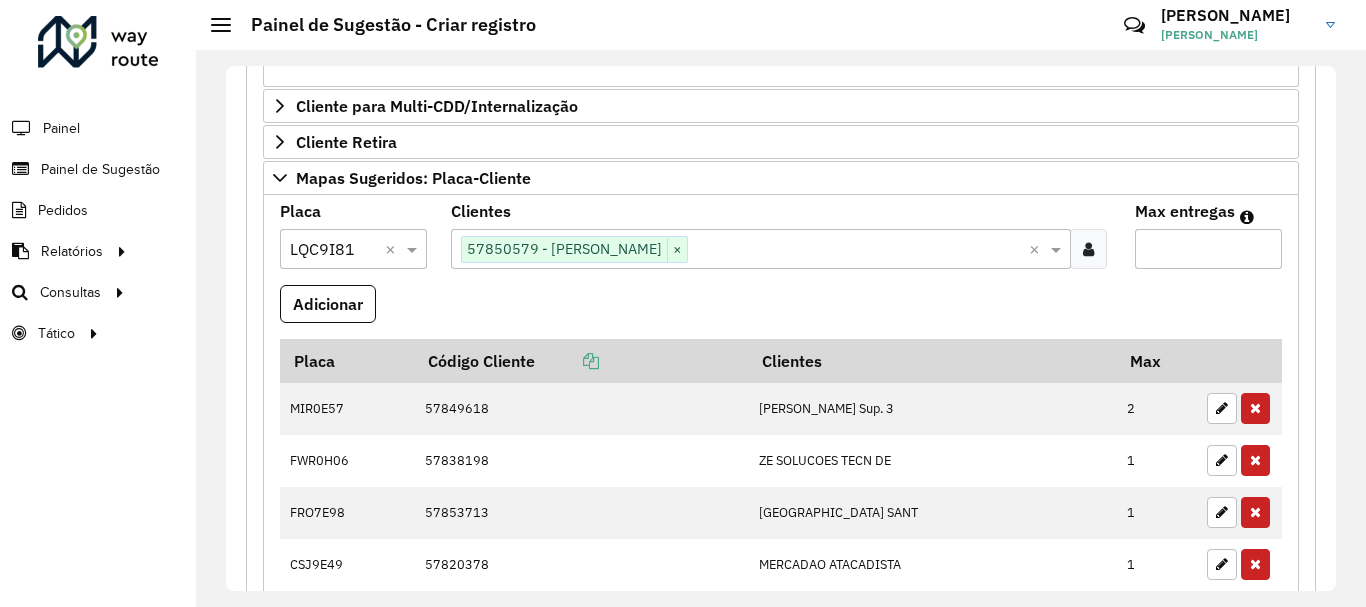 type on "*" 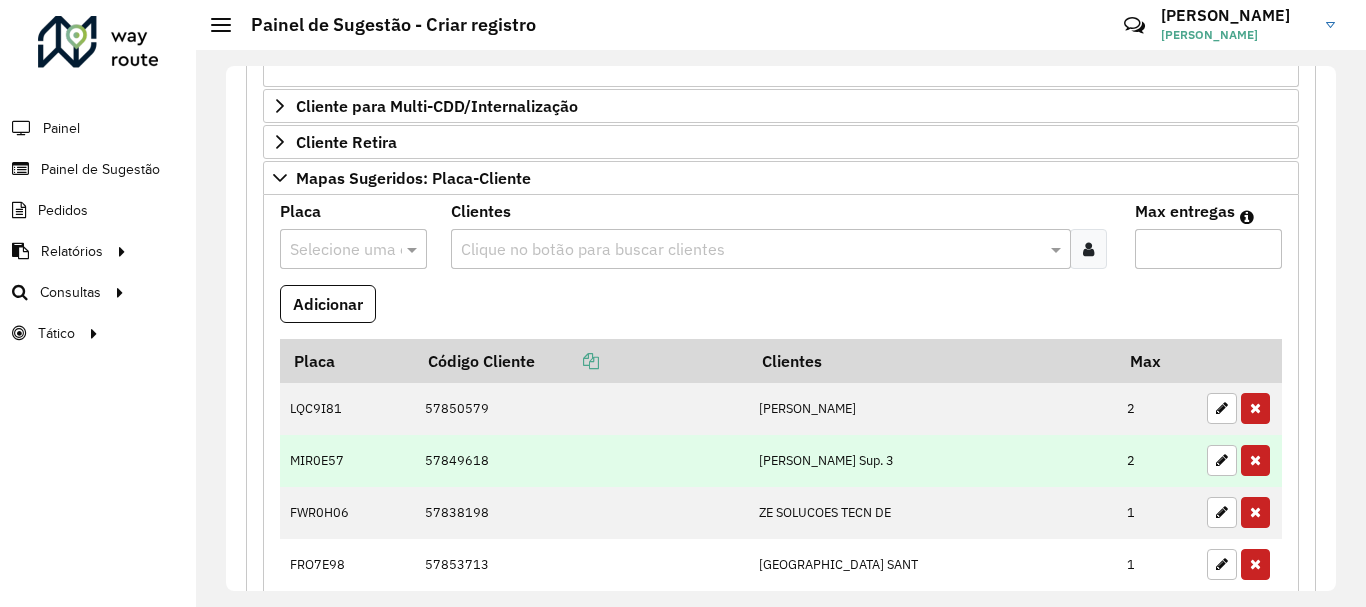 scroll, scrollTop: 1215, scrollLeft: 0, axis: vertical 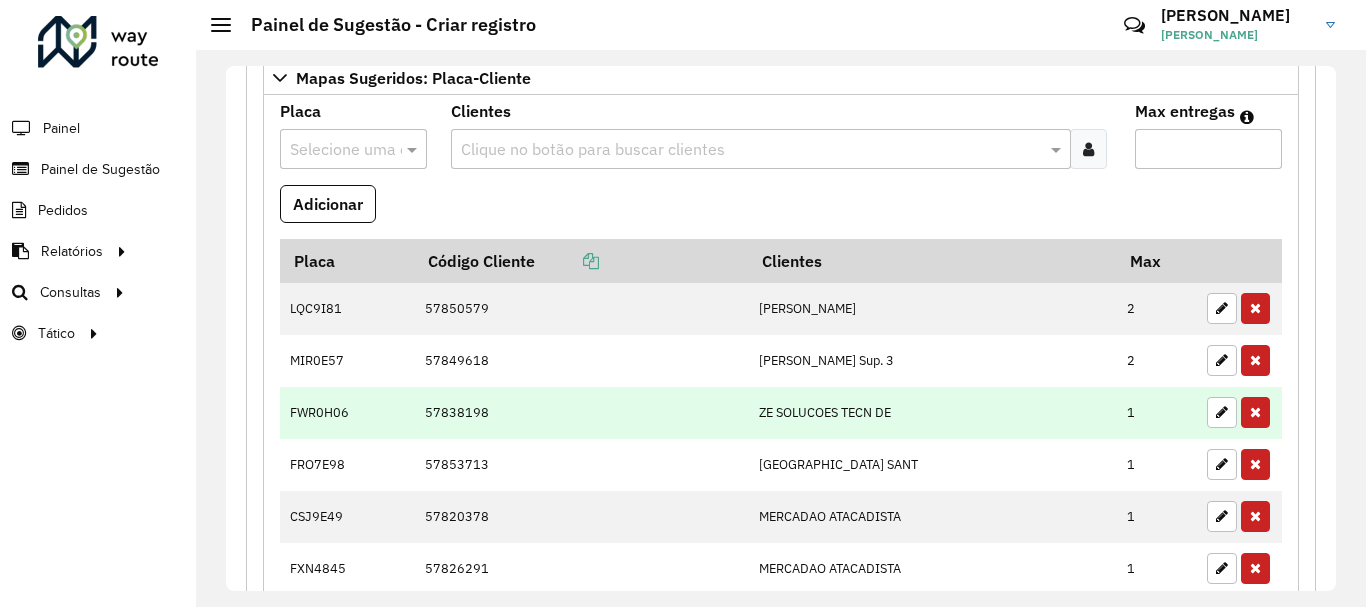 click at bounding box center (1239, 413) 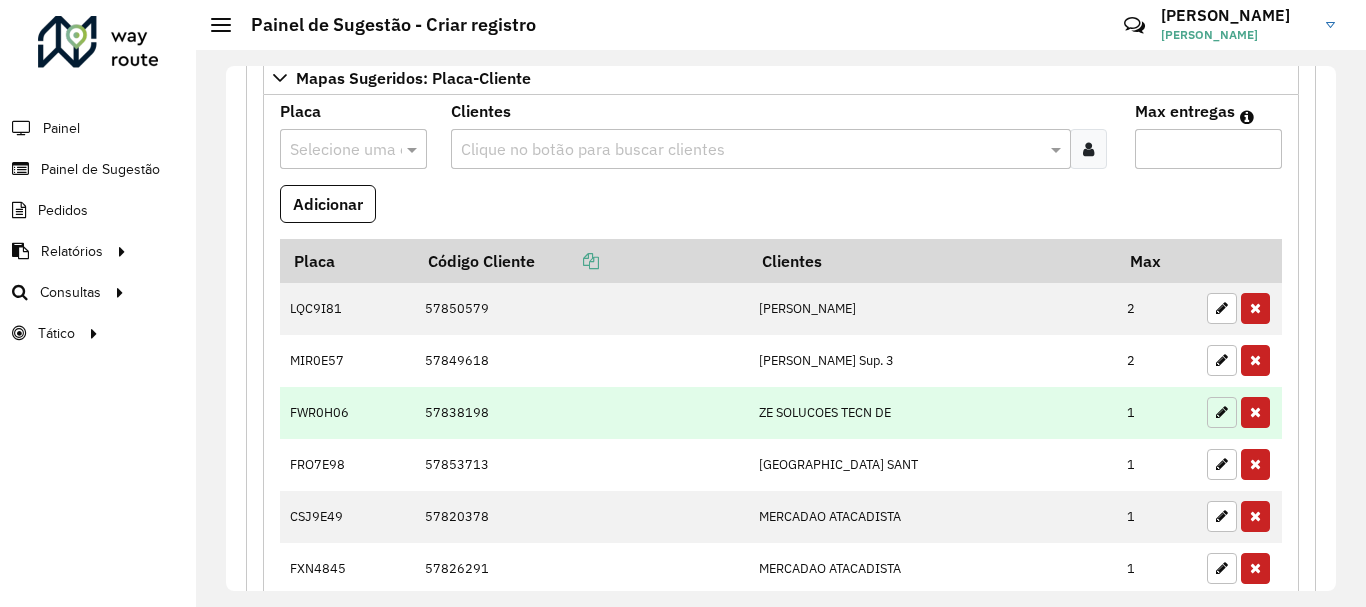 click at bounding box center [1222, 412] 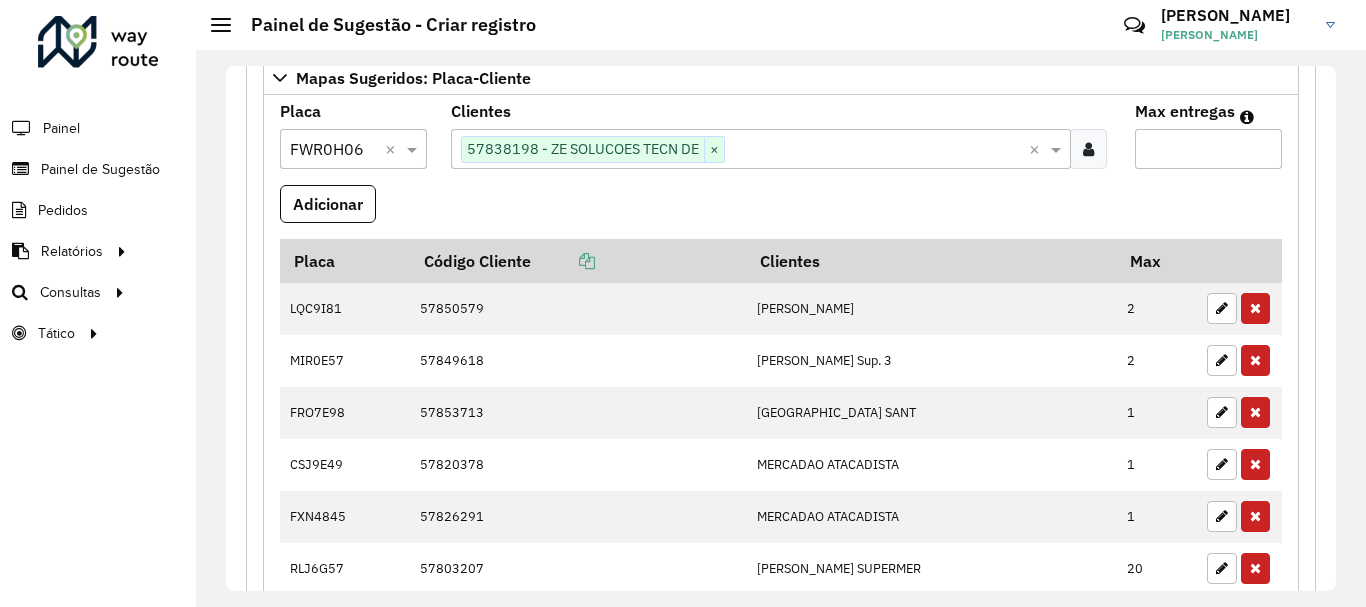 click at bounding box center (353, 149) 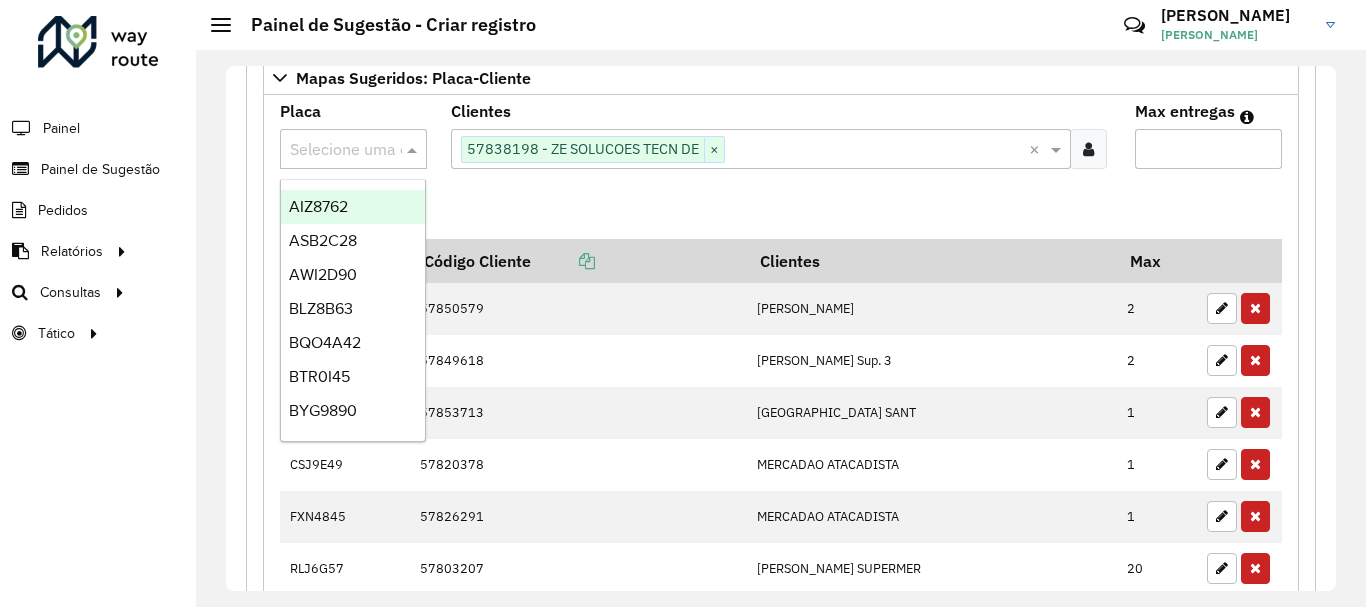 paste on "*******" 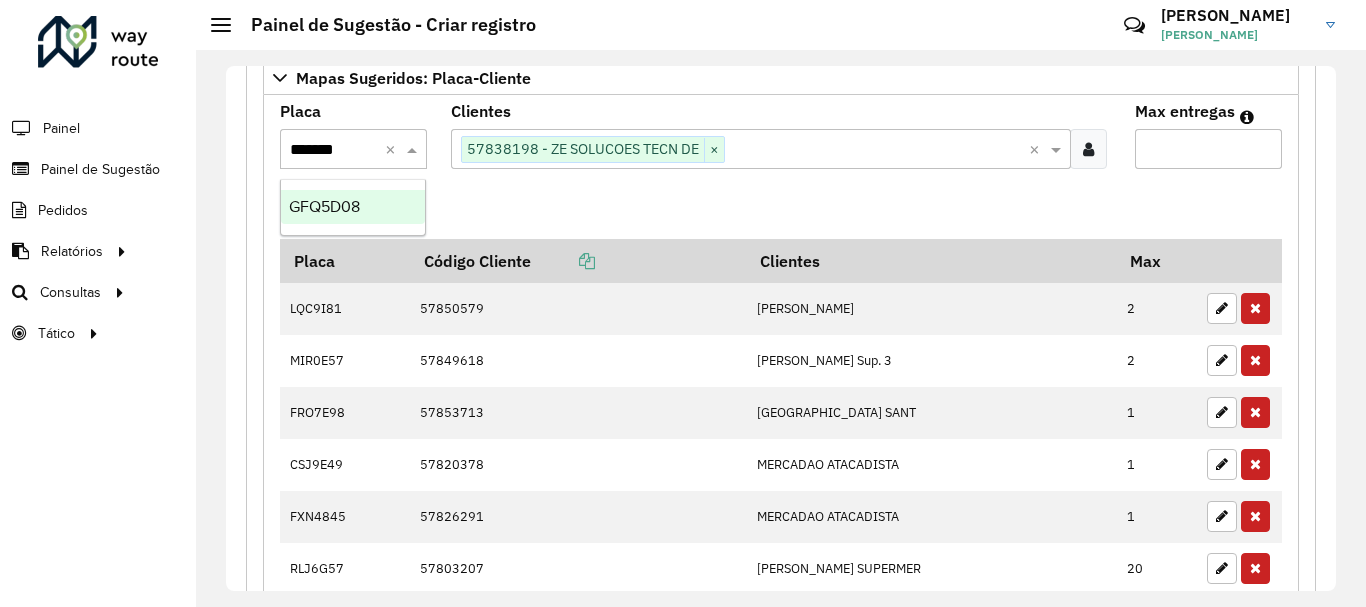 type 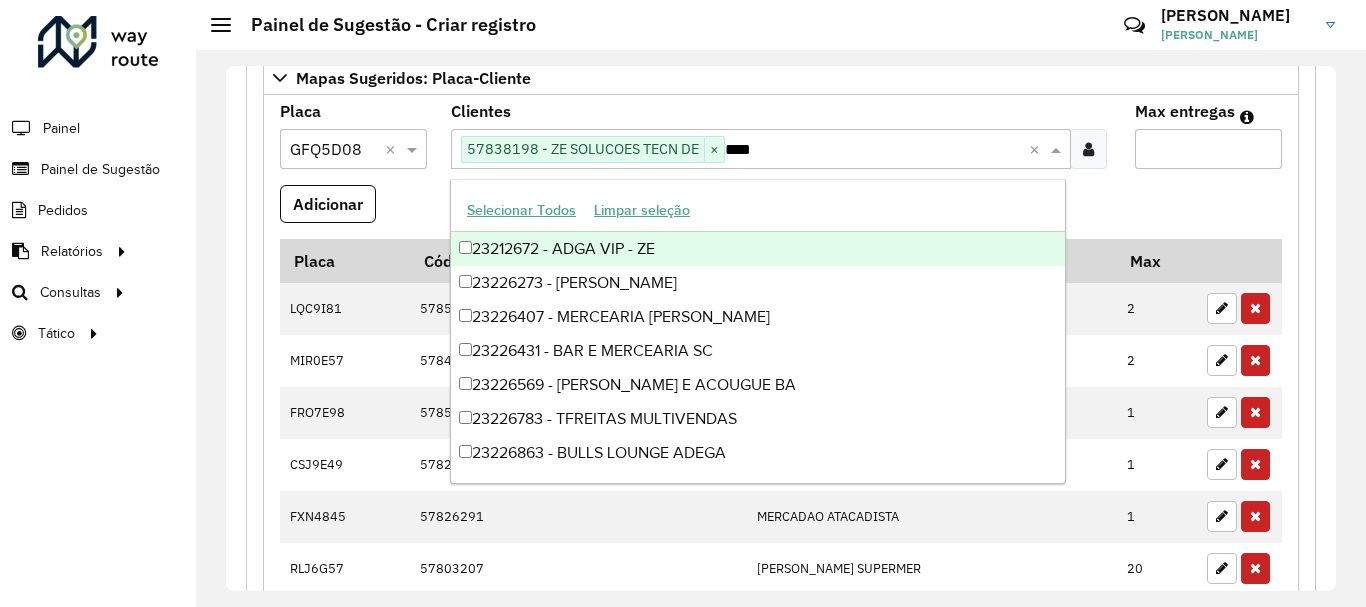 type on "*****" 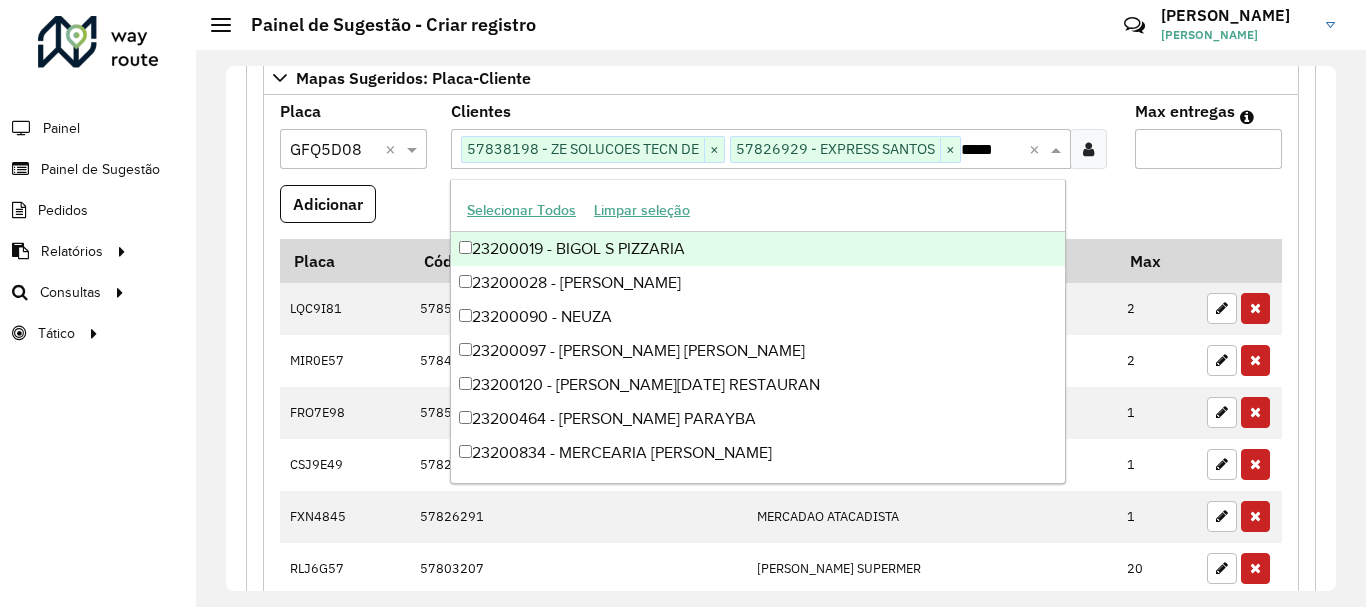 type 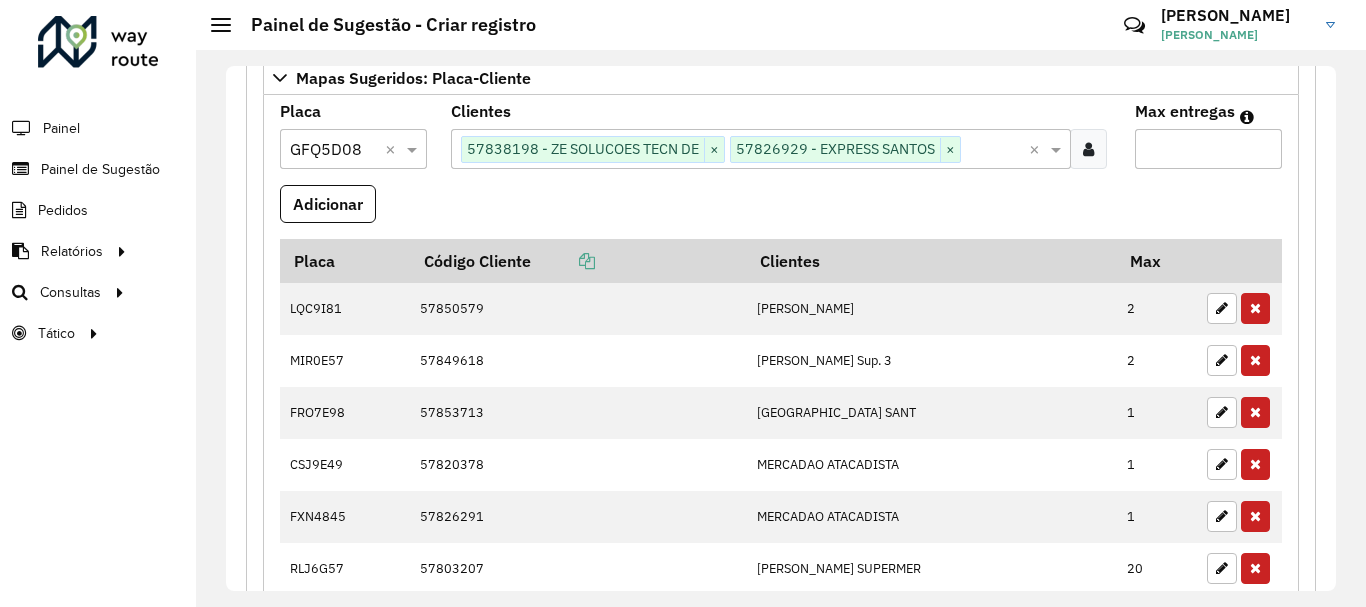 type on "*" 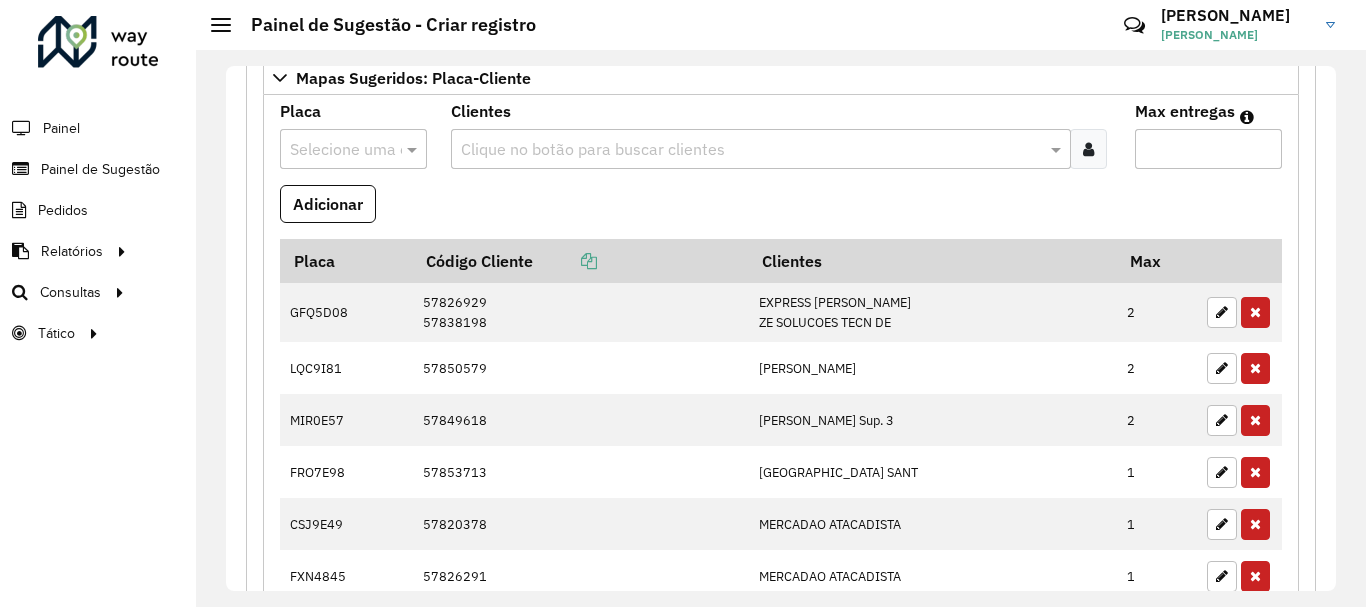 click at bounding box center (333, 150) 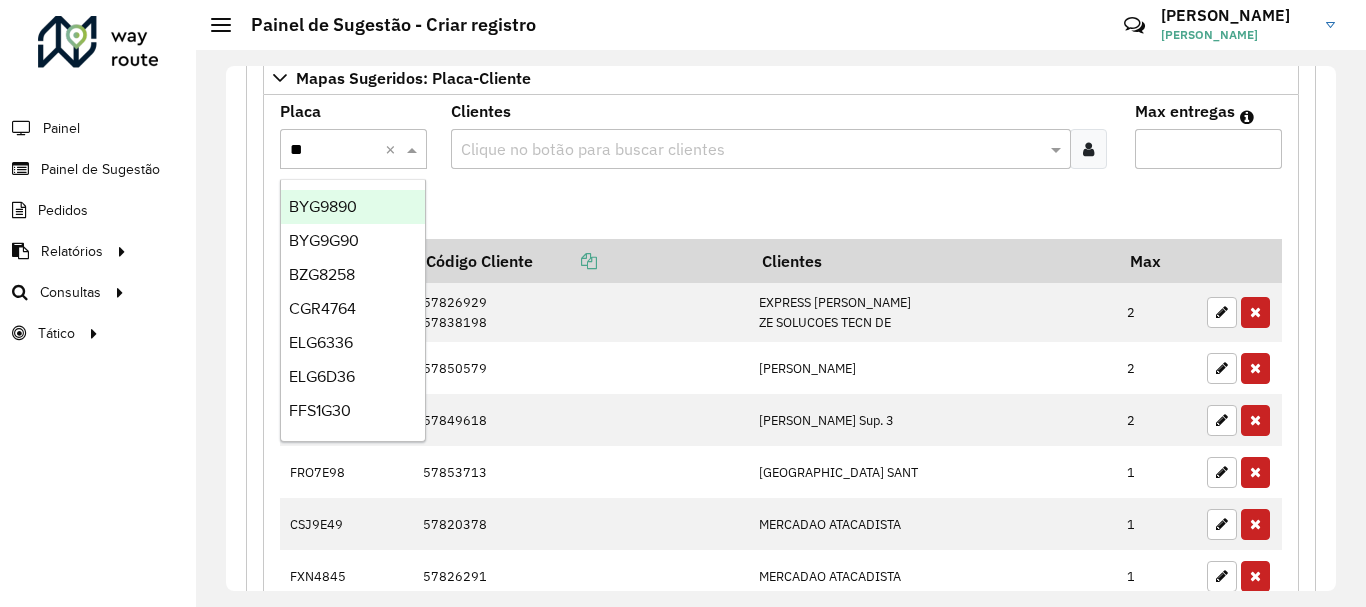 type on "***" 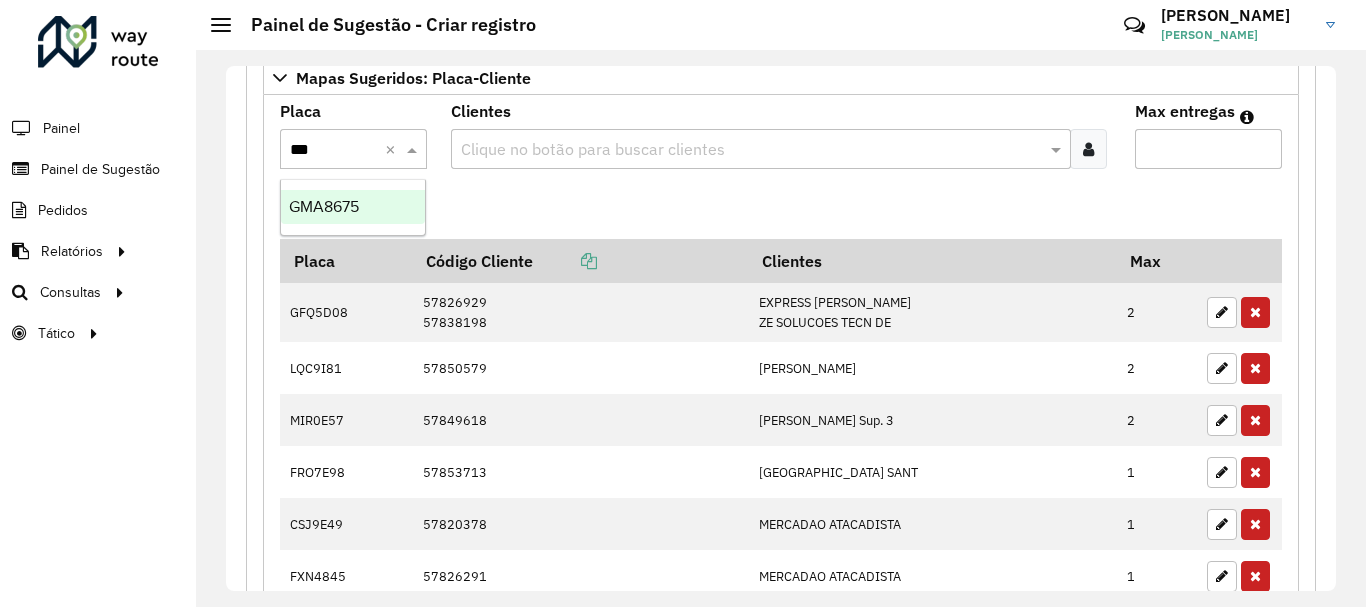 type 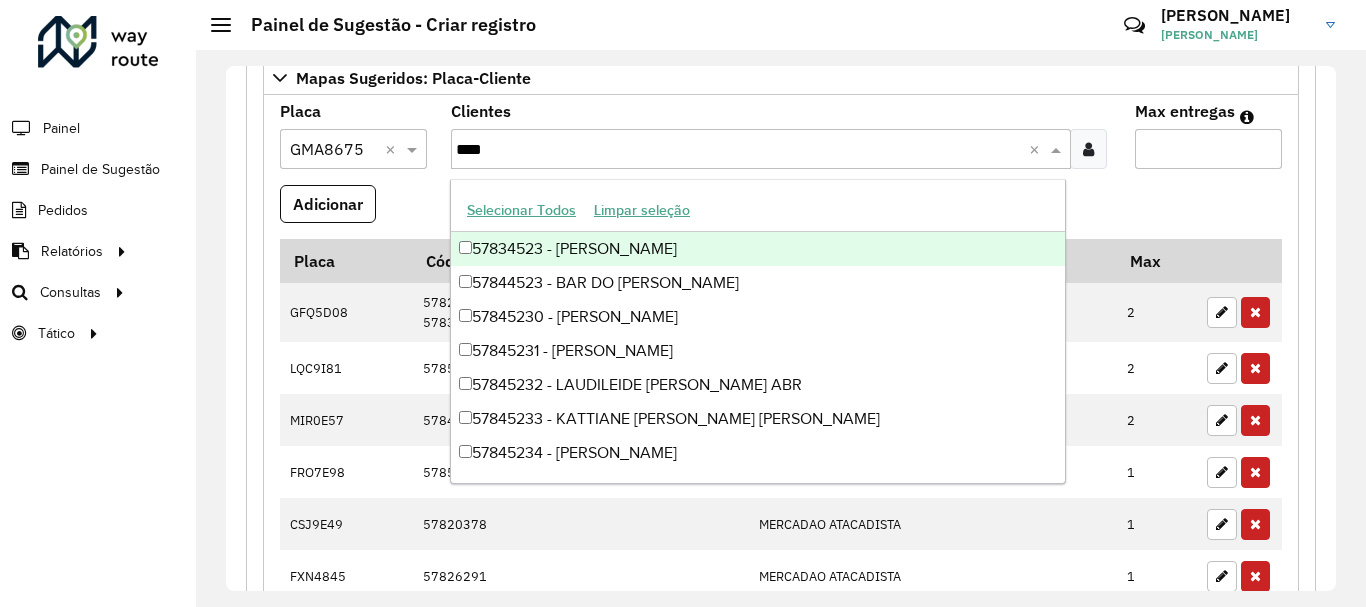 type on "*****" 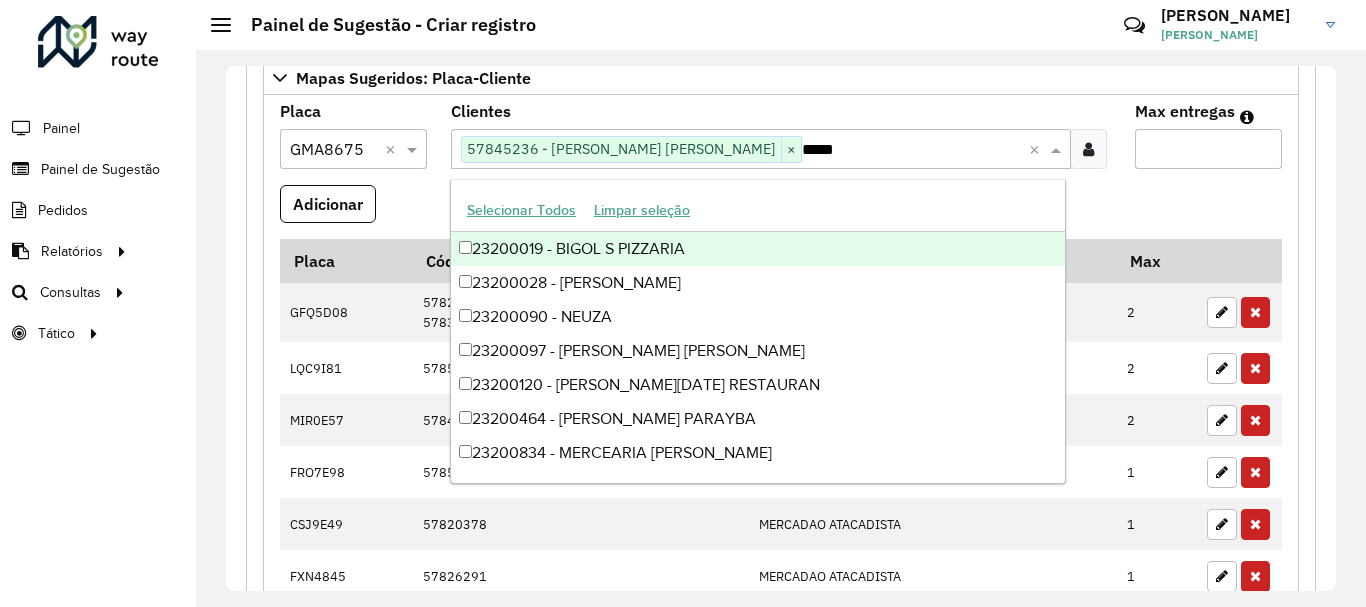 type 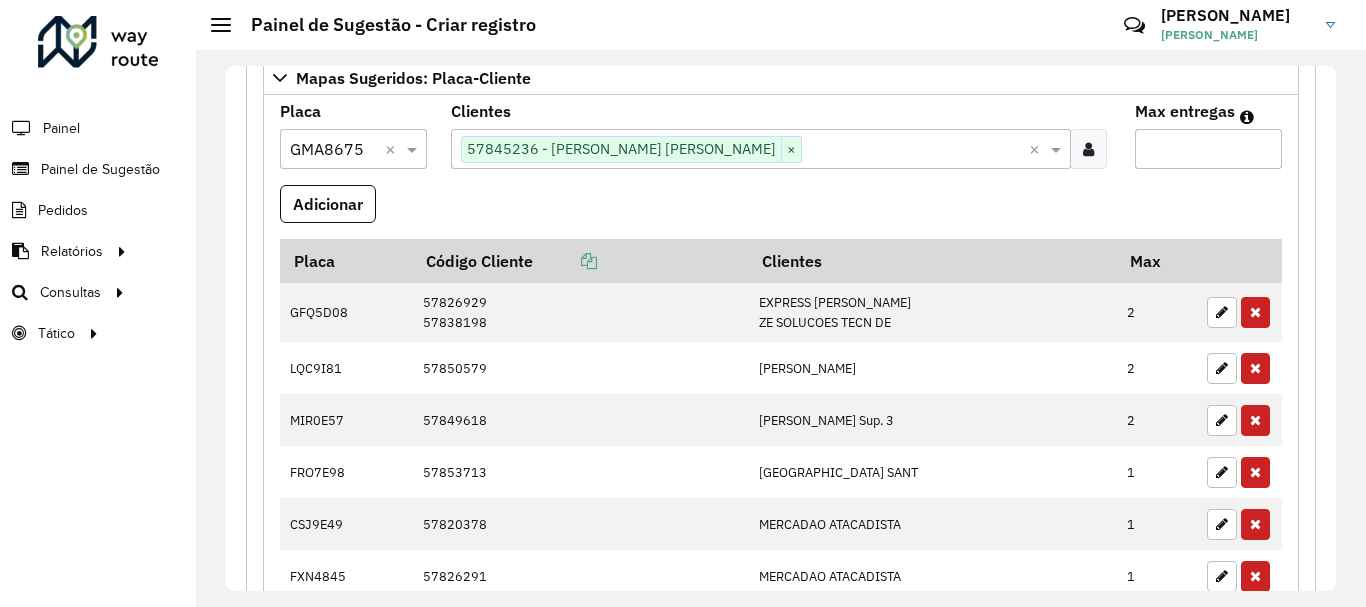 type on "*" 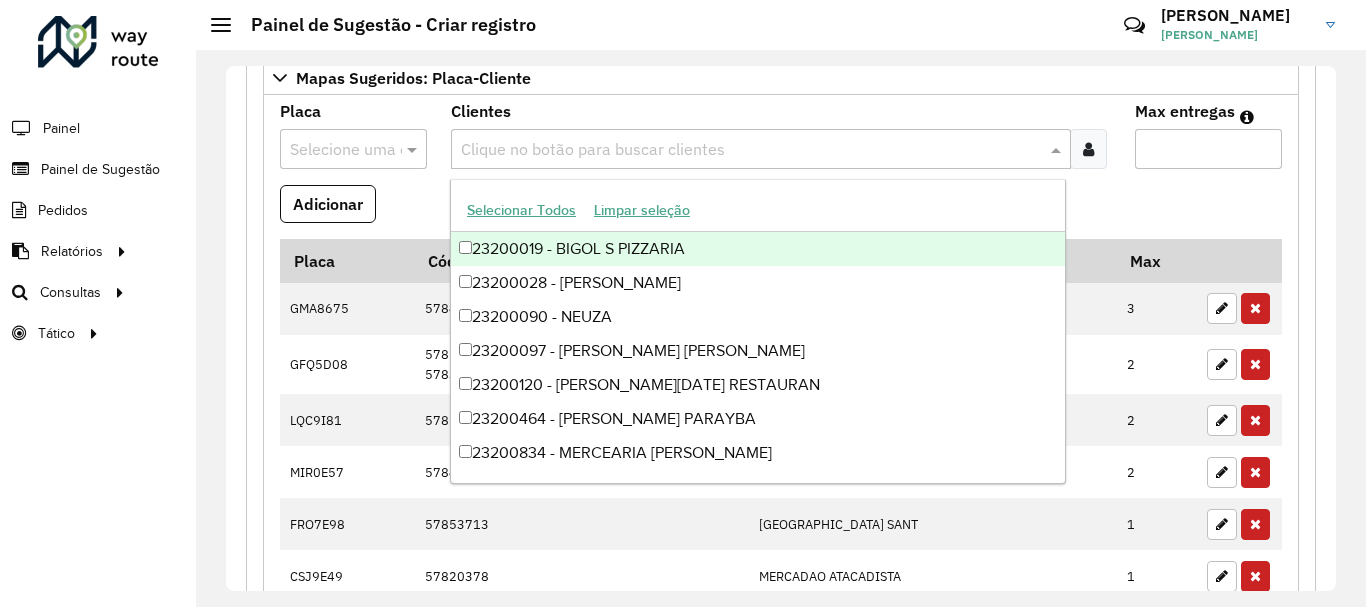 click at bounding box center (751, 150) 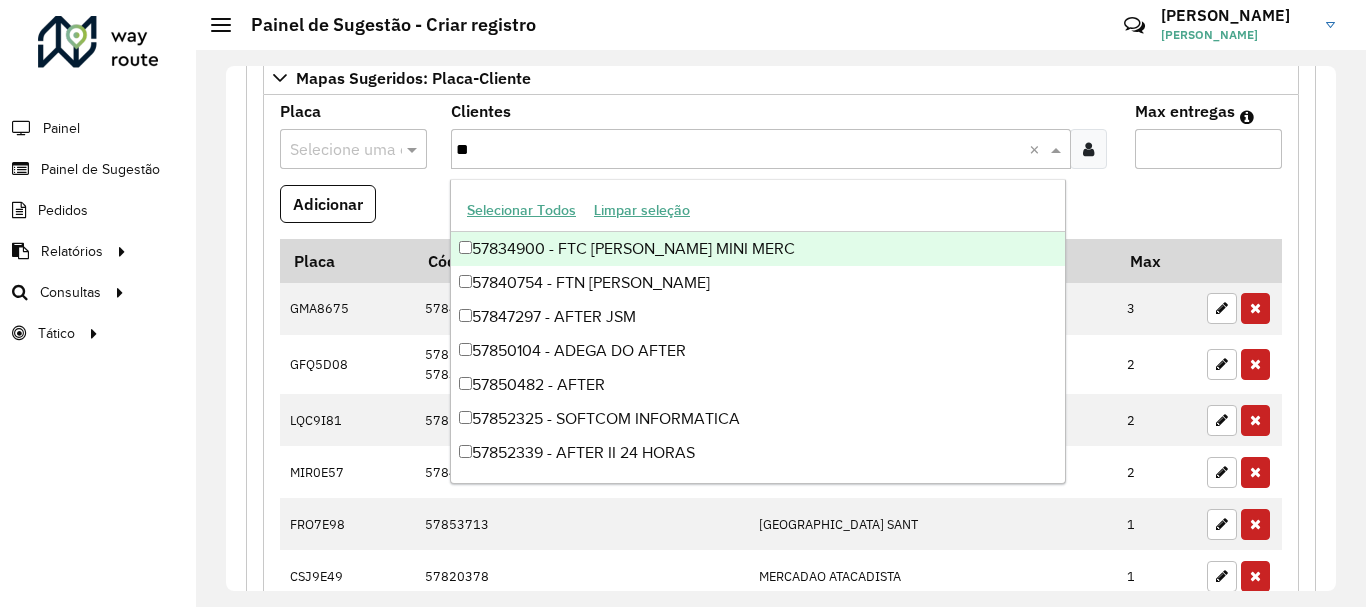 type on "*" 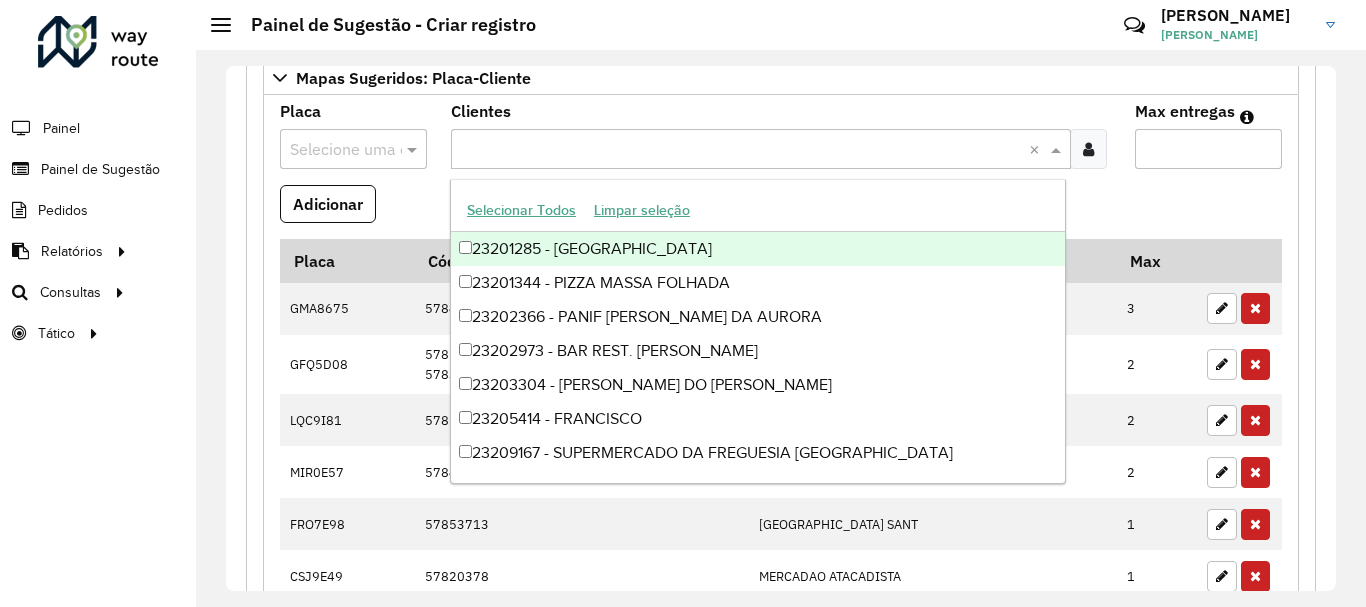 paste on "****" 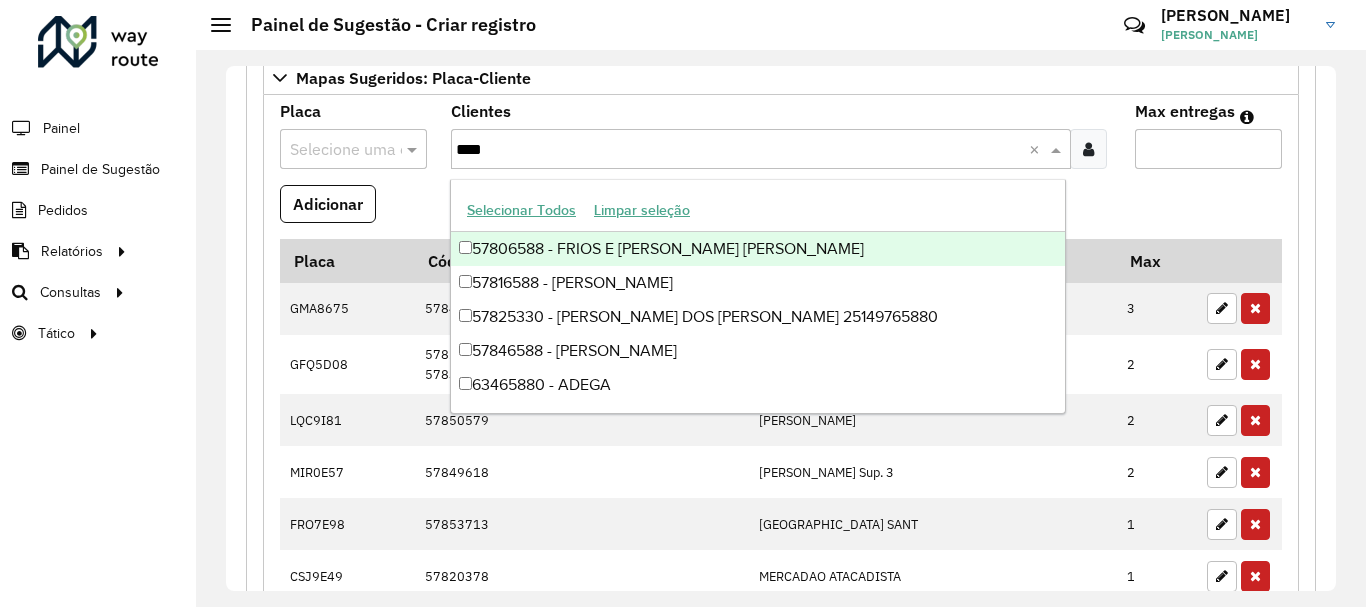 type 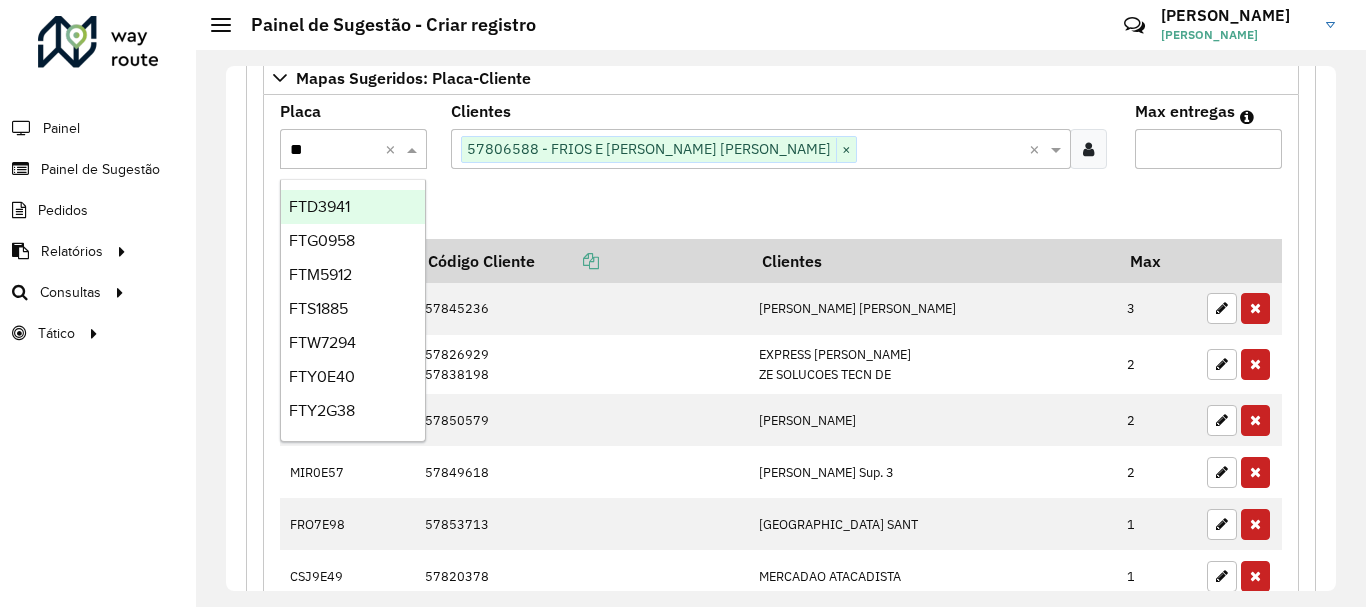 type on "***" 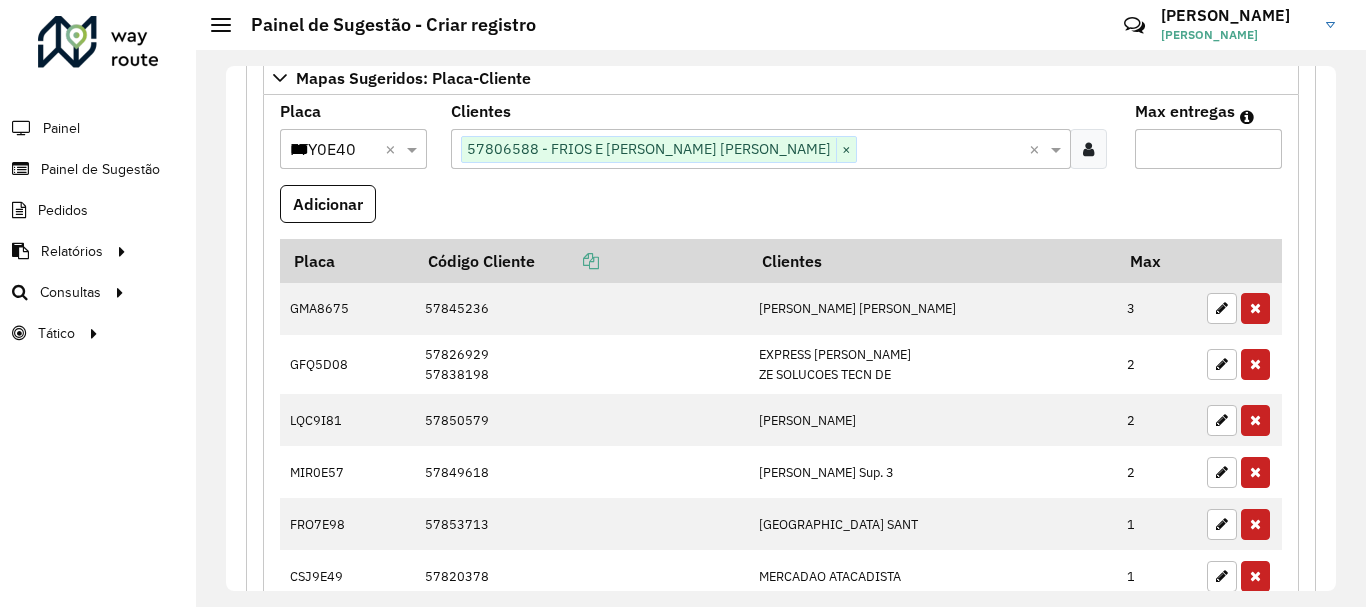 type 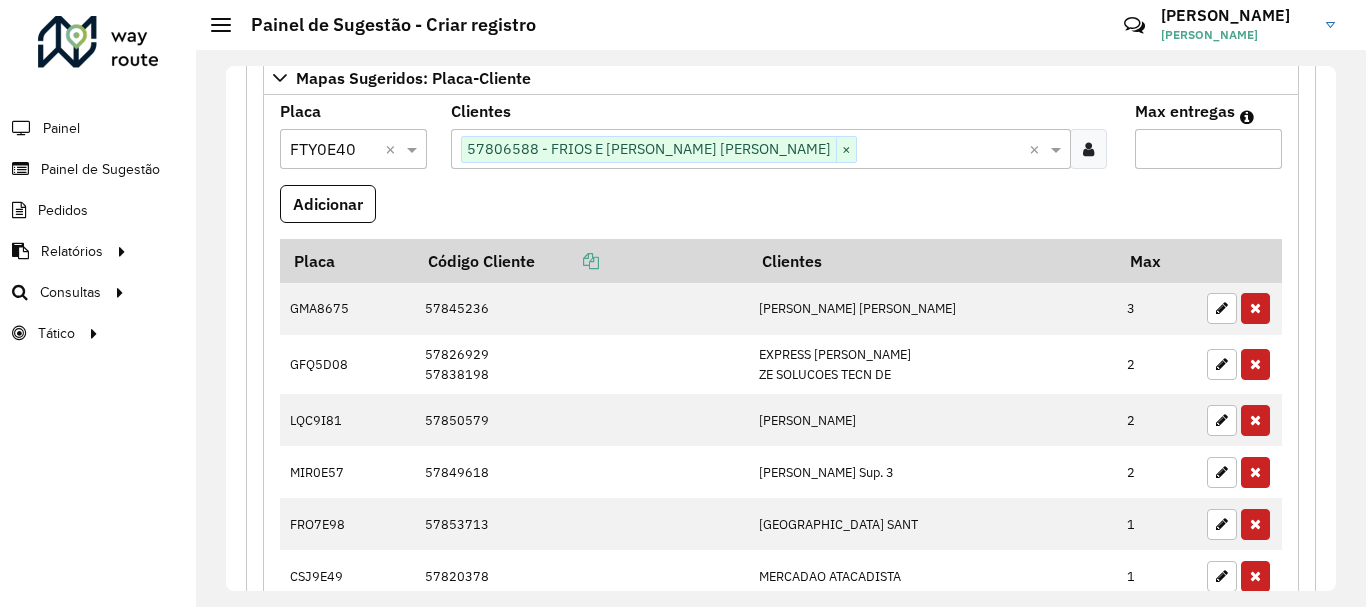 type on "**" 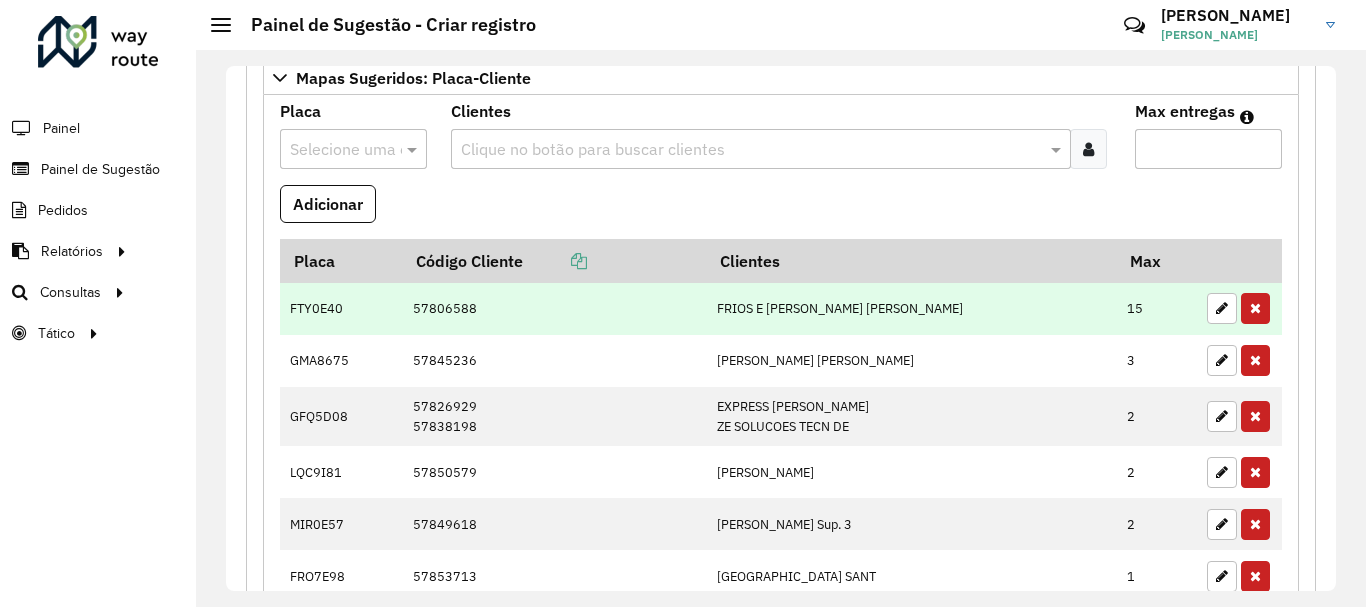 scroll, scrollTop: 1315, scrollLeft: 0, axis: vertical 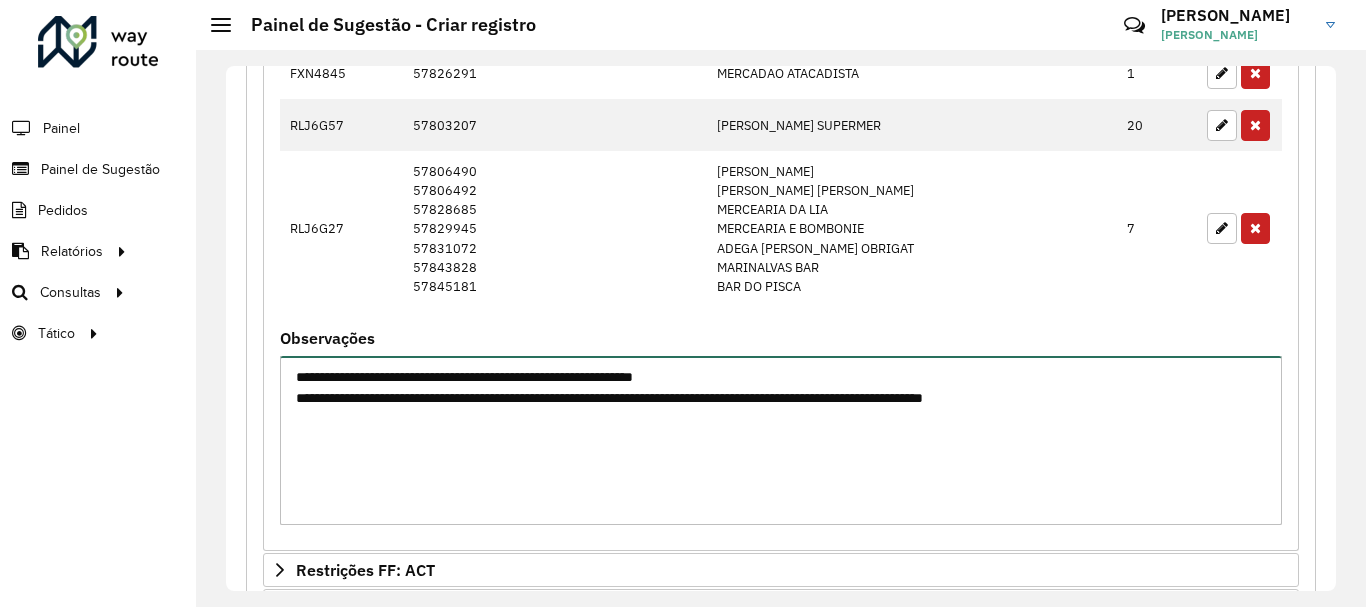 click on "**********" at bounding box center (781, 440) 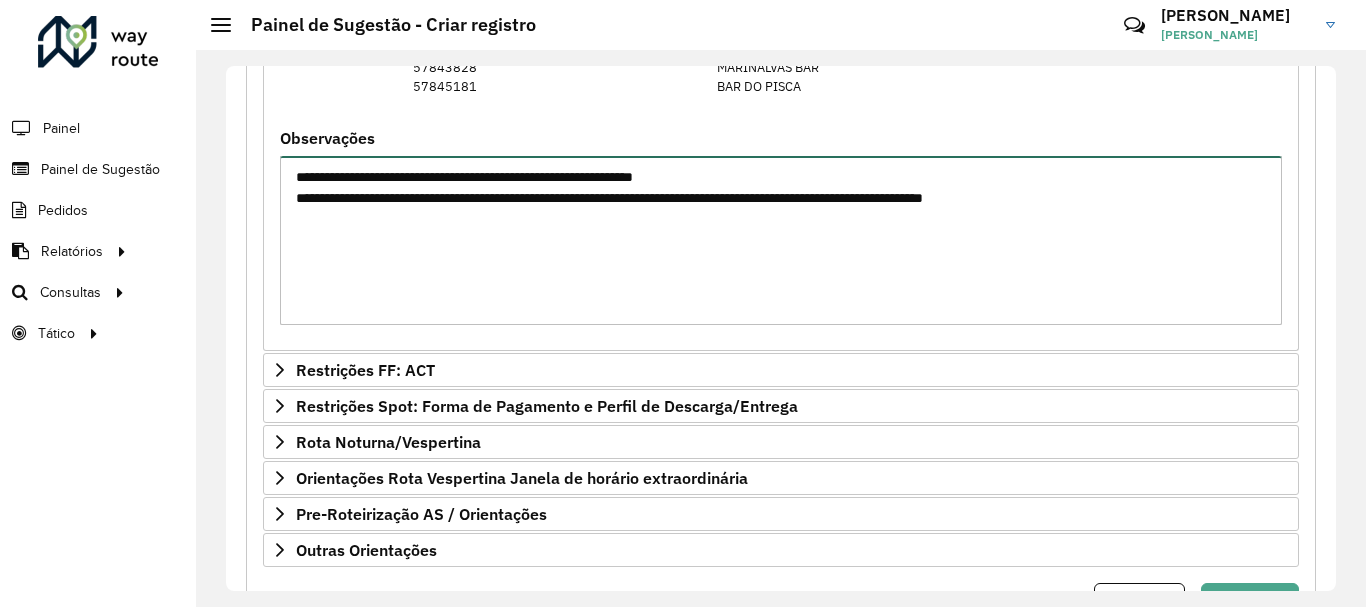 scroll, scrollTop: 2122, scrollLeft: 0, axis: vertical 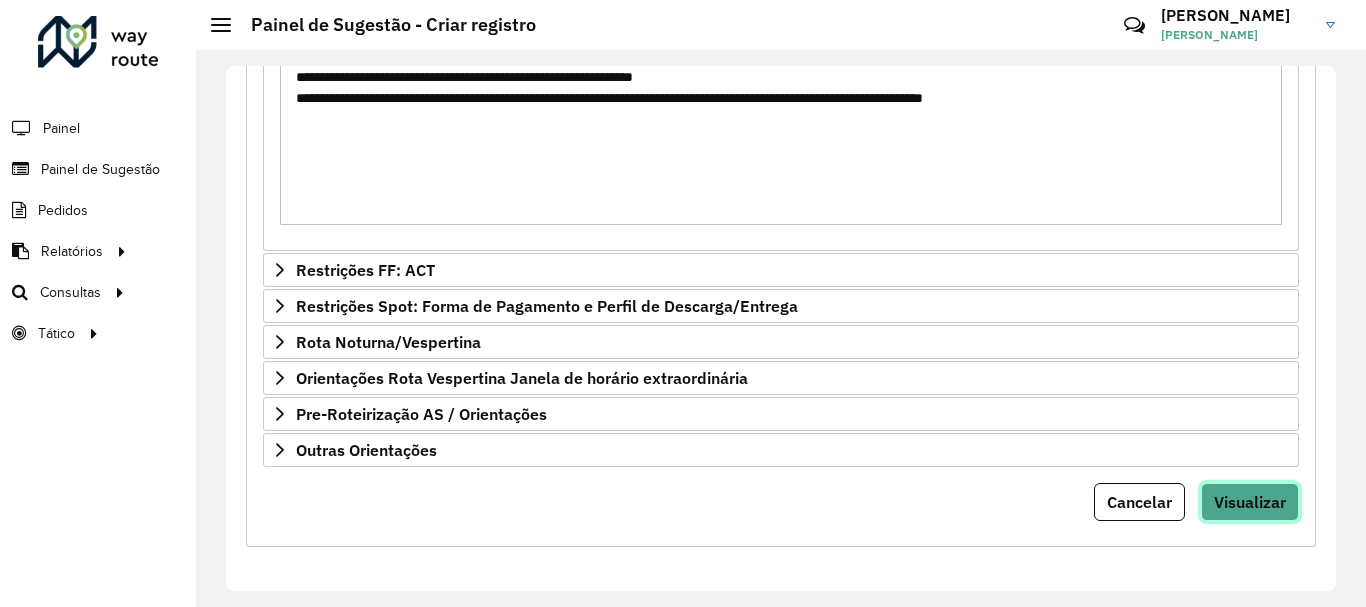 click on "Visualizar" at bounding box center [1250, 502] 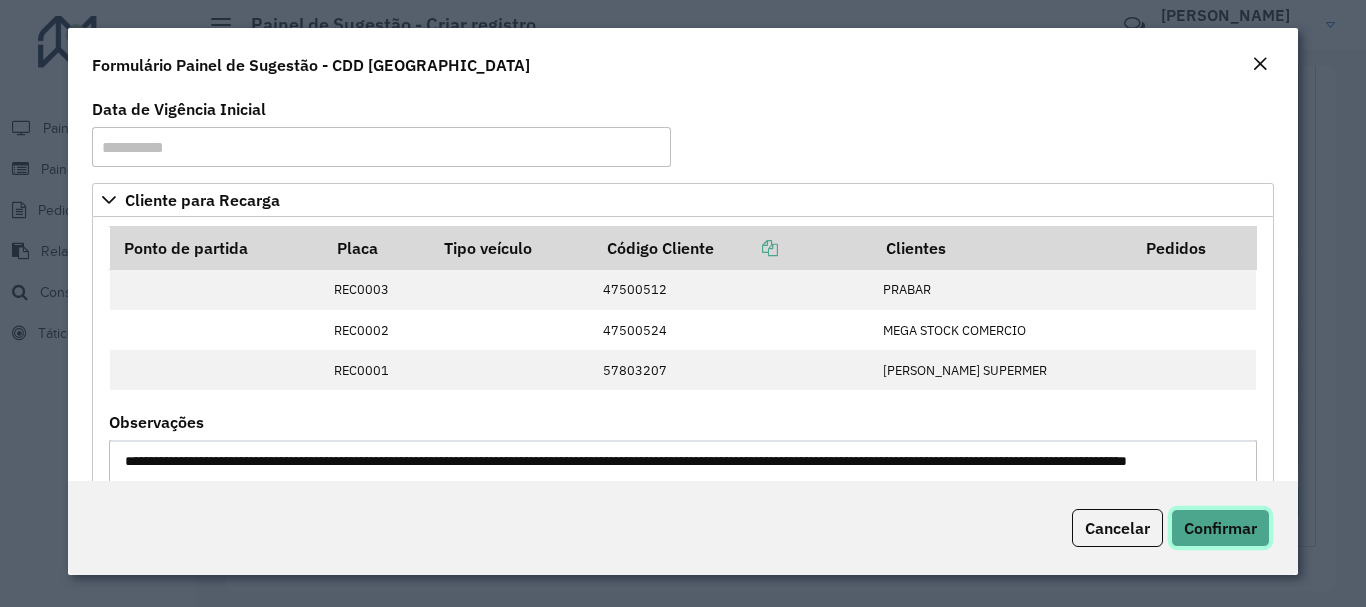 click on "Confirmar" 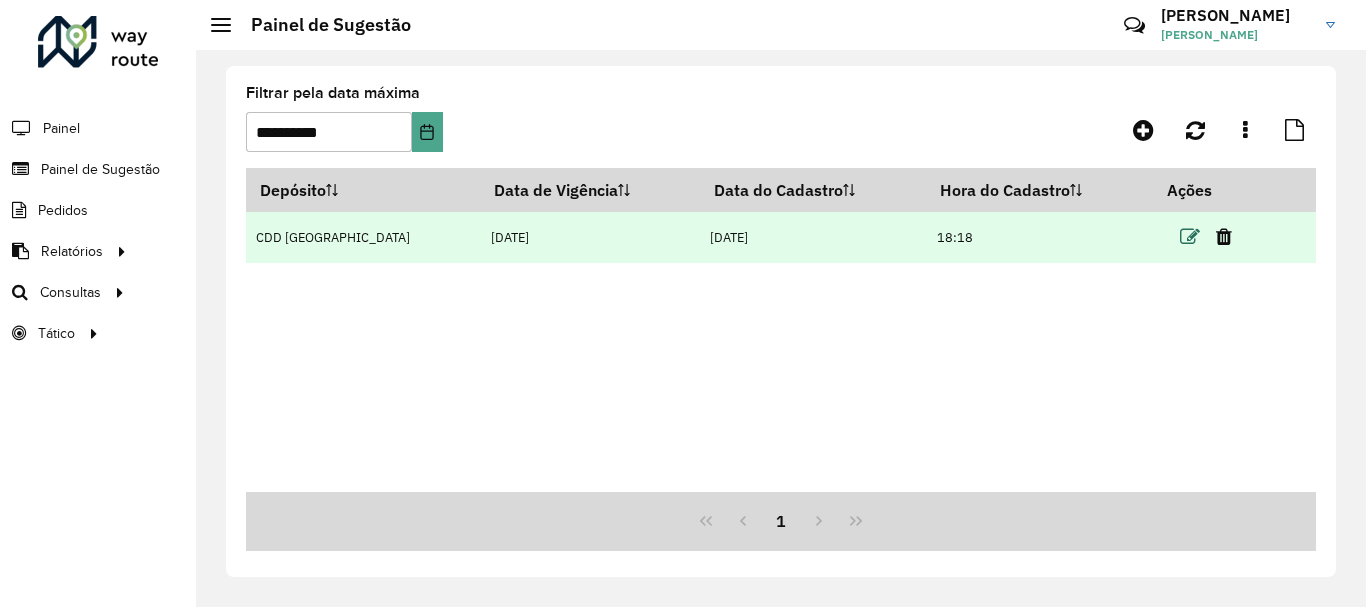 click at bounding box center (1190, 237) 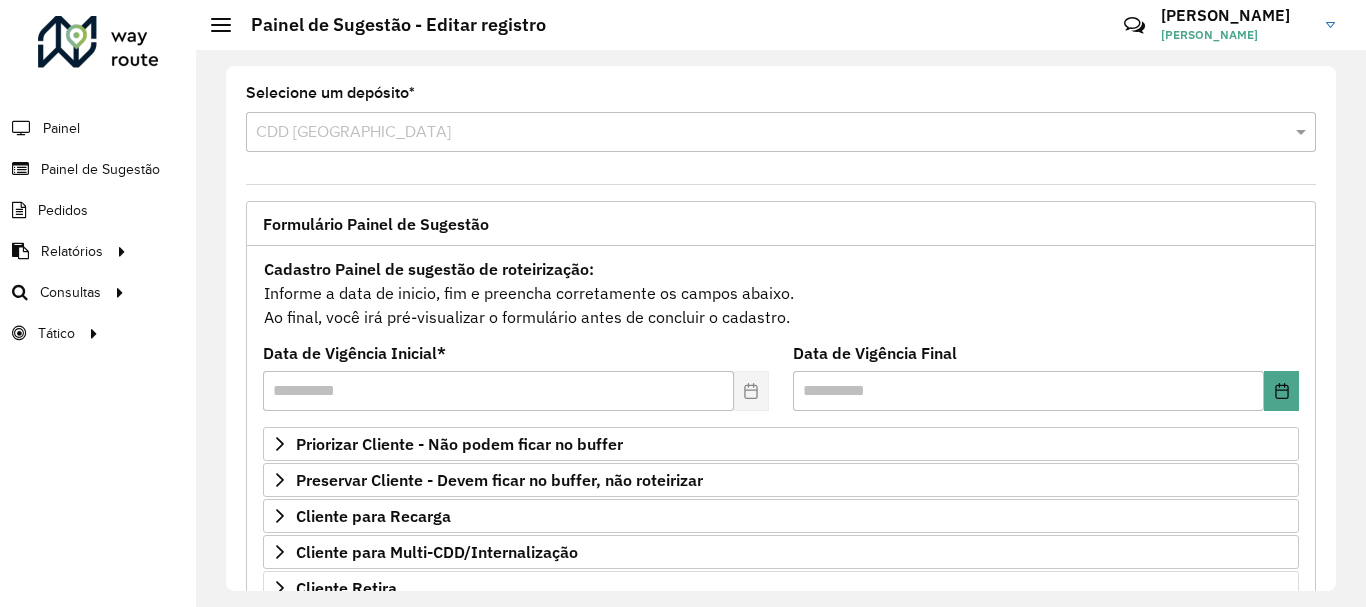 scroll, scrollTop: 300, scrollLeft: 0, axis: vertical 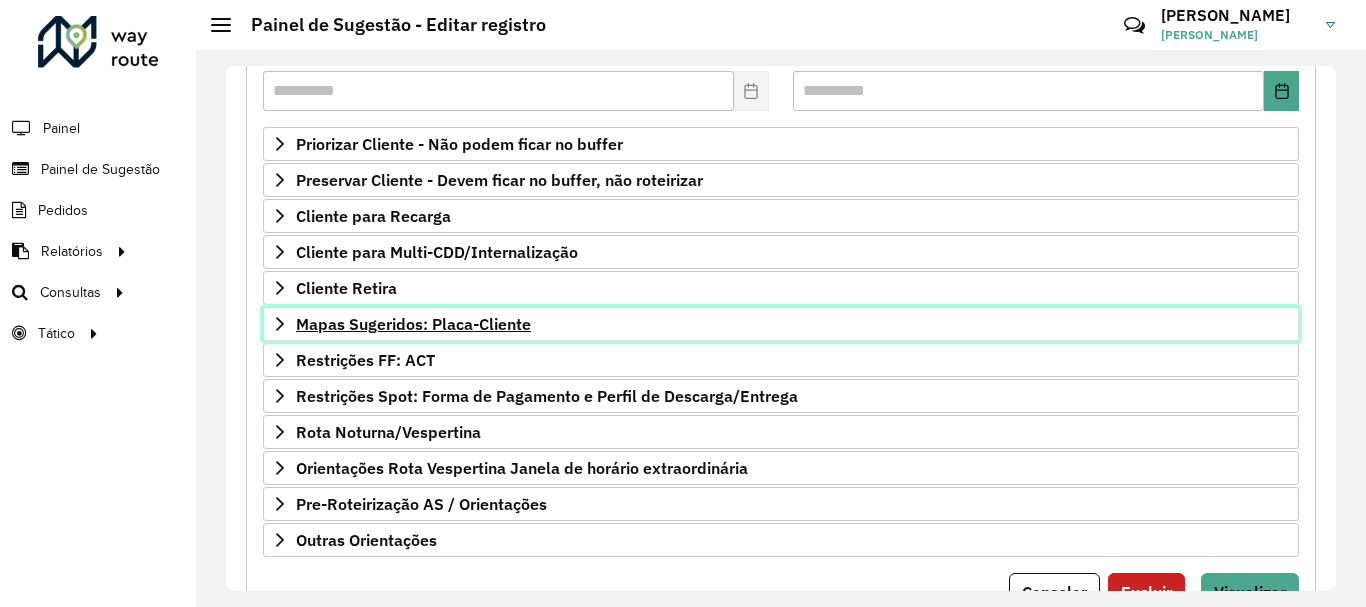click on "Mapas Sugeridos: Placa-Cliente" at bounding box center [413, 324] 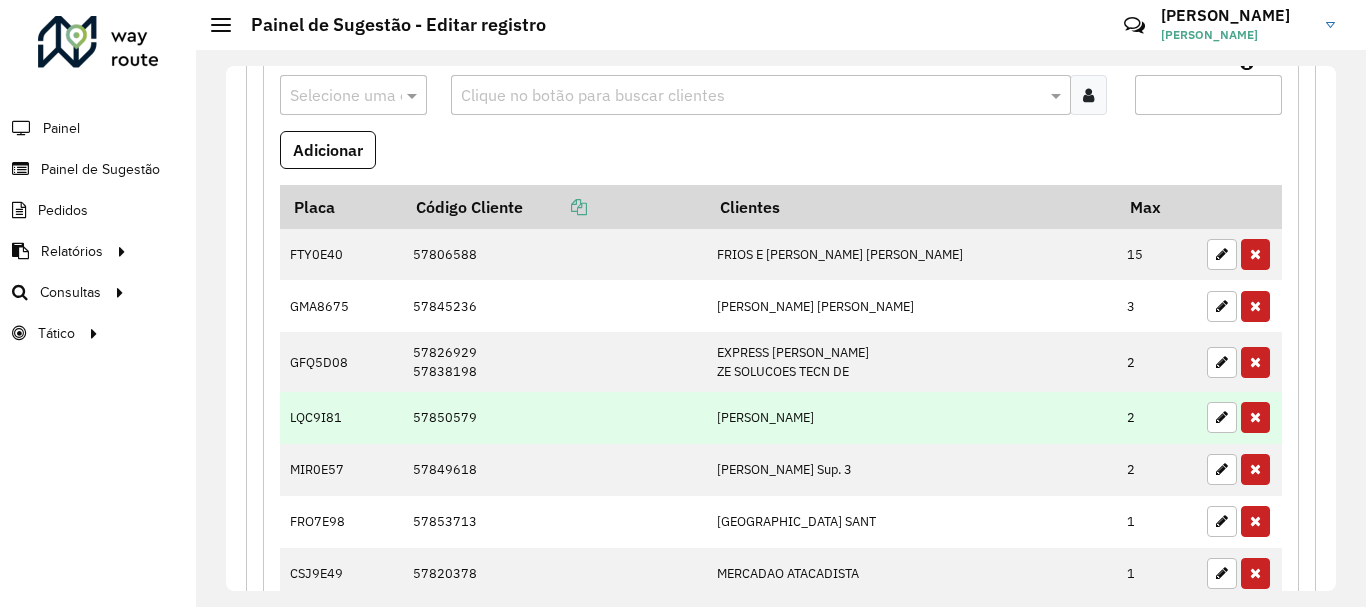 scroll, scrollTop: 800, scrollLeft: 0, axis: vertical 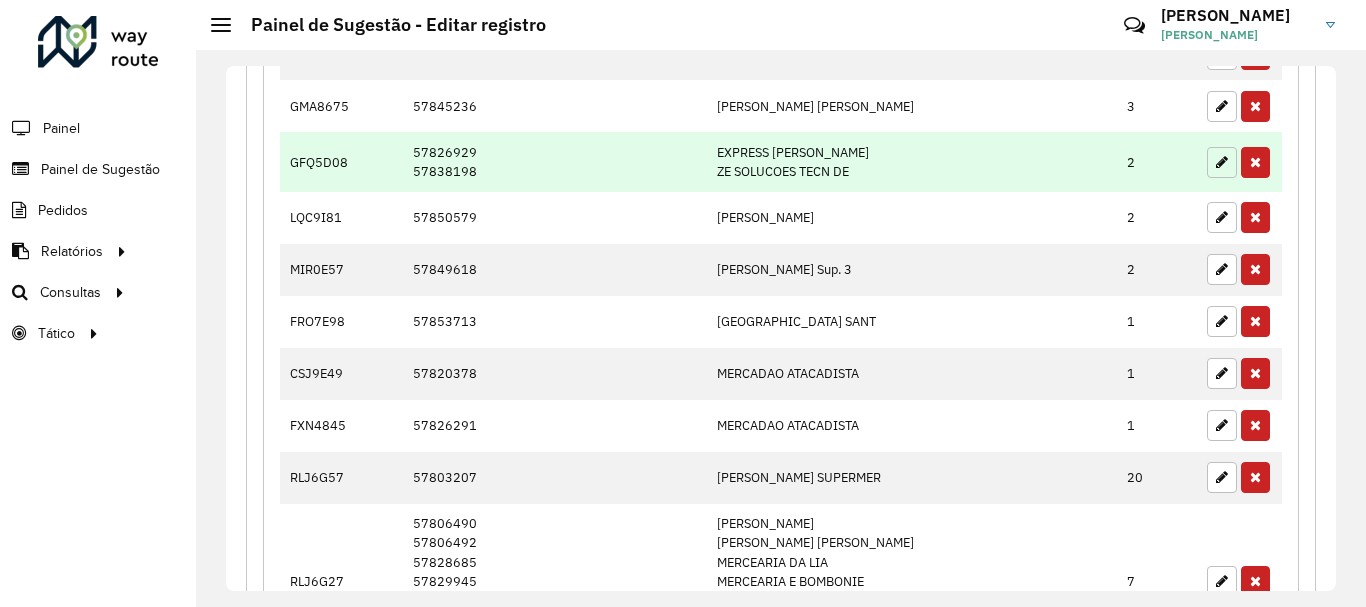 click at bounding box center [1222, 162] 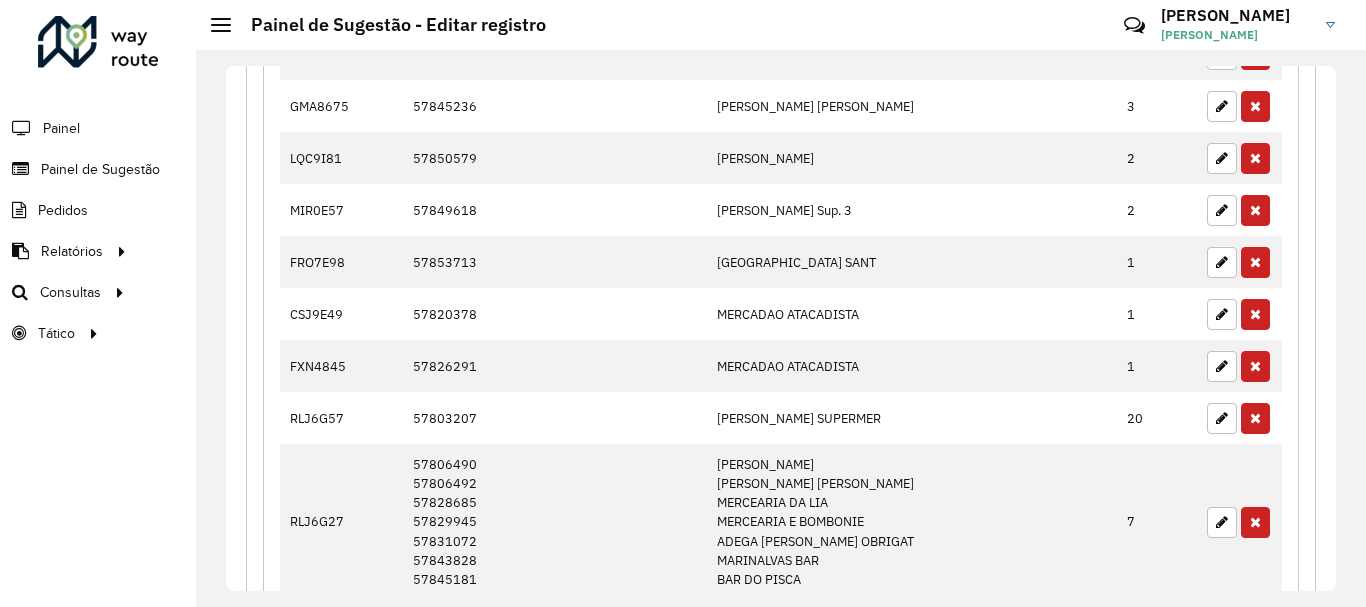 scroll, scrollTop: 500, scrollLeft: 0, axis: vertical 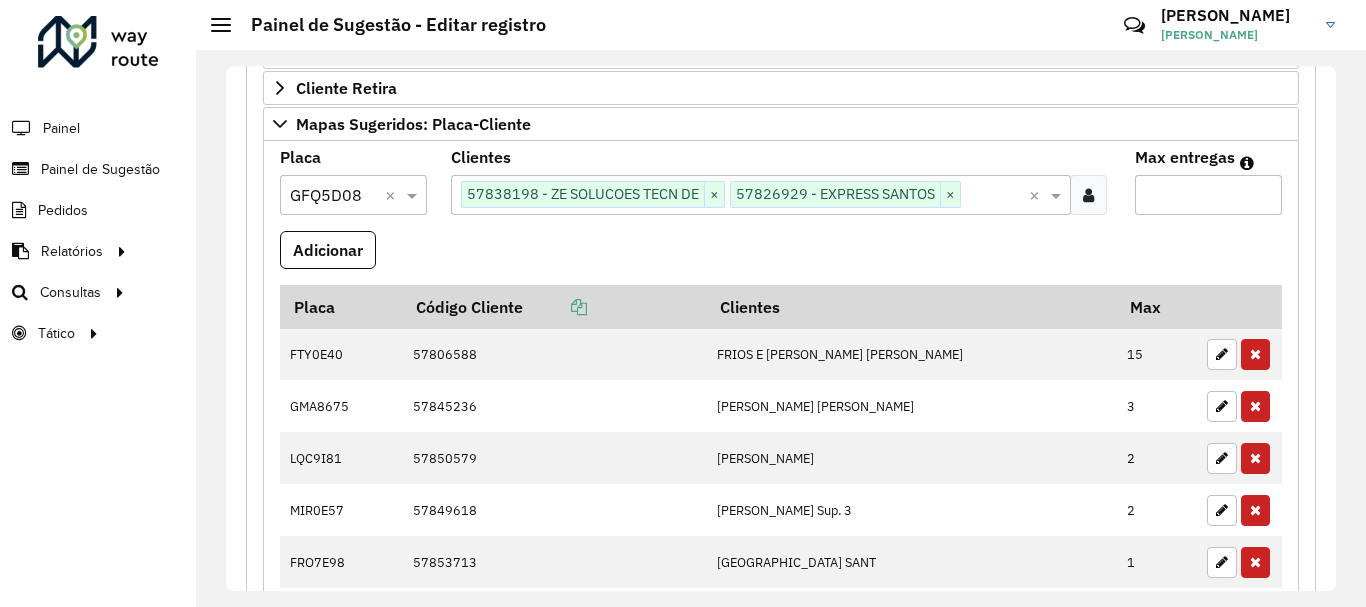 click at bounding box center (995, 196) 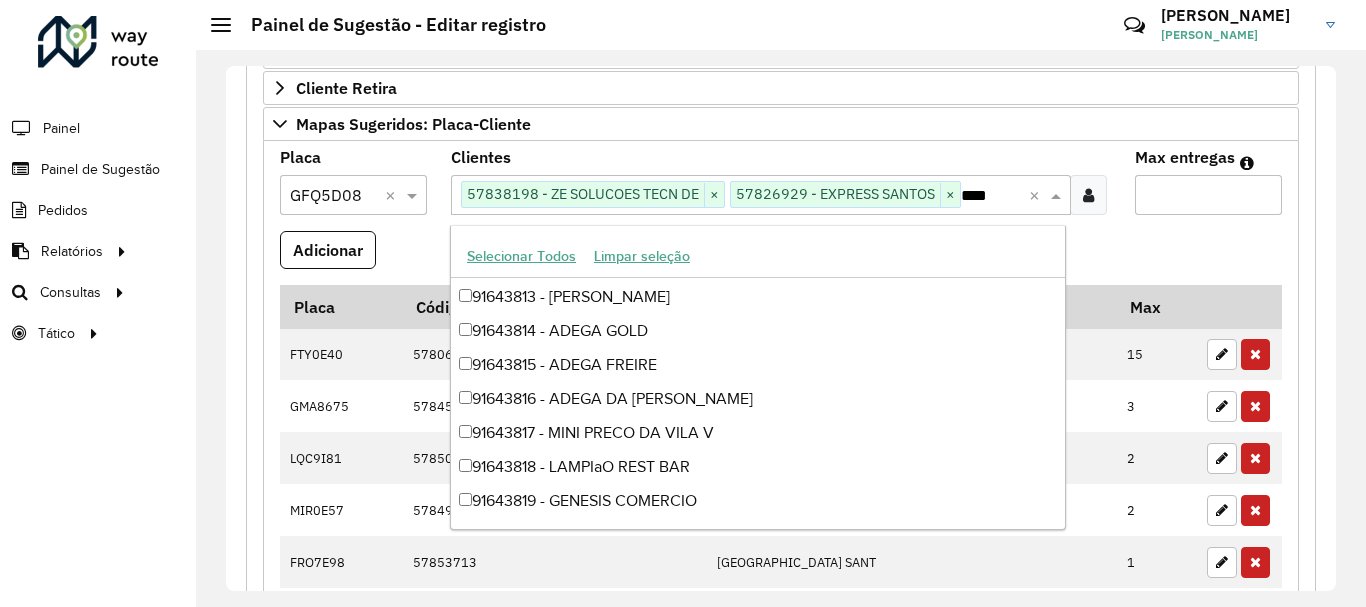 scroll, scrollTop: 202, scrollLeft: 0, axis: vertical 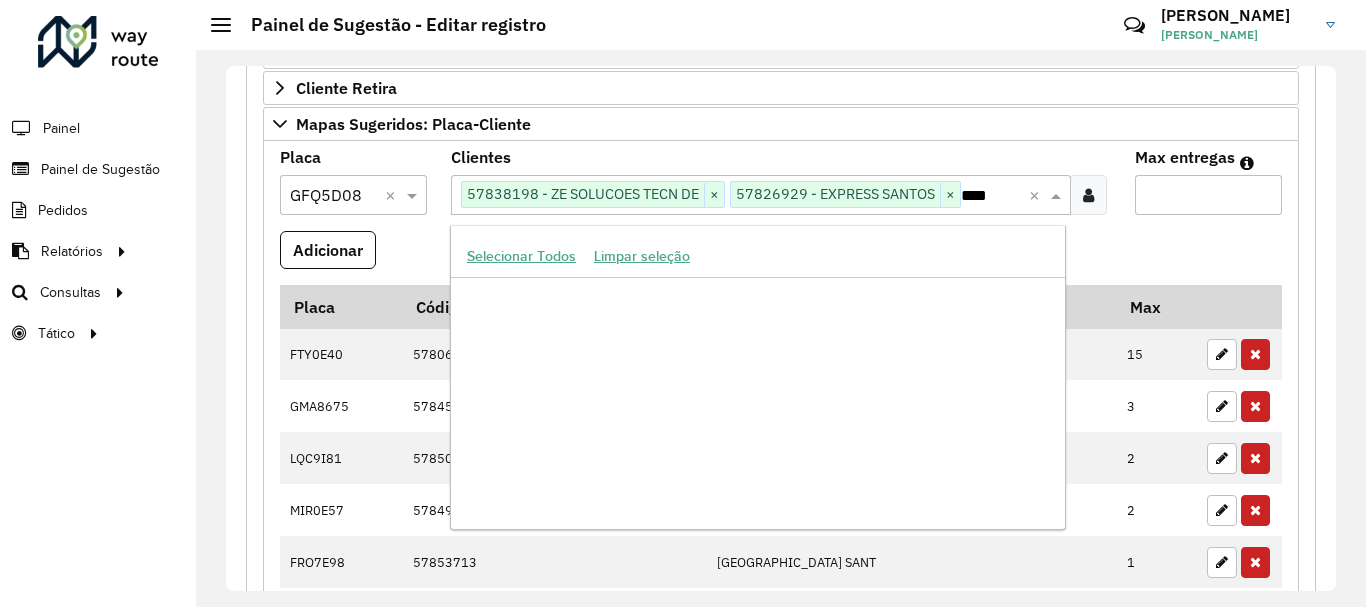 type on "*****" 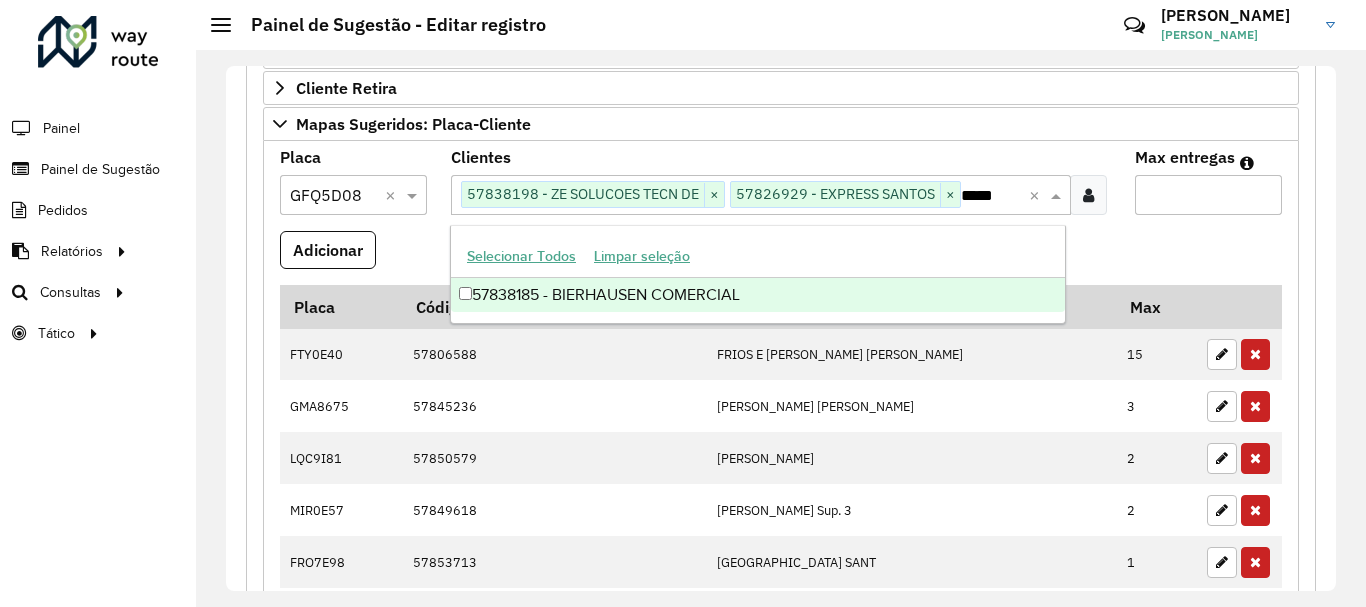 scroll, scrollTop: 0, scrollLeft: 0, axis: both 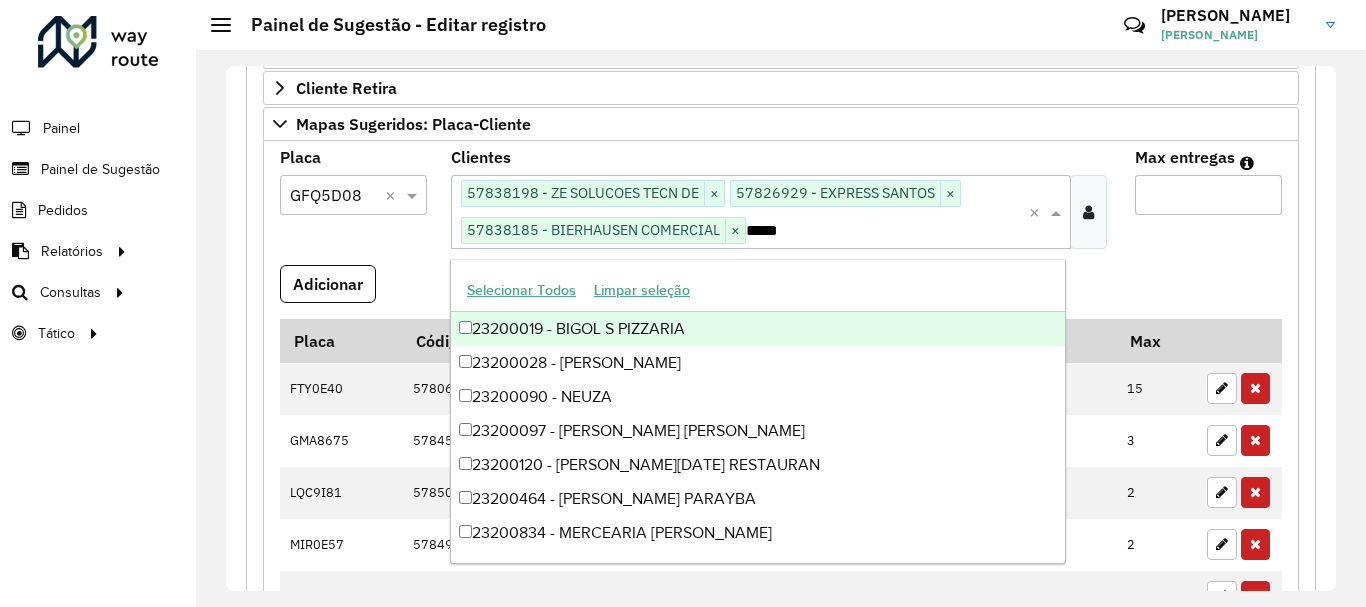type 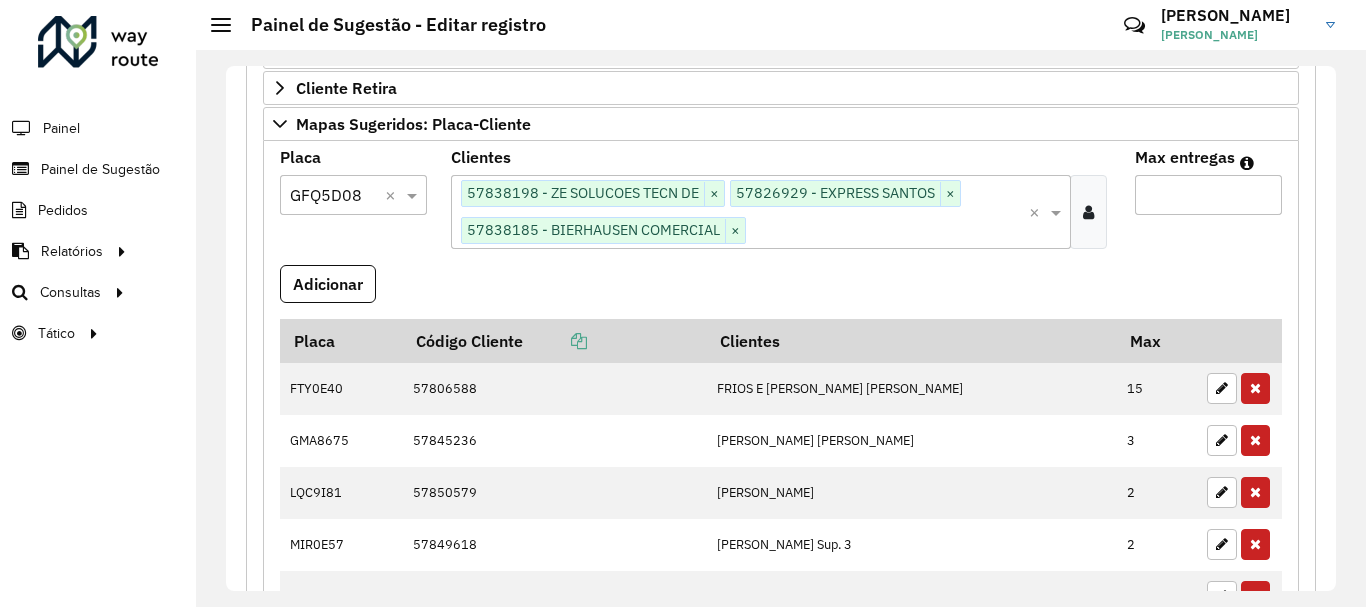 type on "*" 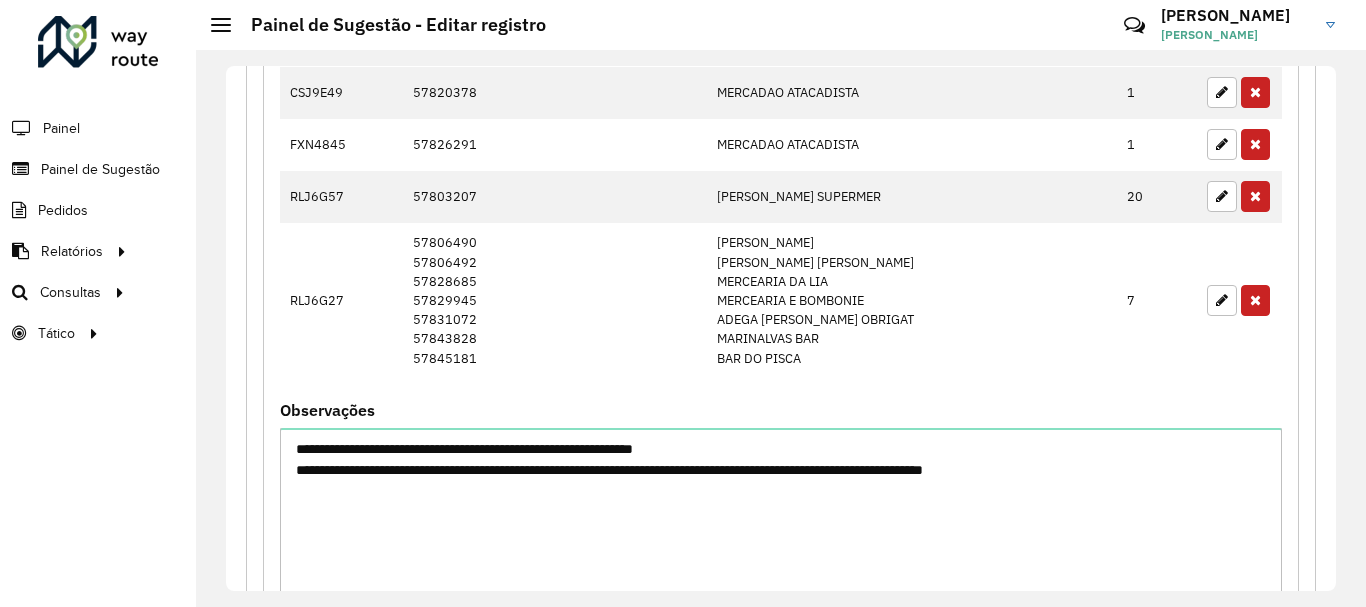 scroll, scrollTop: 1472, scrollLeft: 0, axis: vertical 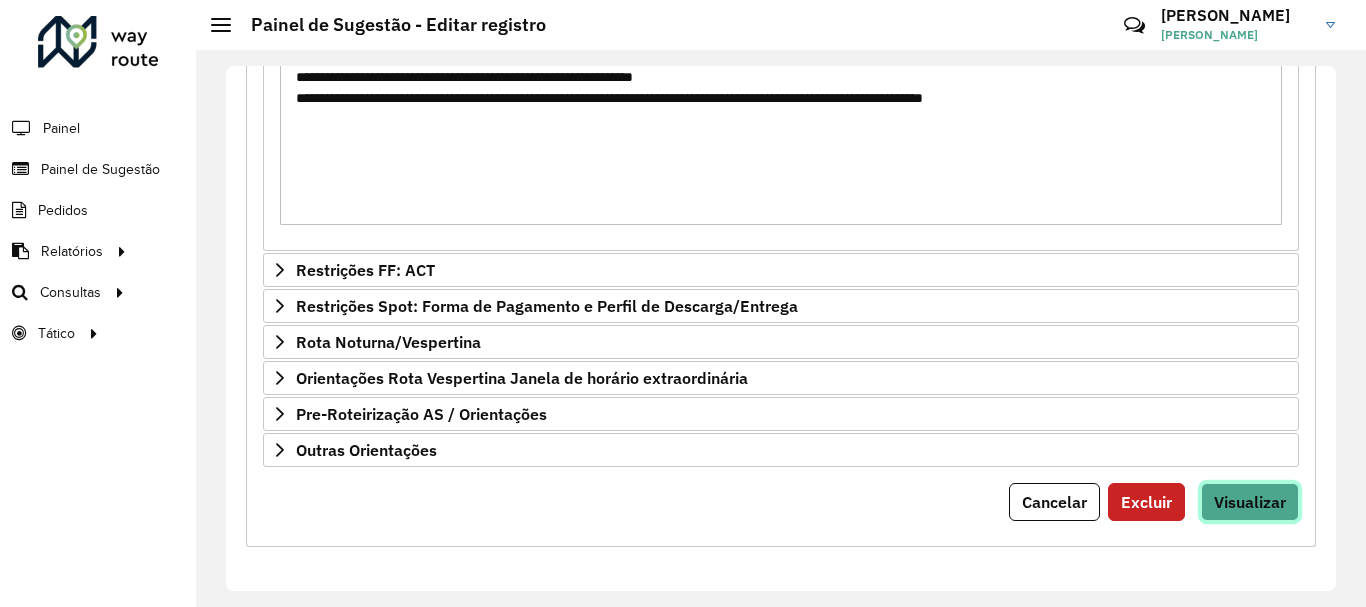 click on "Visualizar" at bounding box center (1250, 502) 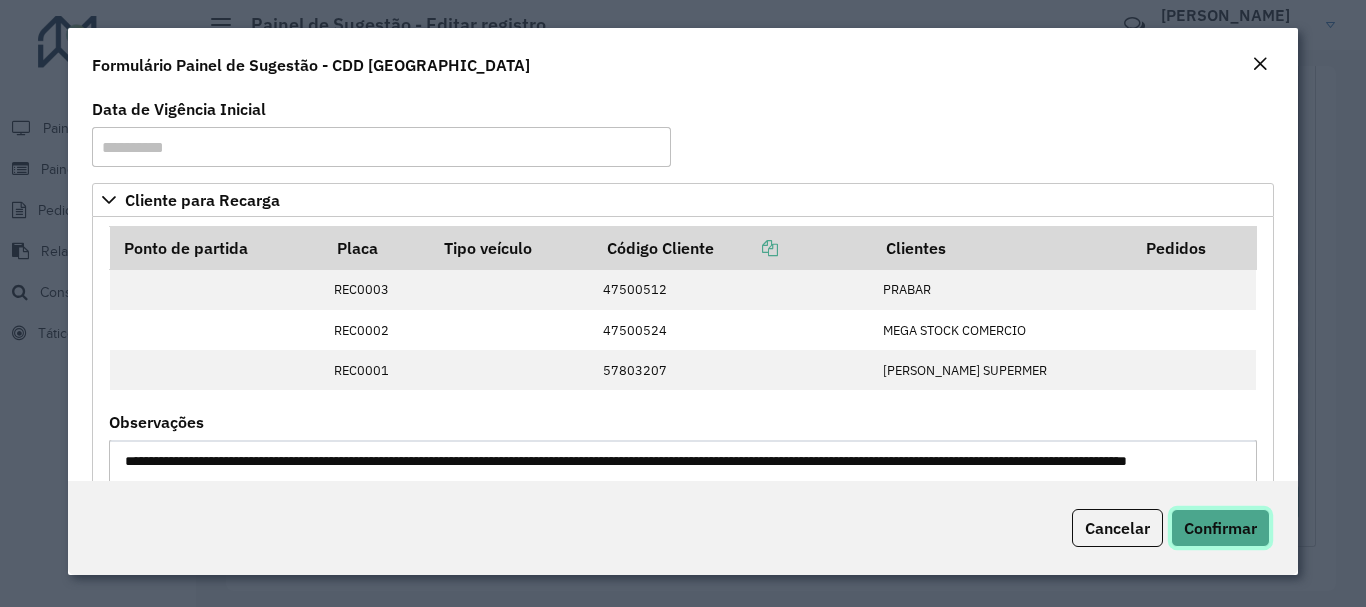 click on "Confirmar" 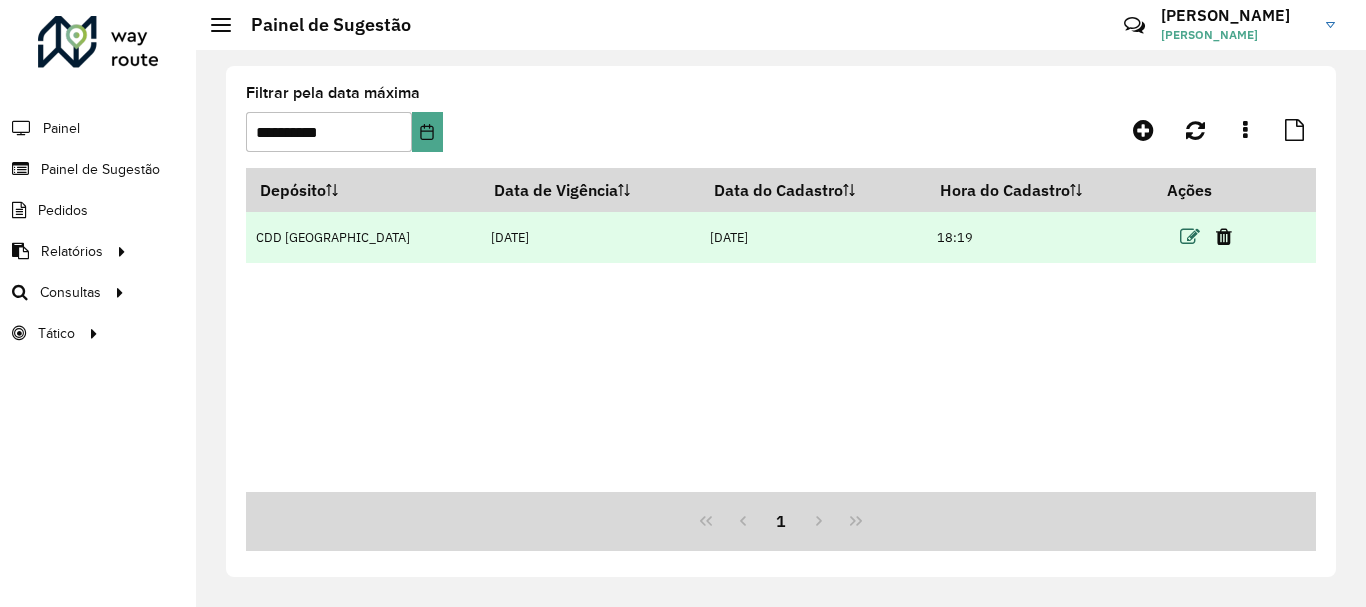 click at bounding box center [1190, 237] 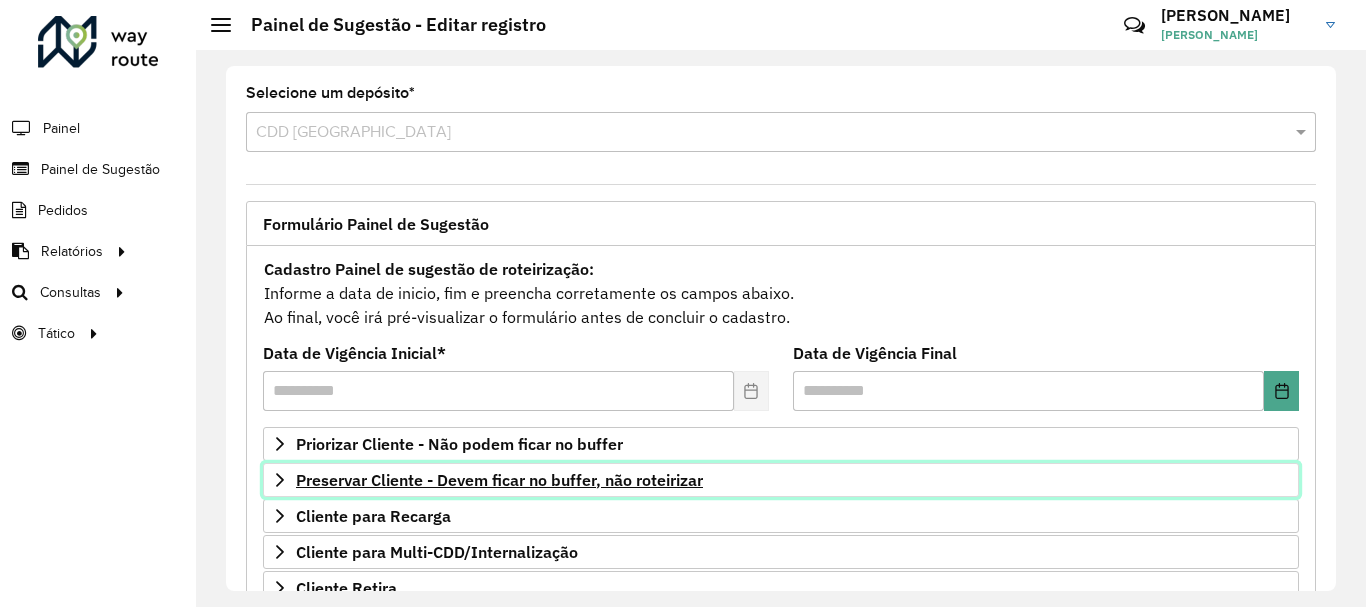click on "Preservar Cliente - Devem ficar no buffer, não roteirizar" at bounding box center [499, 480] 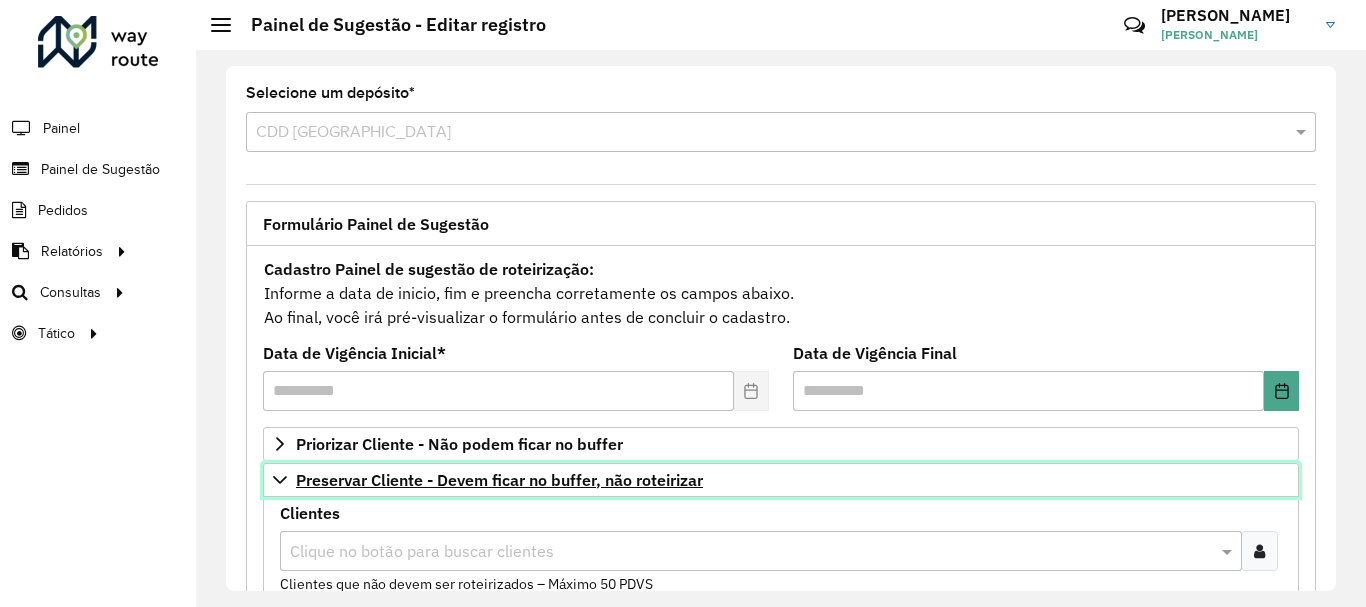 scroll, scrollTop: 100, scrollLeft: 0, axis: vertical 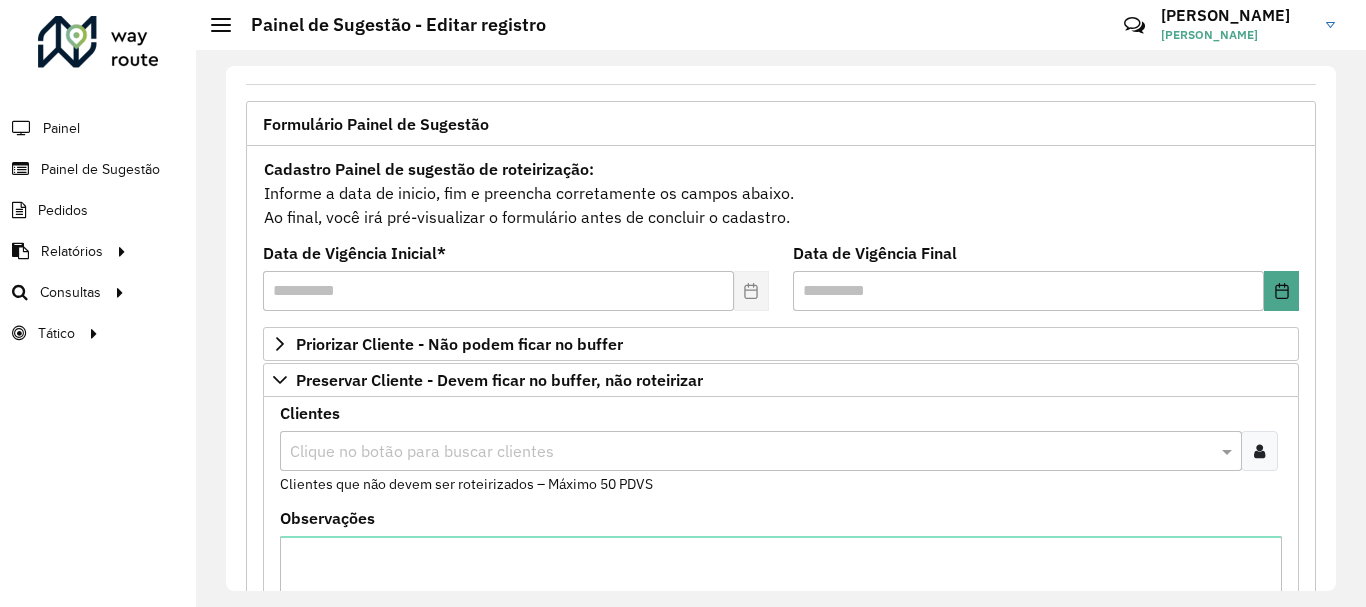 click at bounding box center (751, 452) 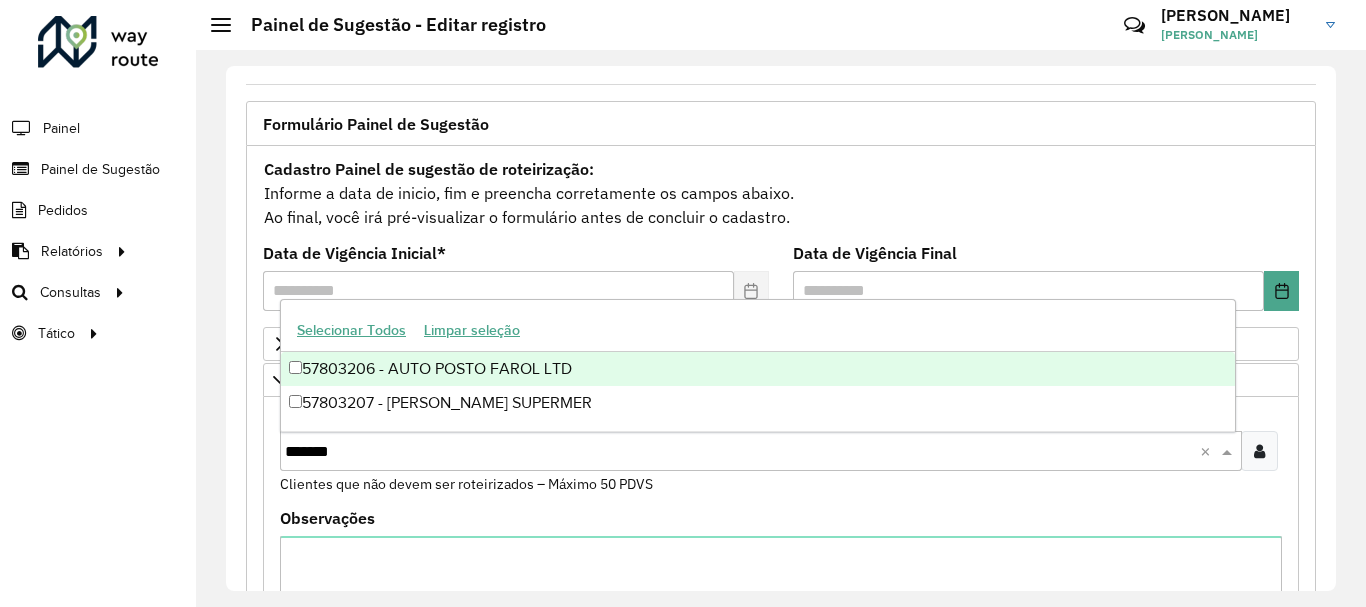 type on "********" 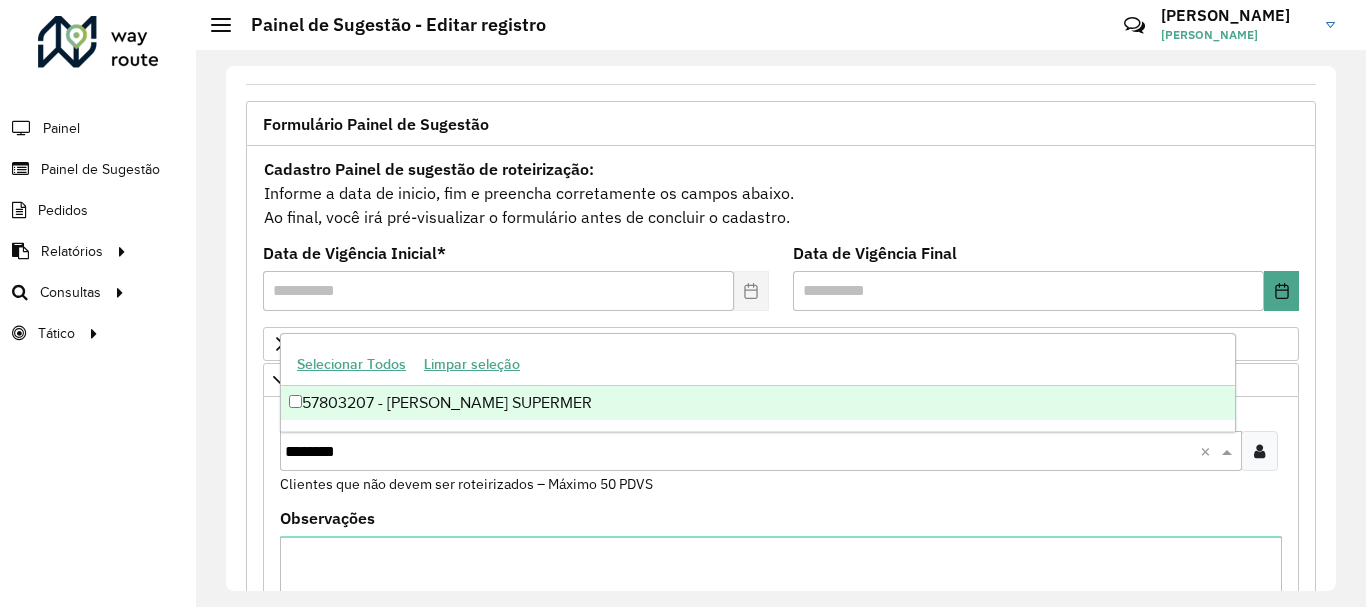 type 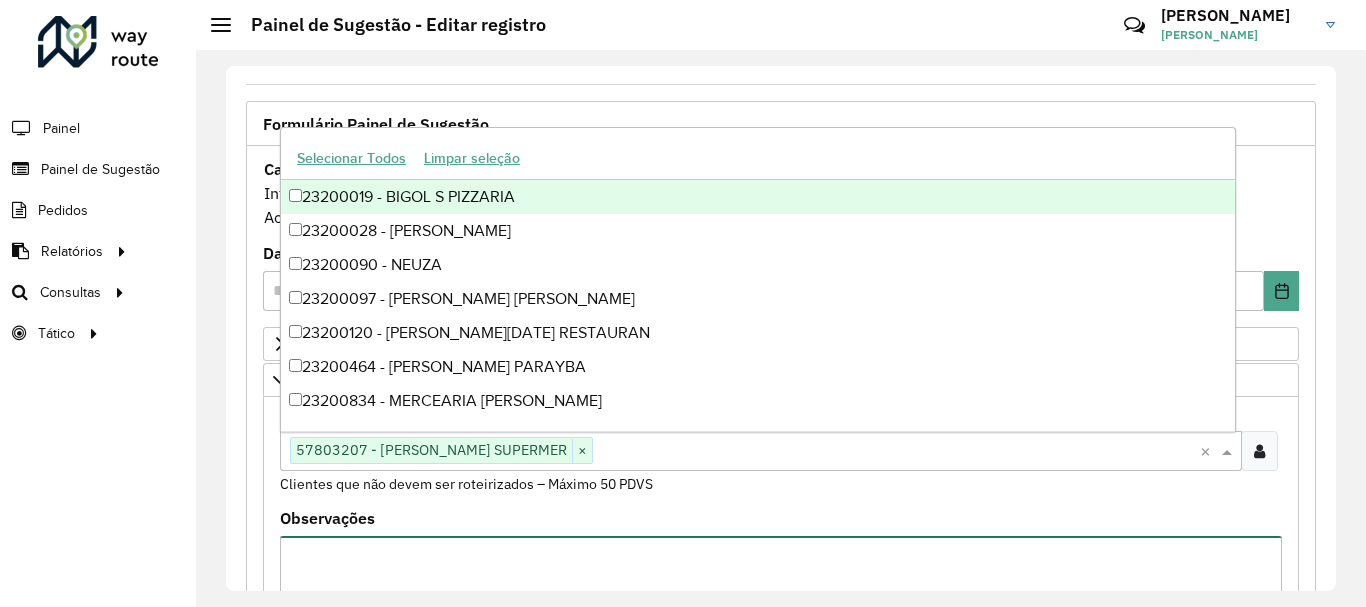 click on "Observações" at bounding box center (781, 620) 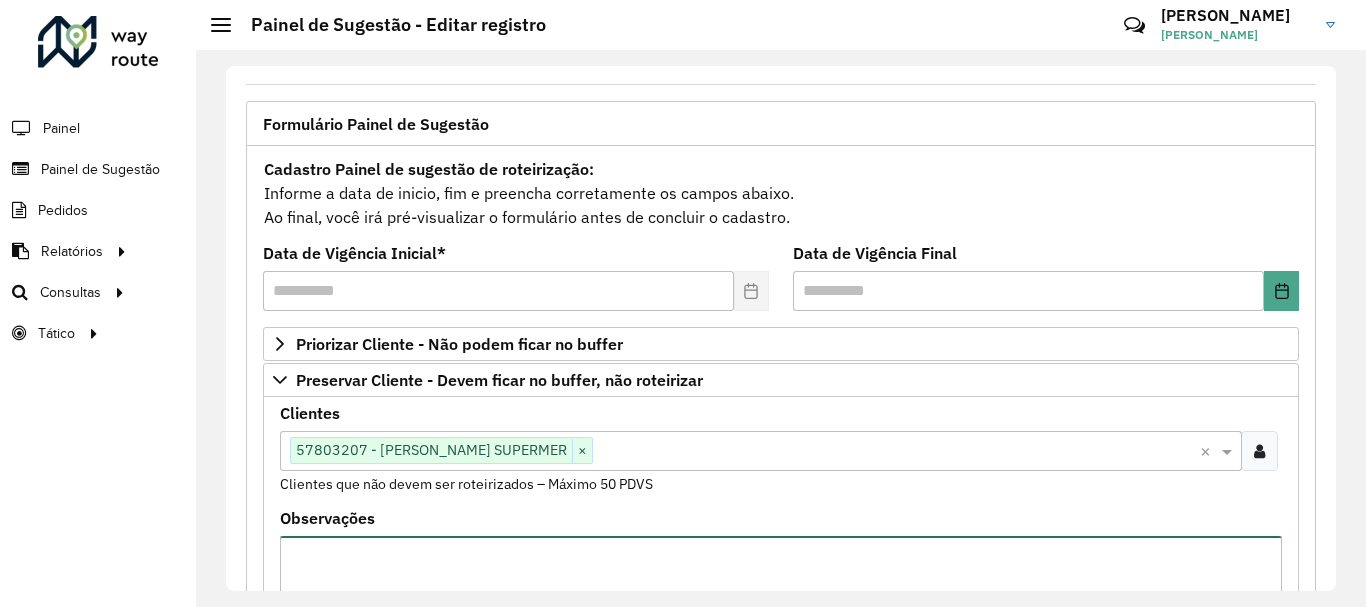 paste on "******" 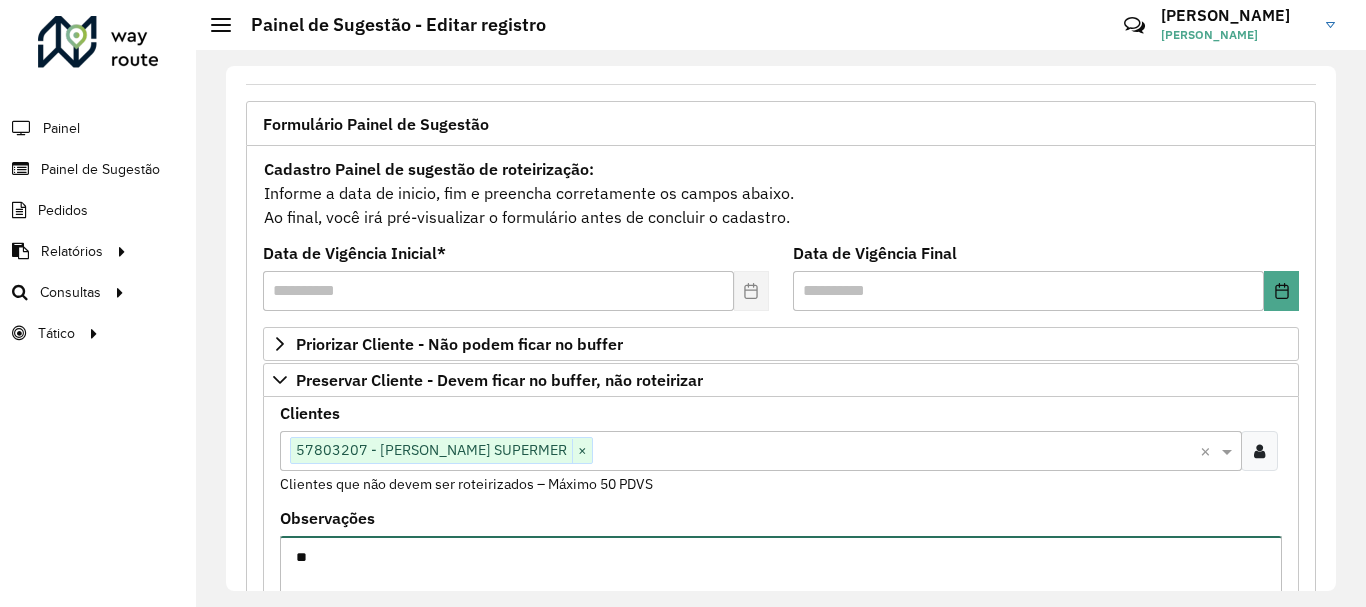 type on "***" 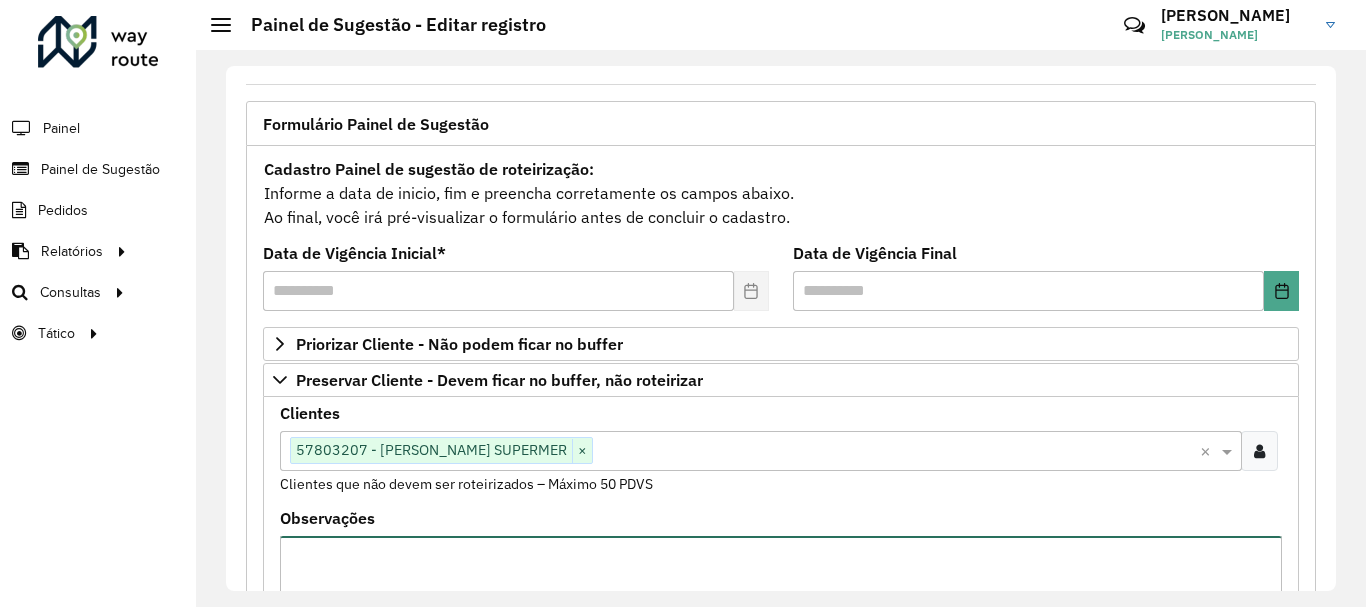 scroll, scrollTop: 200, scrollLeft: 0, axis: vertical 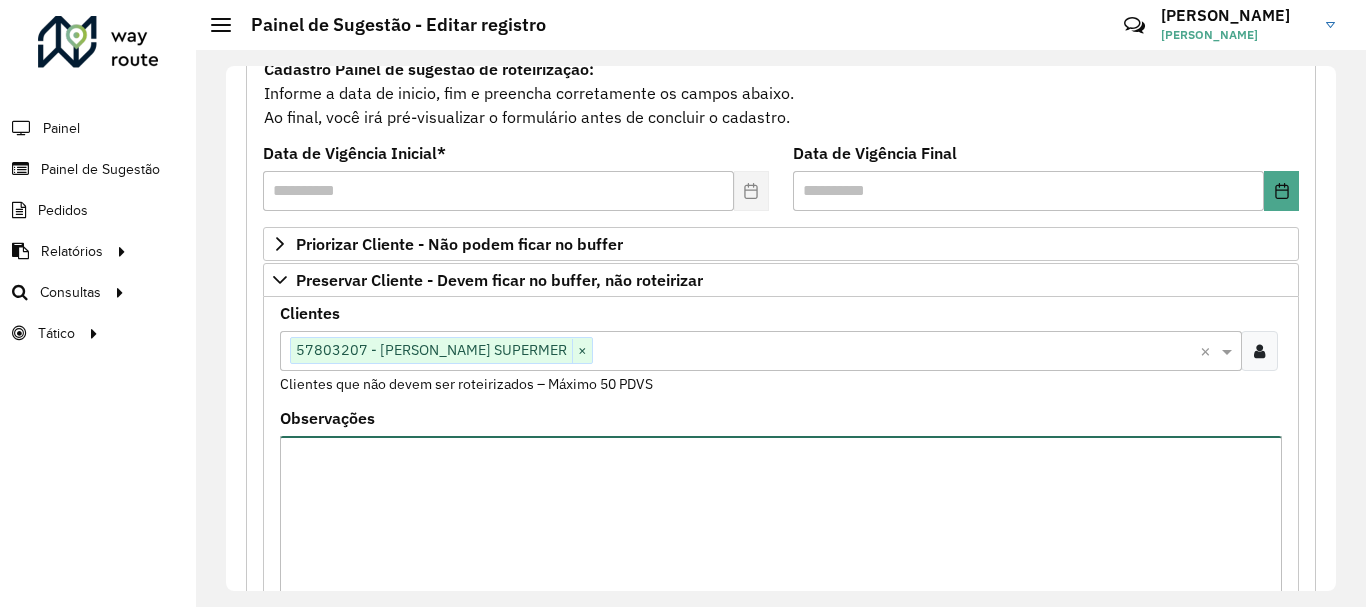 click on "Observações" at bounding box center [781, 520] 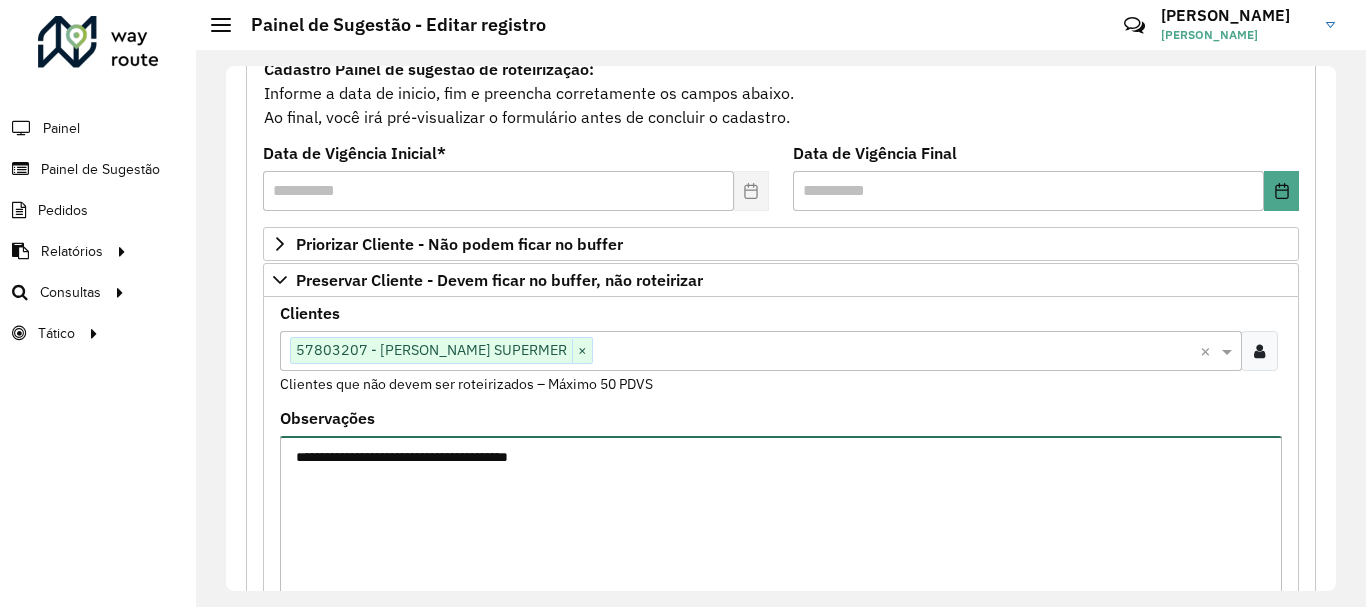 paste on "*******" 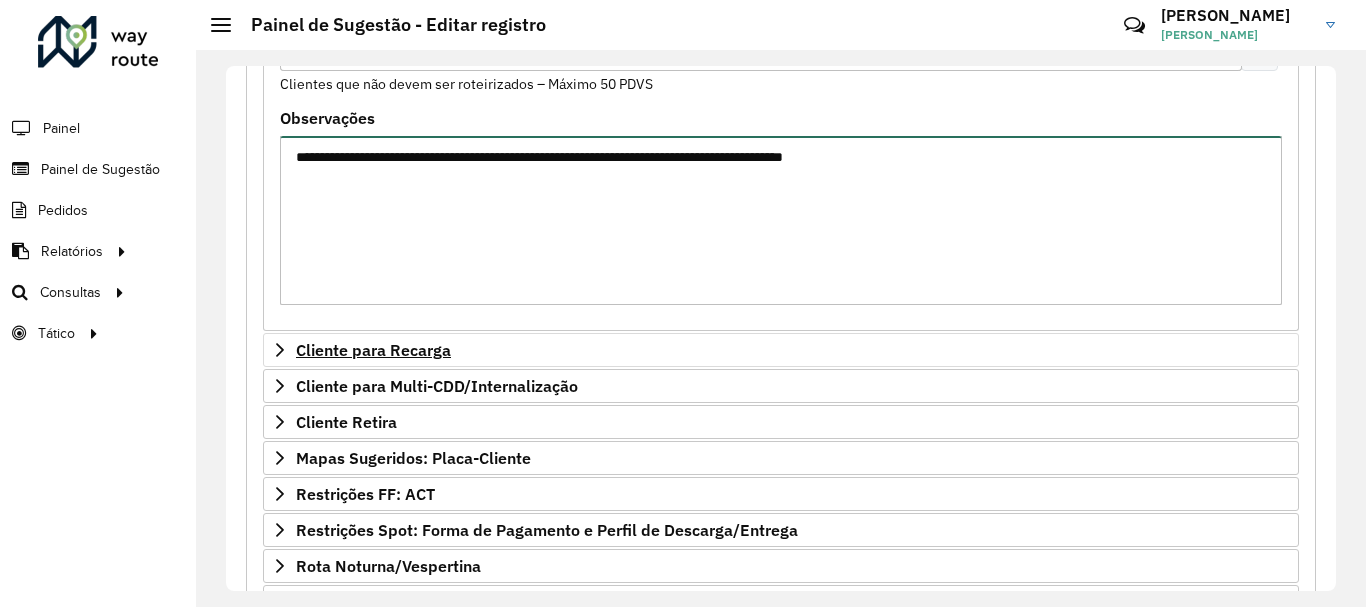 scroll, scrollTop: 700, scrollLeft: 0, axis: vertical 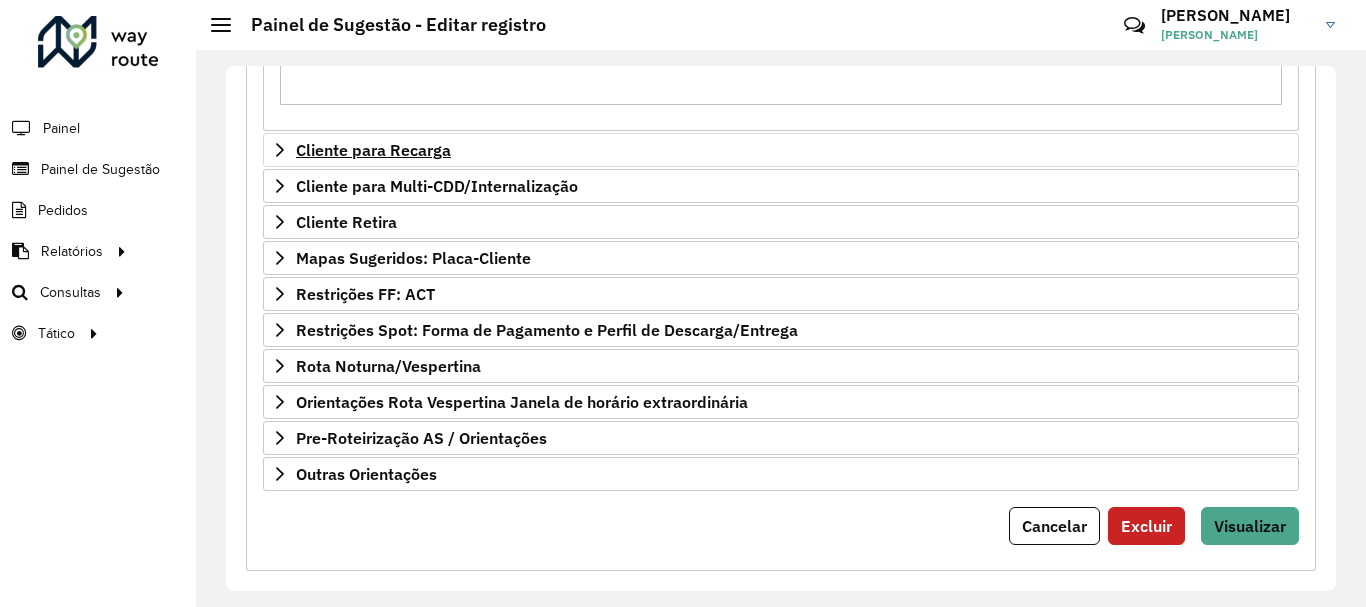 type on "**********" 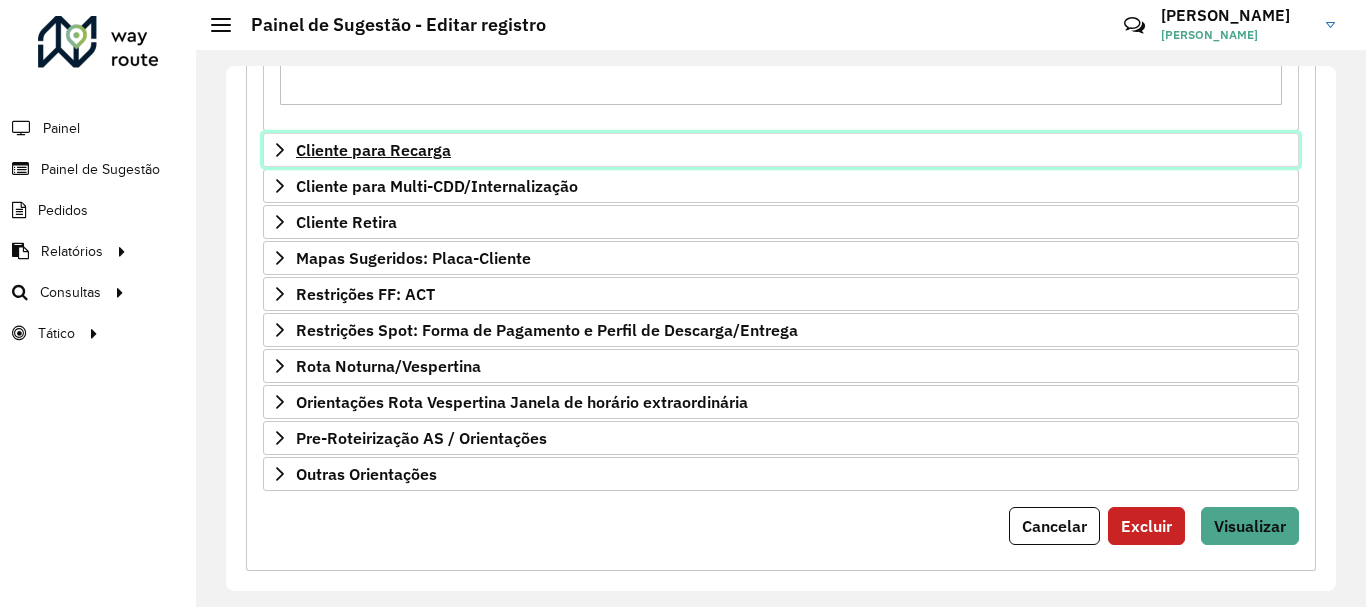 click on "Cliente para Recarga" at bounding box center (373, 150) 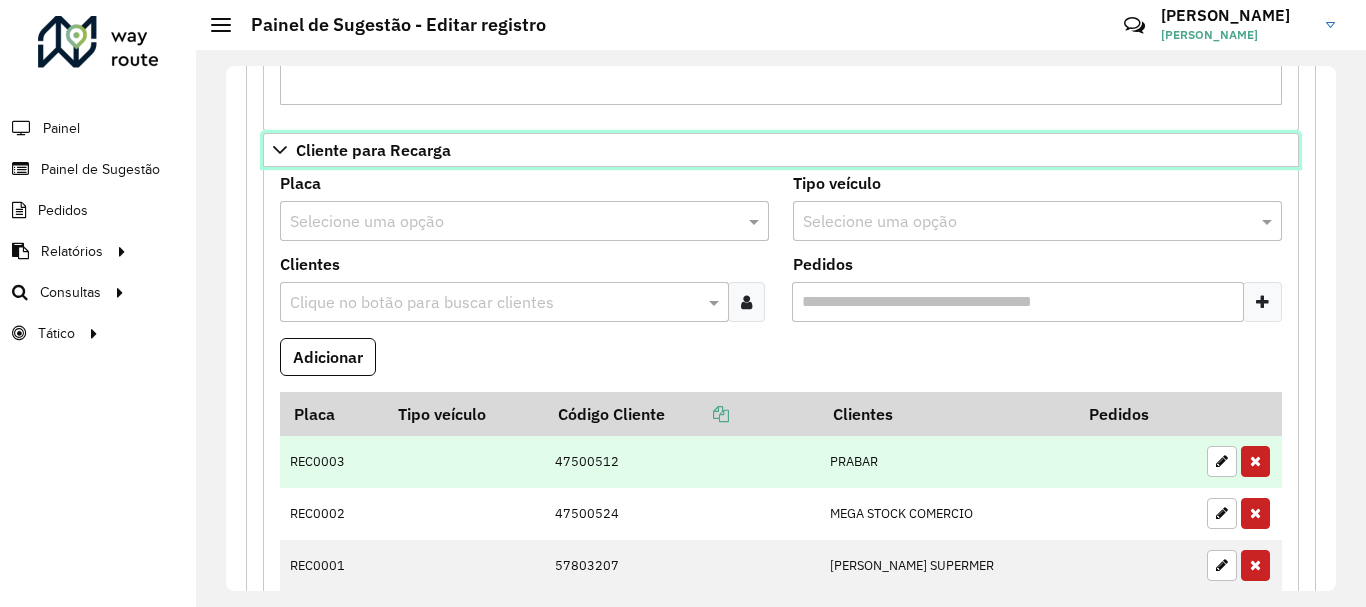 scroll, scrollTop: 900, scrollLeft: 0, axis: vertical 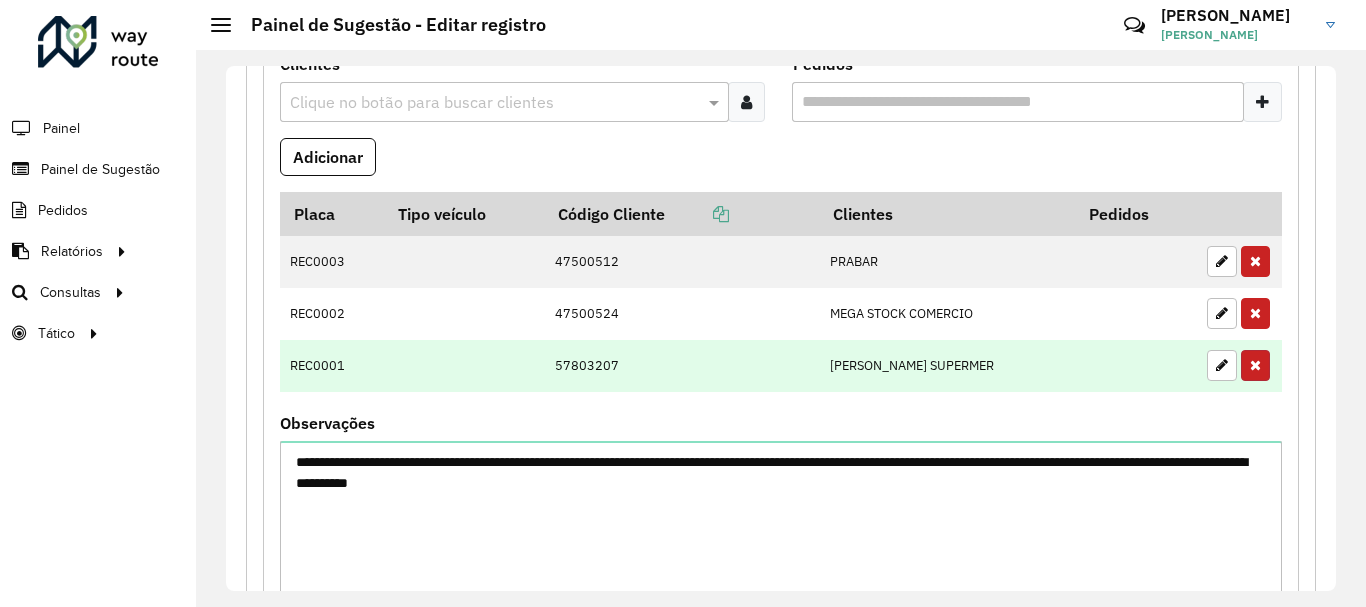 click at bounding box center (1255, 365) 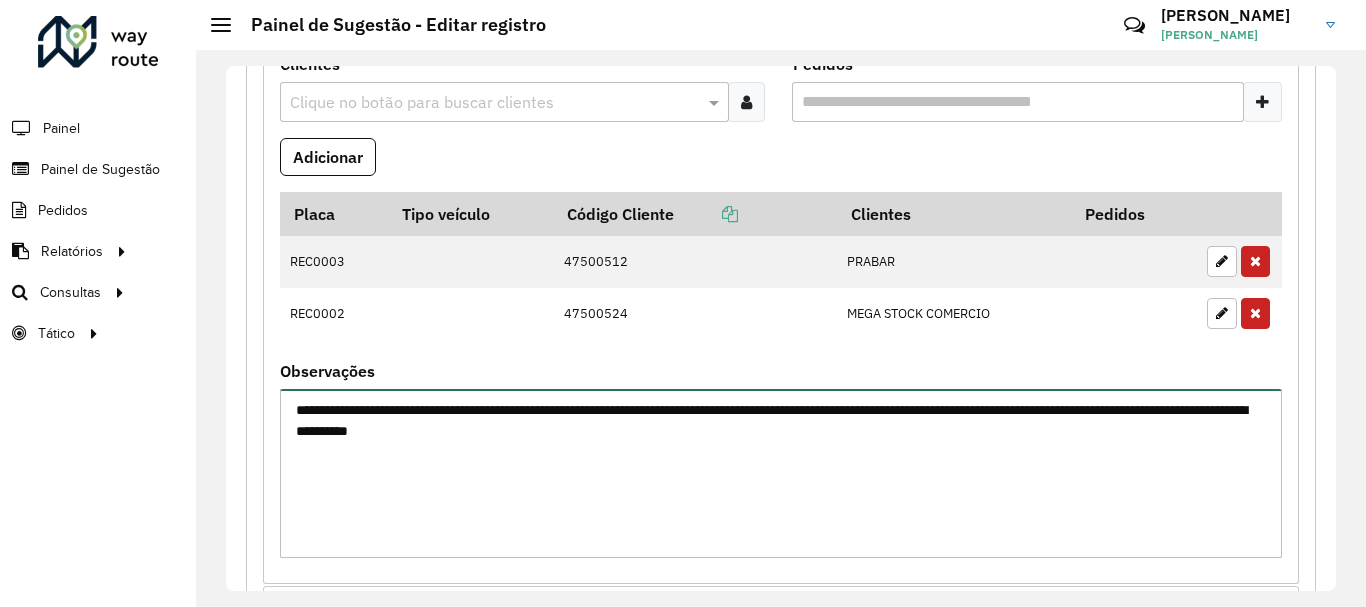 click on "**********" at bounding box center (781, 473) 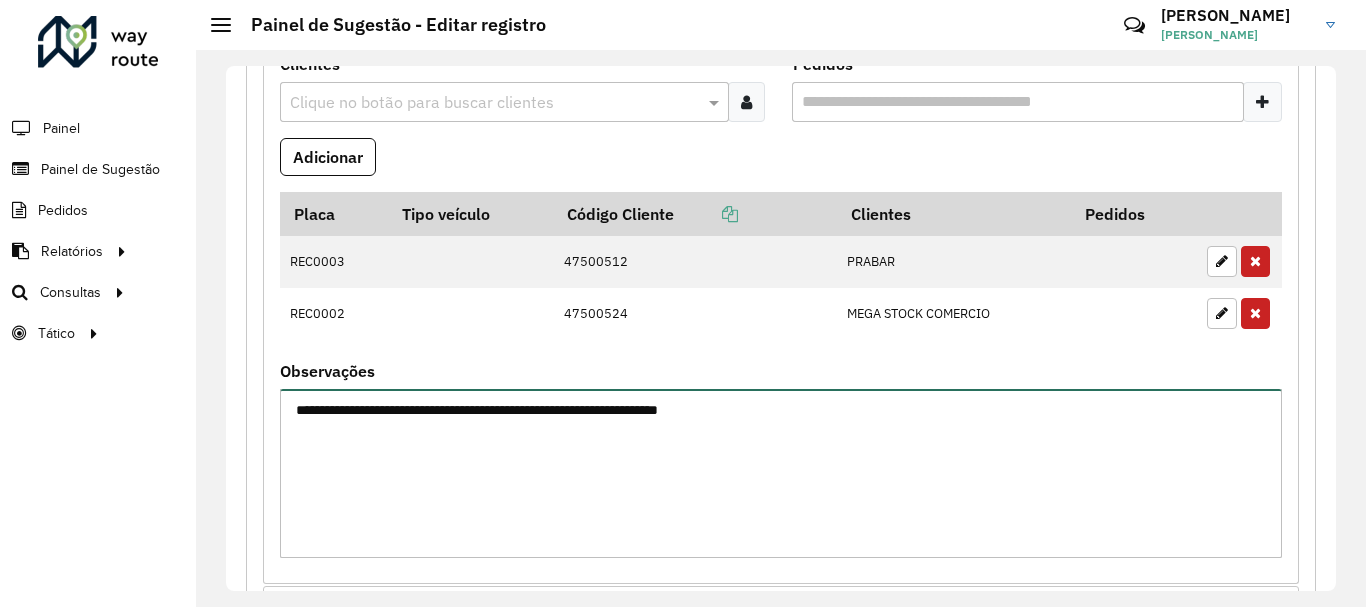 type on "**********" 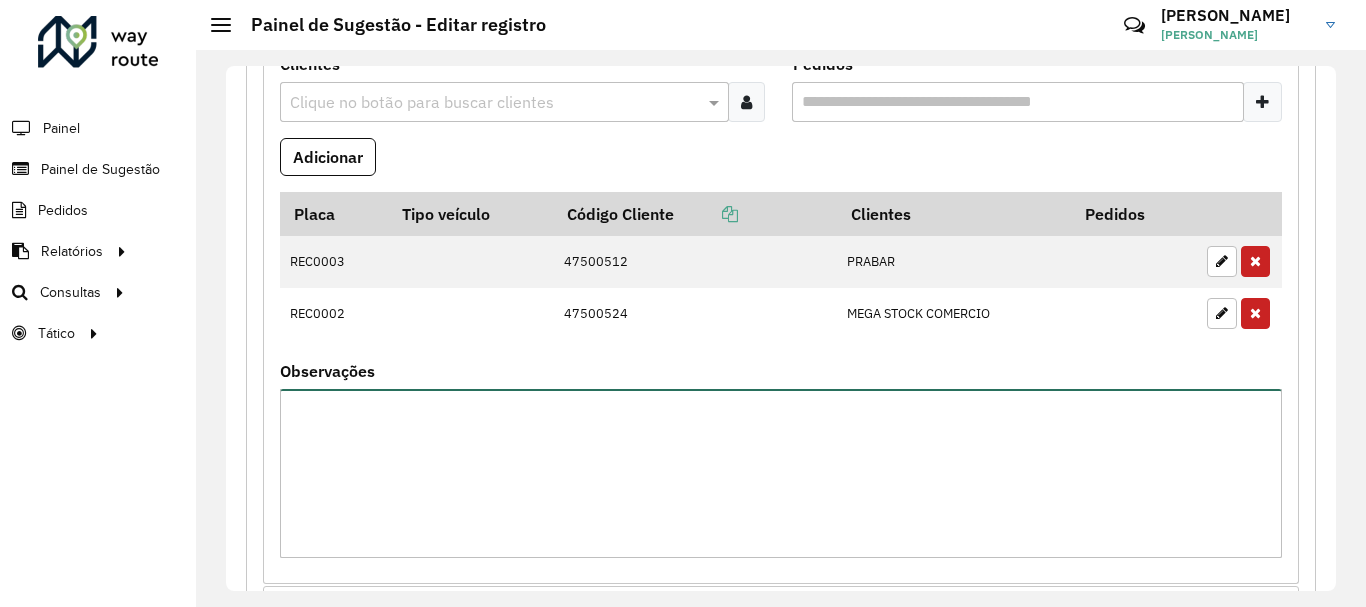 scroll, scrollTop: 1341, scrollLeft: 0, axis: vertical 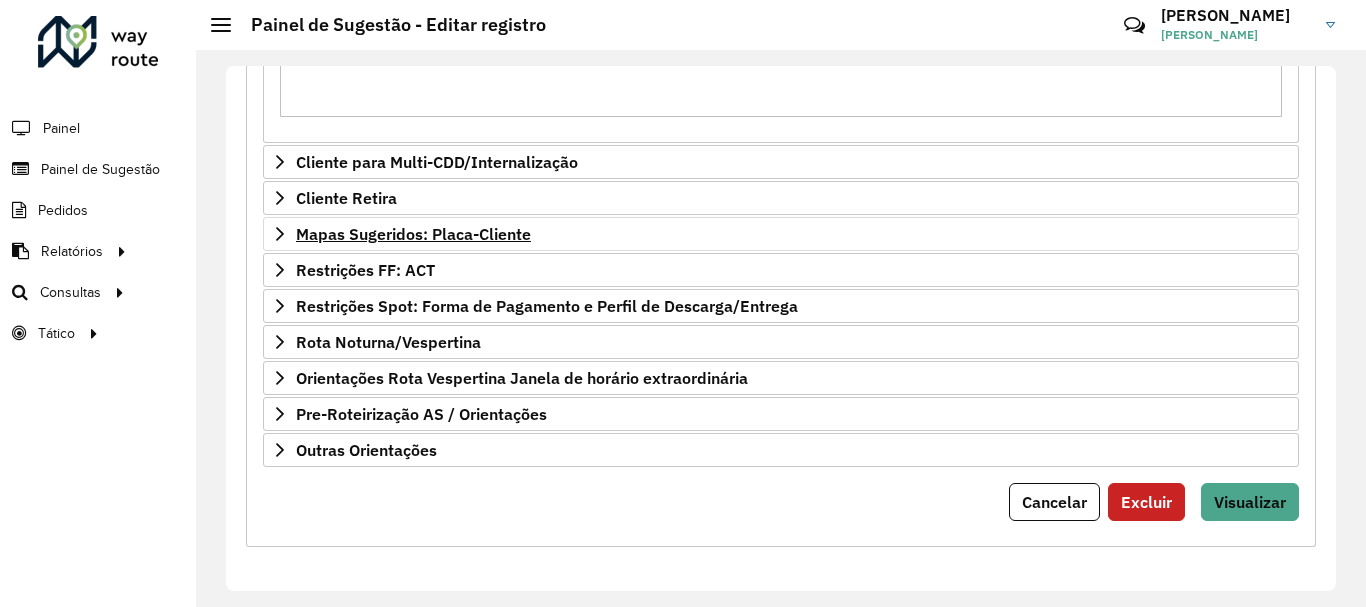 type 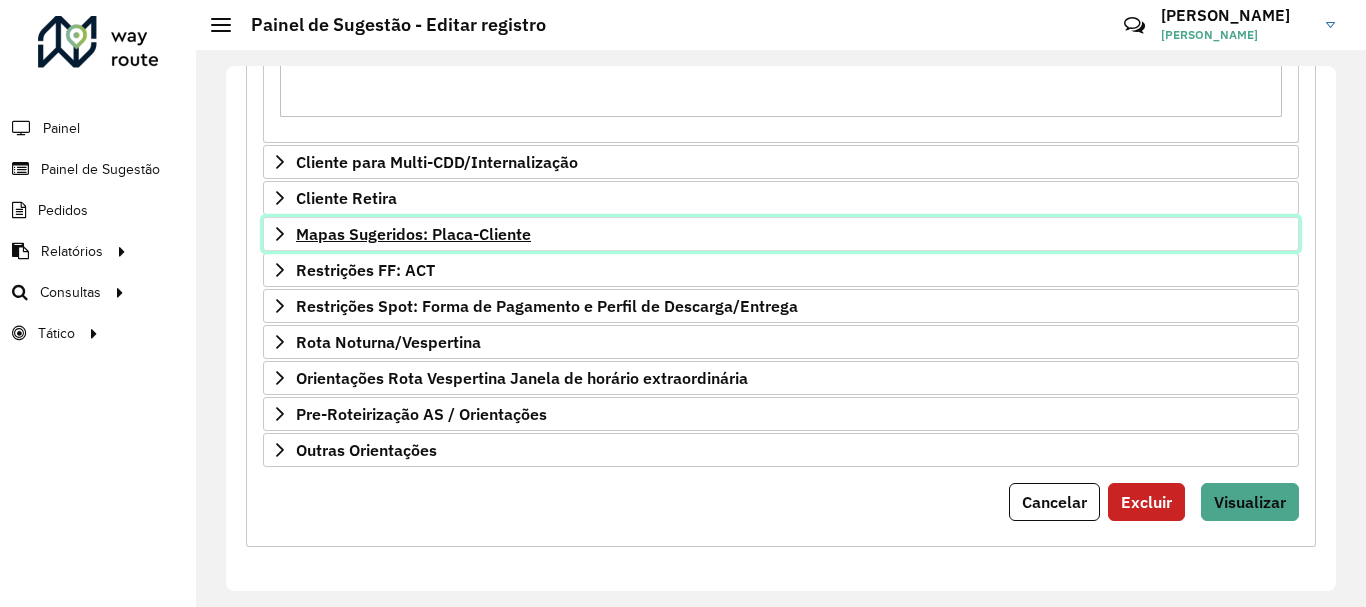 click on "Mapas Sugeridos: Placa-Cliente" at bounding box center [413, 234] 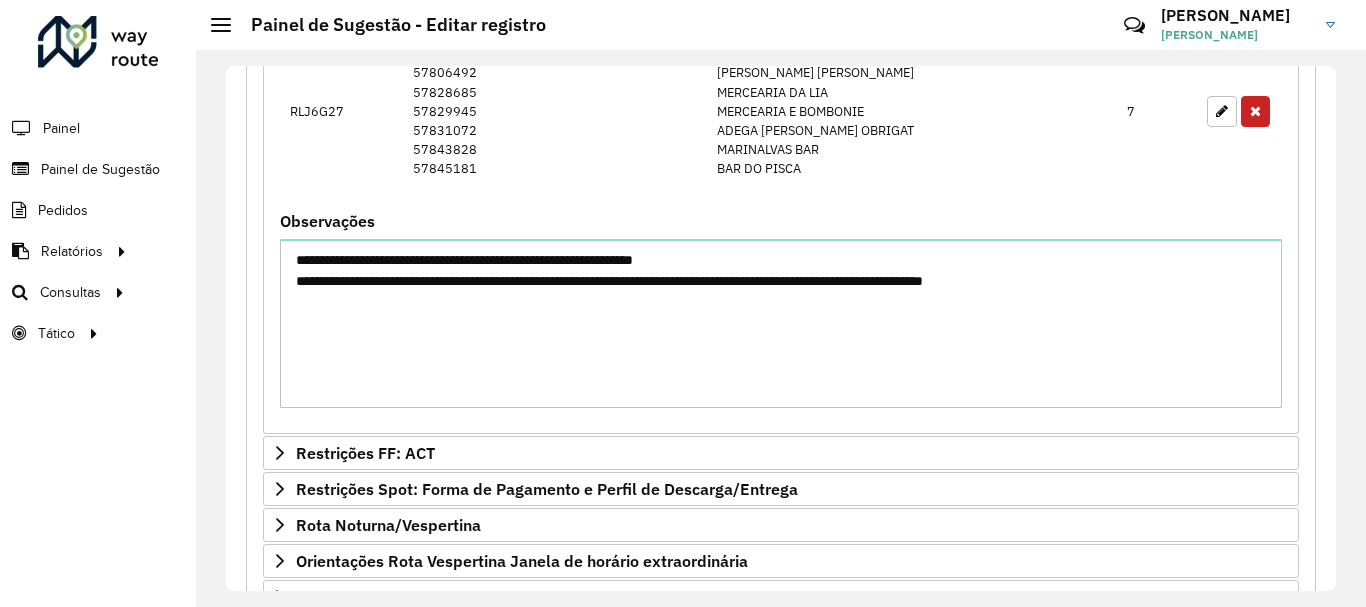 scroll, scrollTop: 2041, scrollLeft: 0, axis: vertical 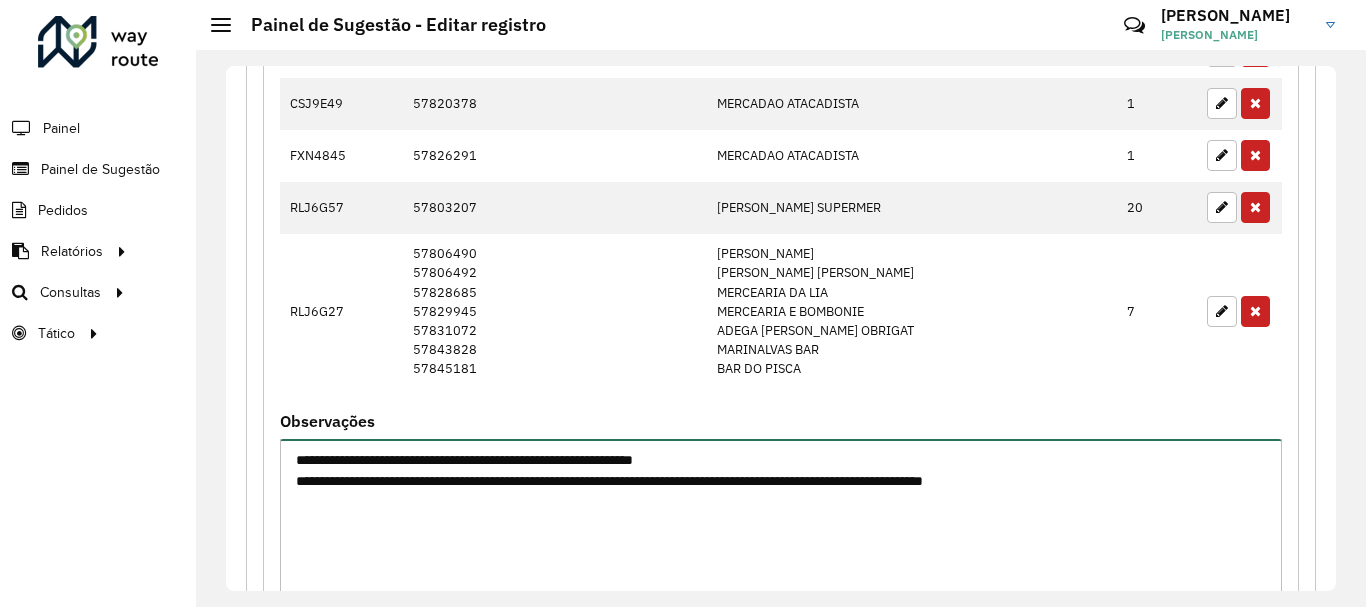 click on "**********" at bounding box center [781, 523] 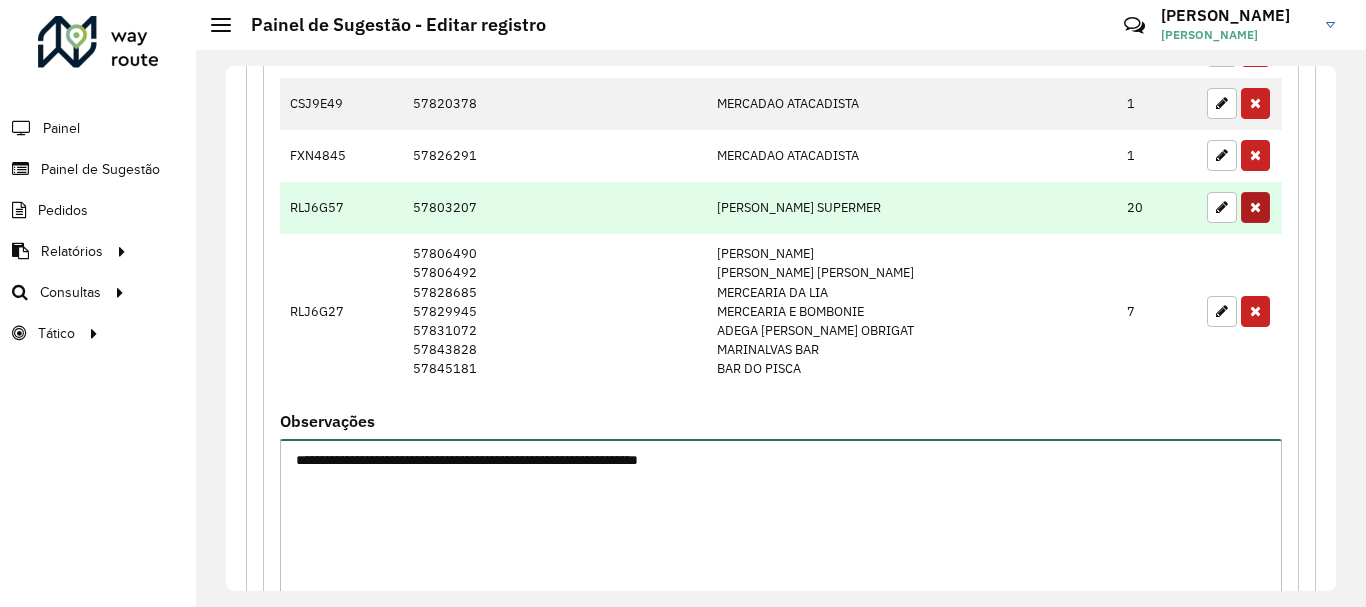type on "**********" 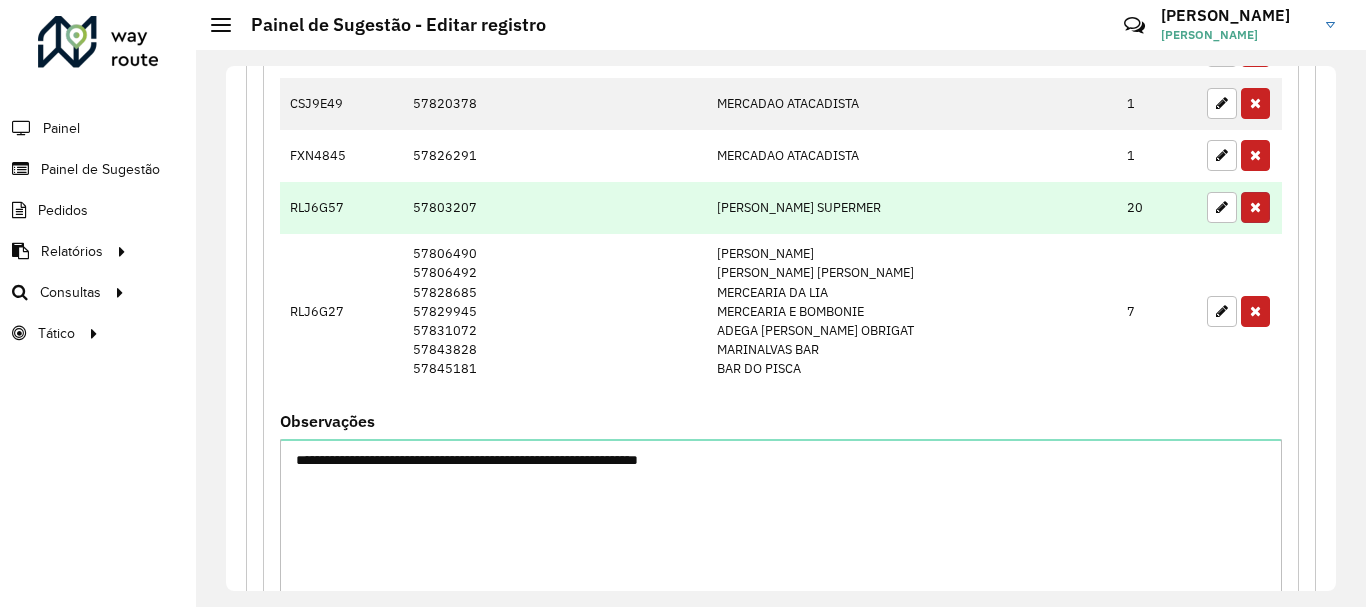 click at bounding box center [1255, 207] 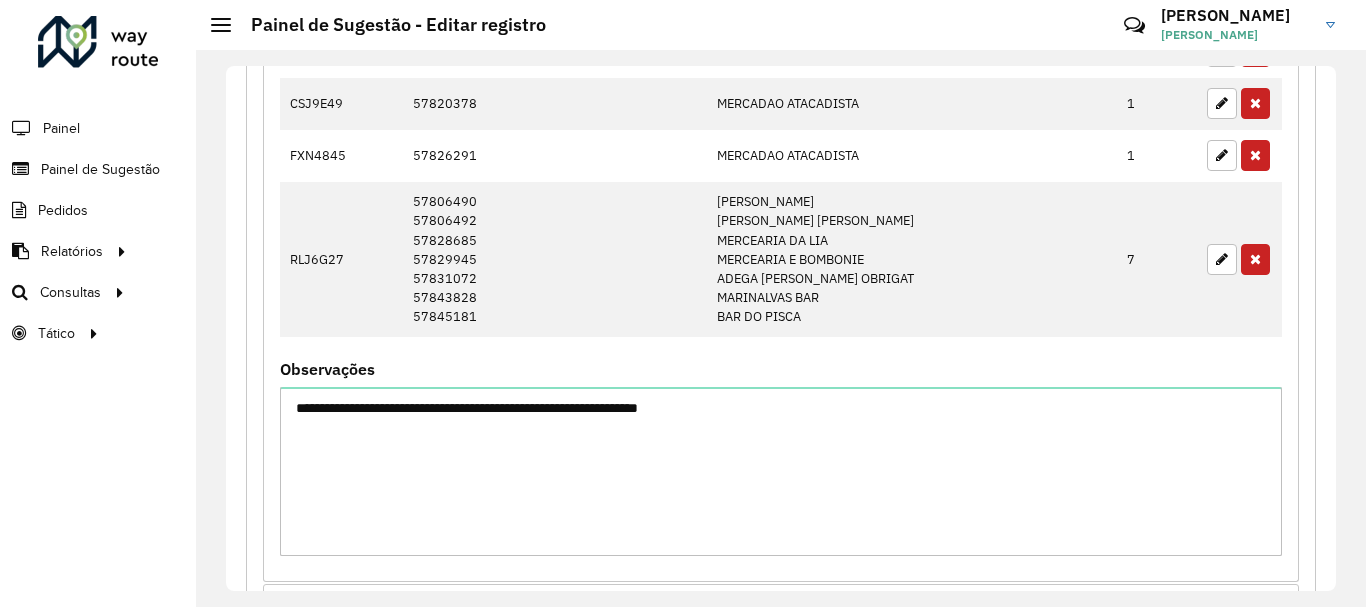 scroll, scrollTop: 2372, scrollLeft: 0, axis: vertical 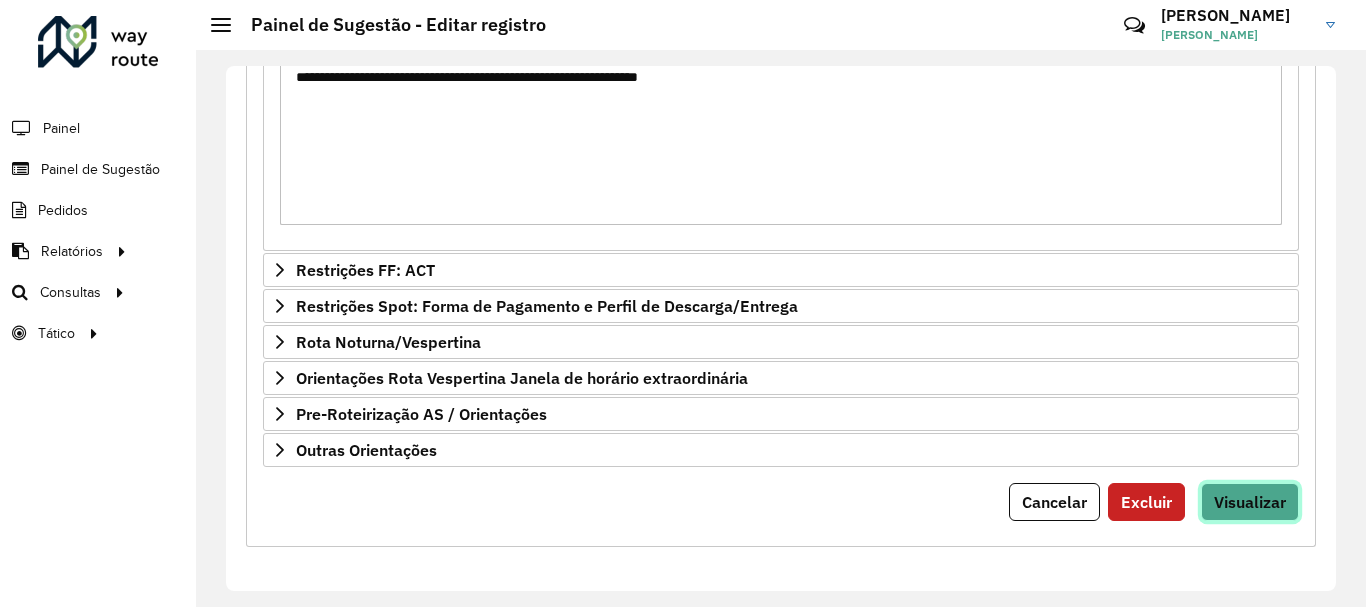 click on "Visualizar" at bounding box center (1250, 502) 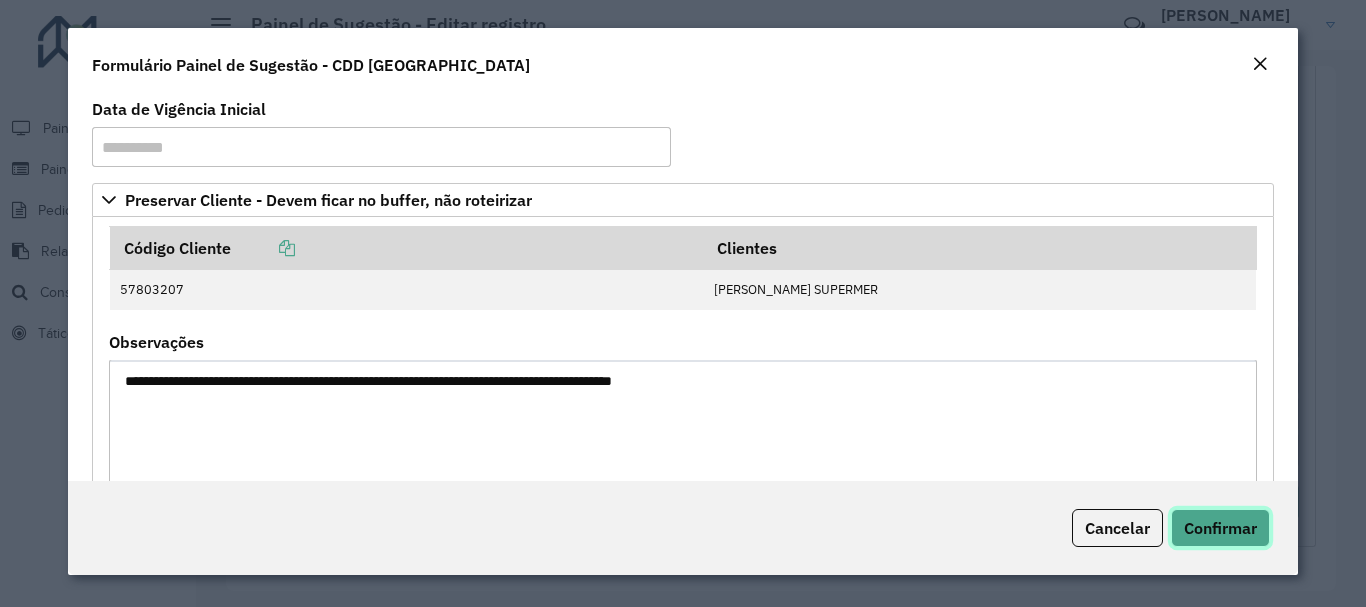 click on "Confirmar" 